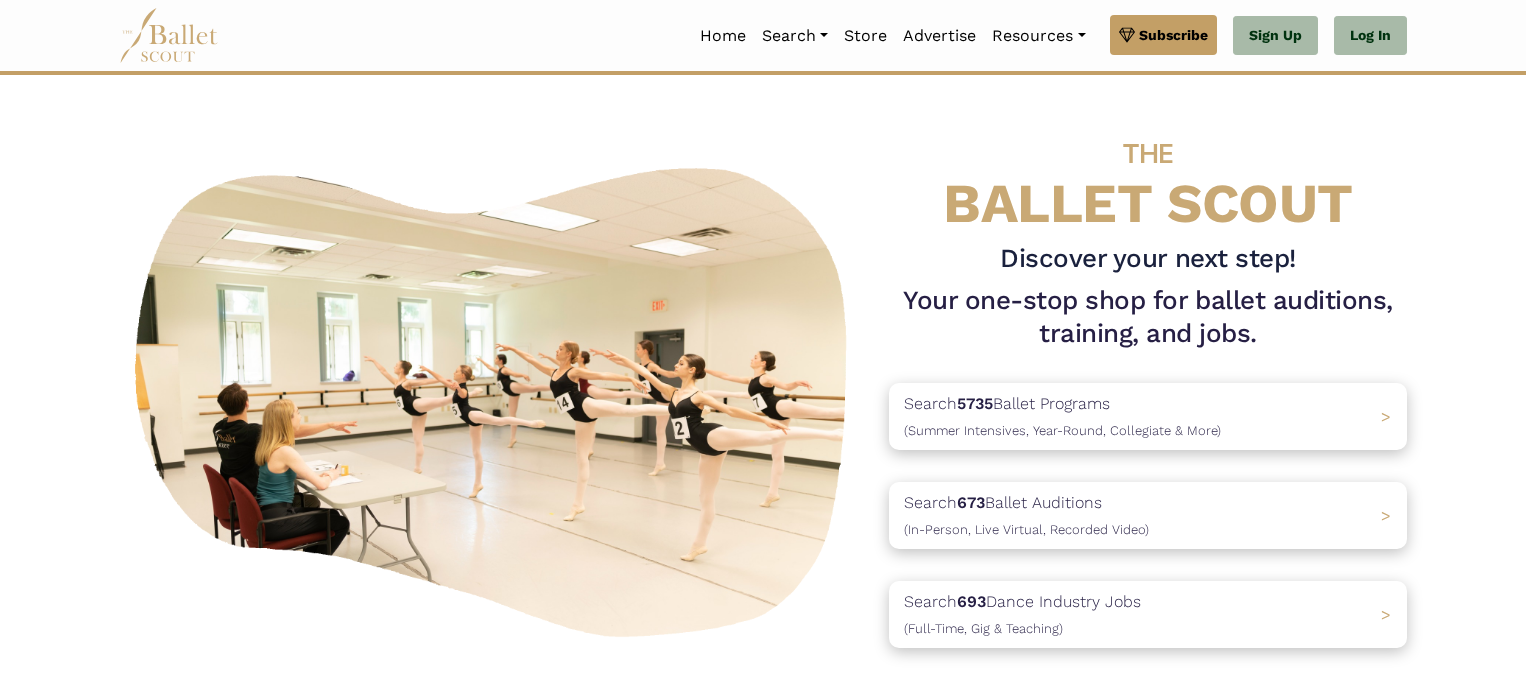scroll, scrollTop: 0, scrollLeft: 0, axis: both 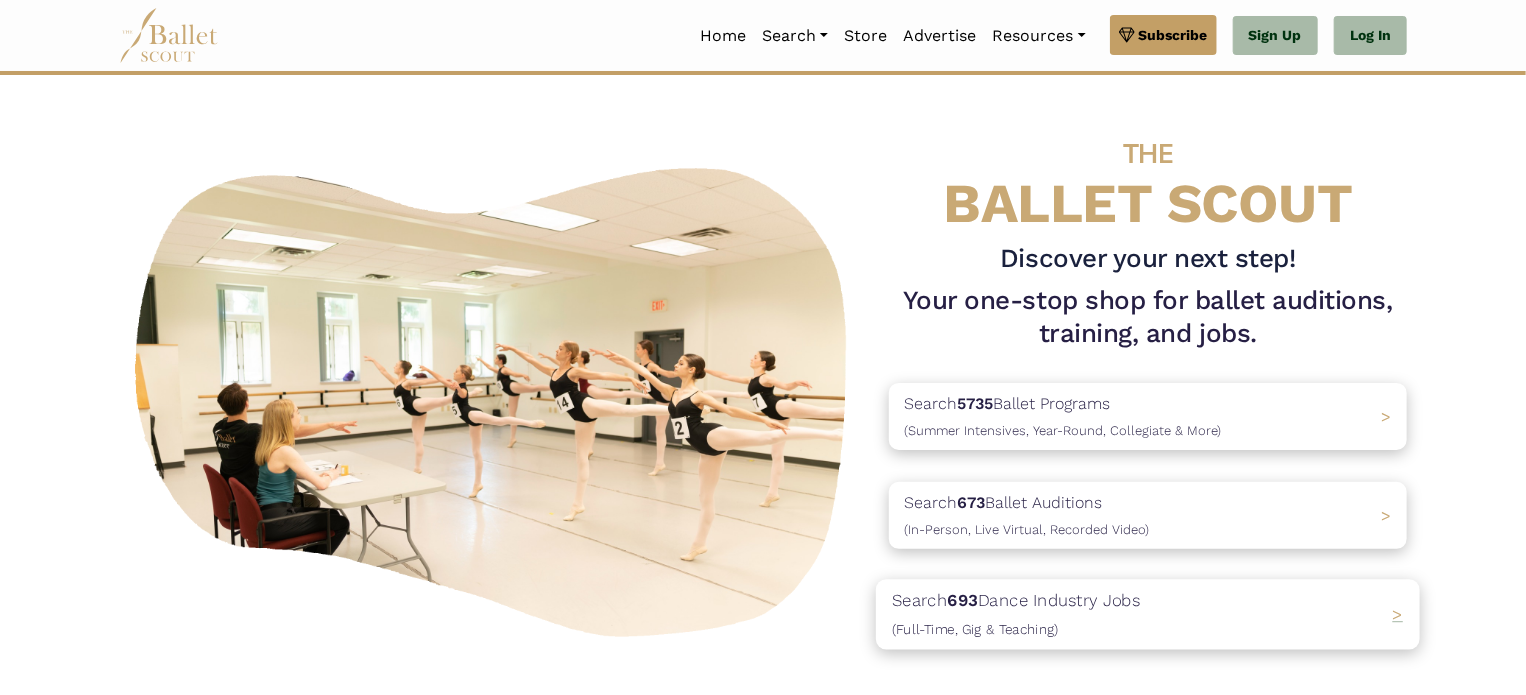 click on "Search  693   Dance Industry Jobs (Full-Time, Gig & Teaching)" at bounding box center (1016, 615) 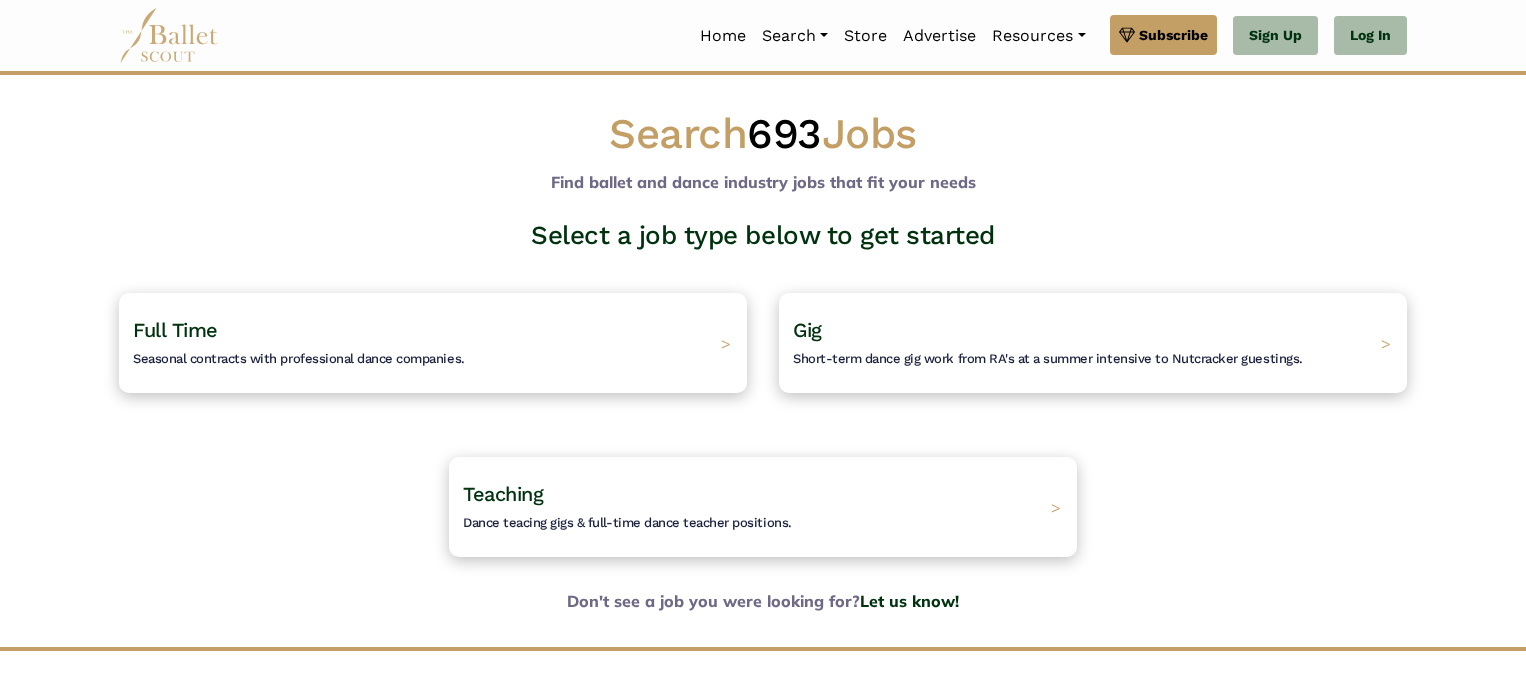 scroll, scrollTop: 0, scrollLeft: 0, axis: both 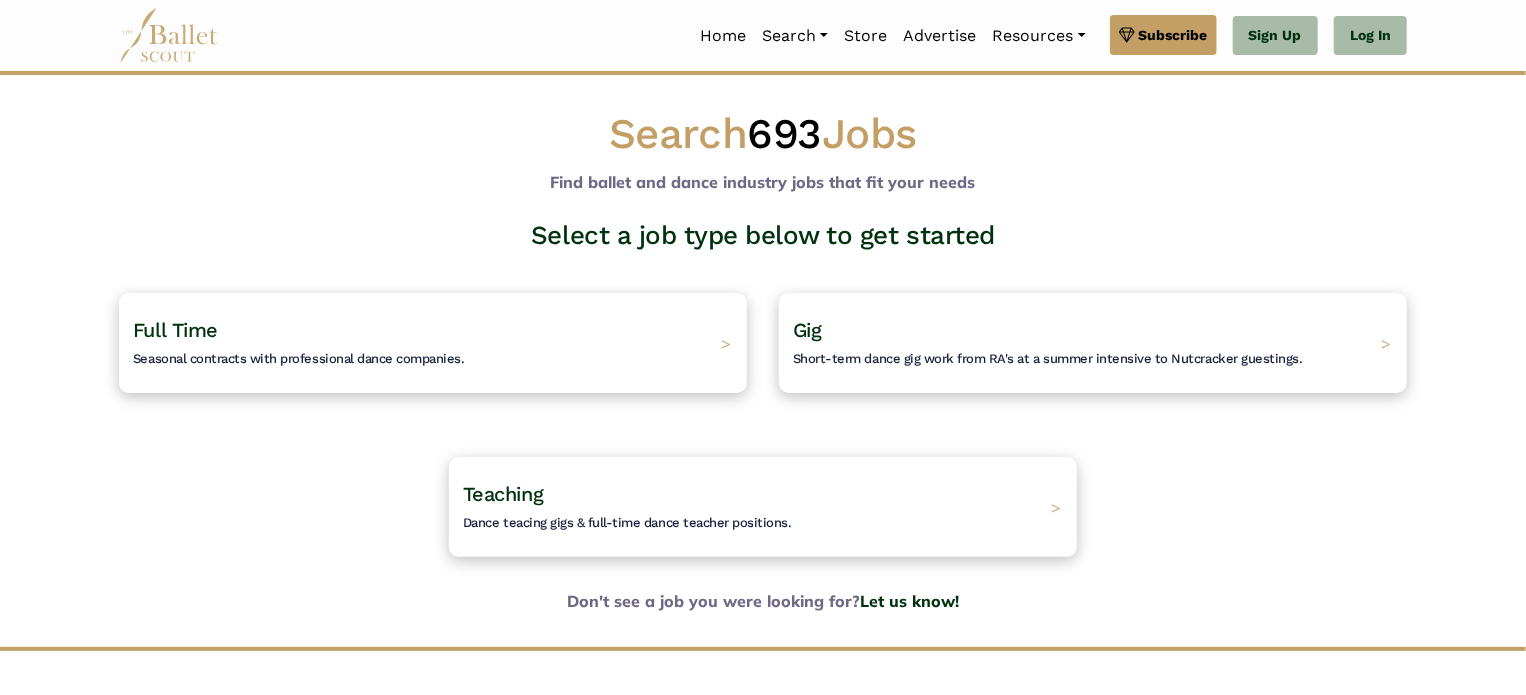 click on "Don't see a job you were looking for?  Let us know!" at bounding box center [763, 602] 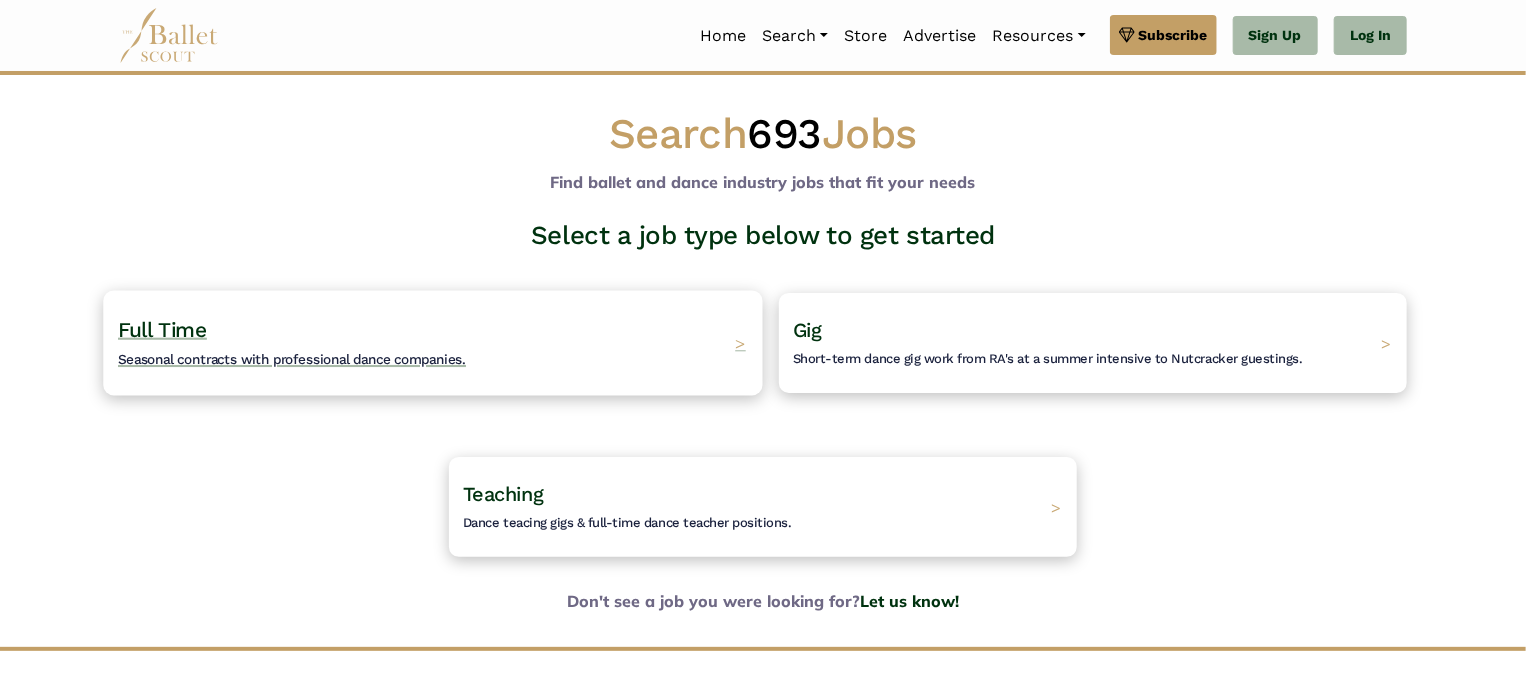 click on "Full Time Seasonal
contracts with professional dance companies." at bounding box center (292, 343) 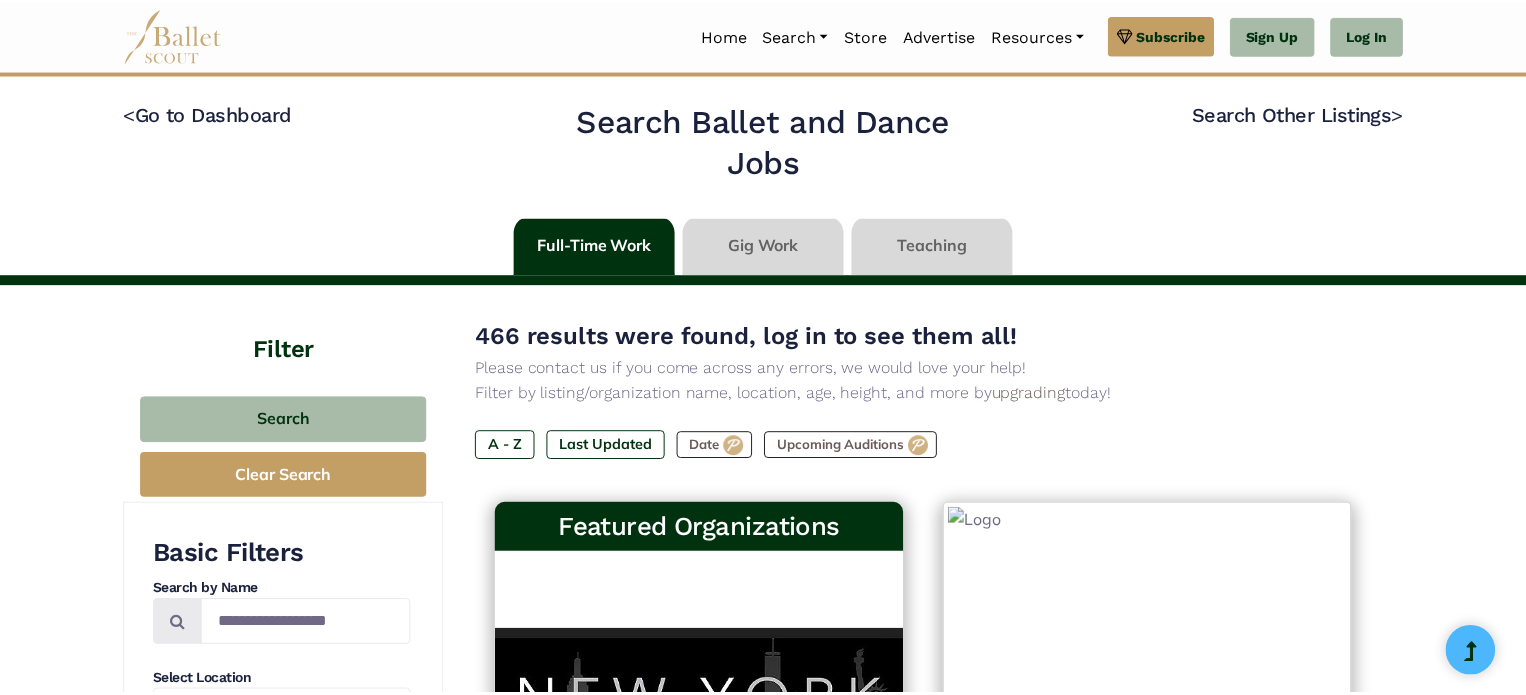 scroll, scrollTop: 0, scrollLeft: 0, axis: both 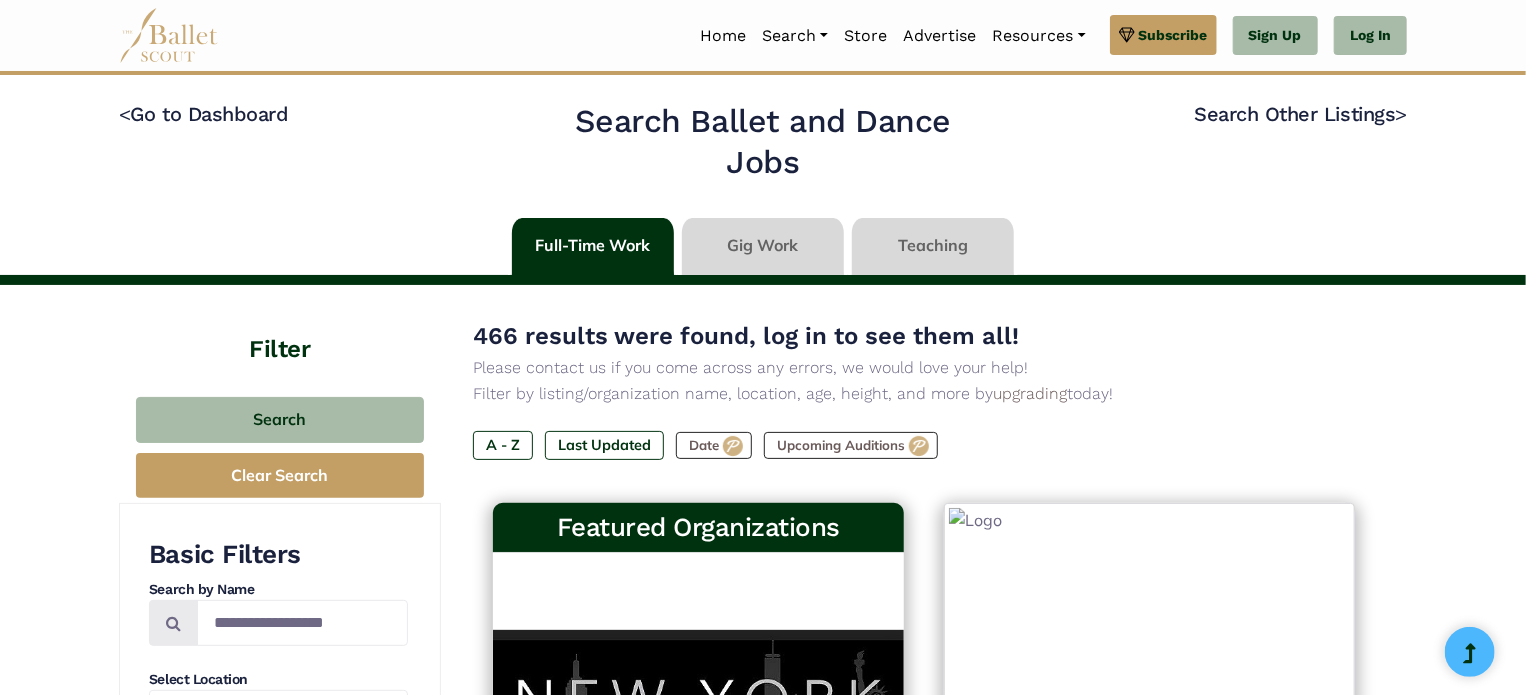 type on "******" 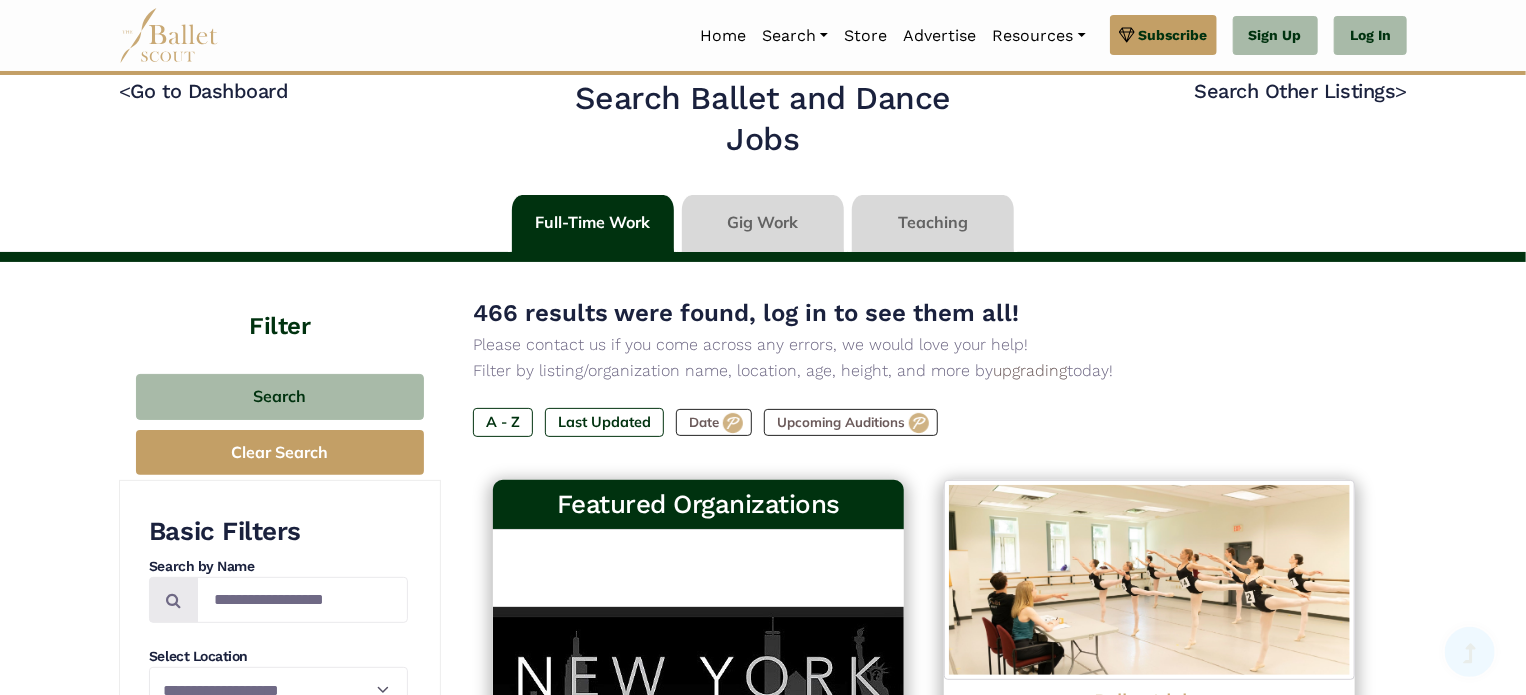 scroll, scrollTop: 0, scrollLeft: 0, axis: both 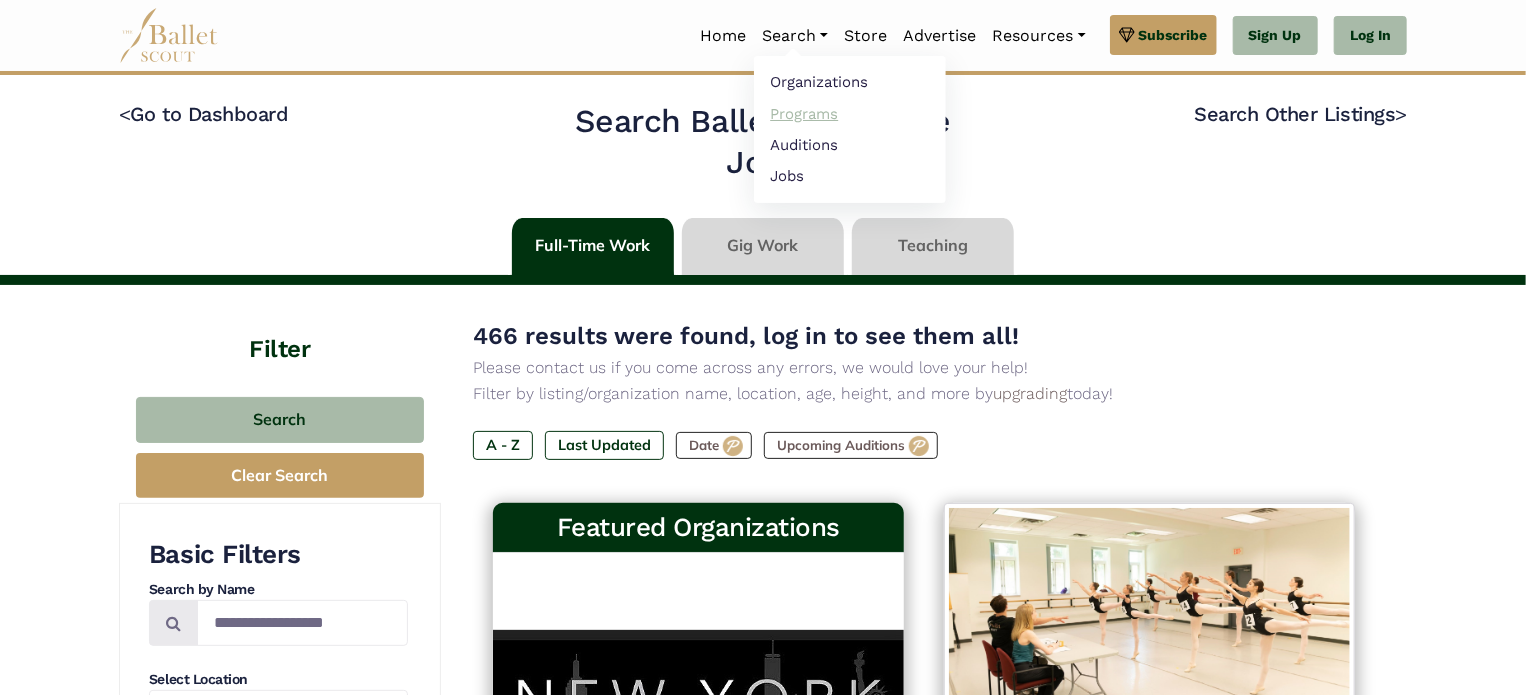 click on "Programs" at bounding box center [850, 113] 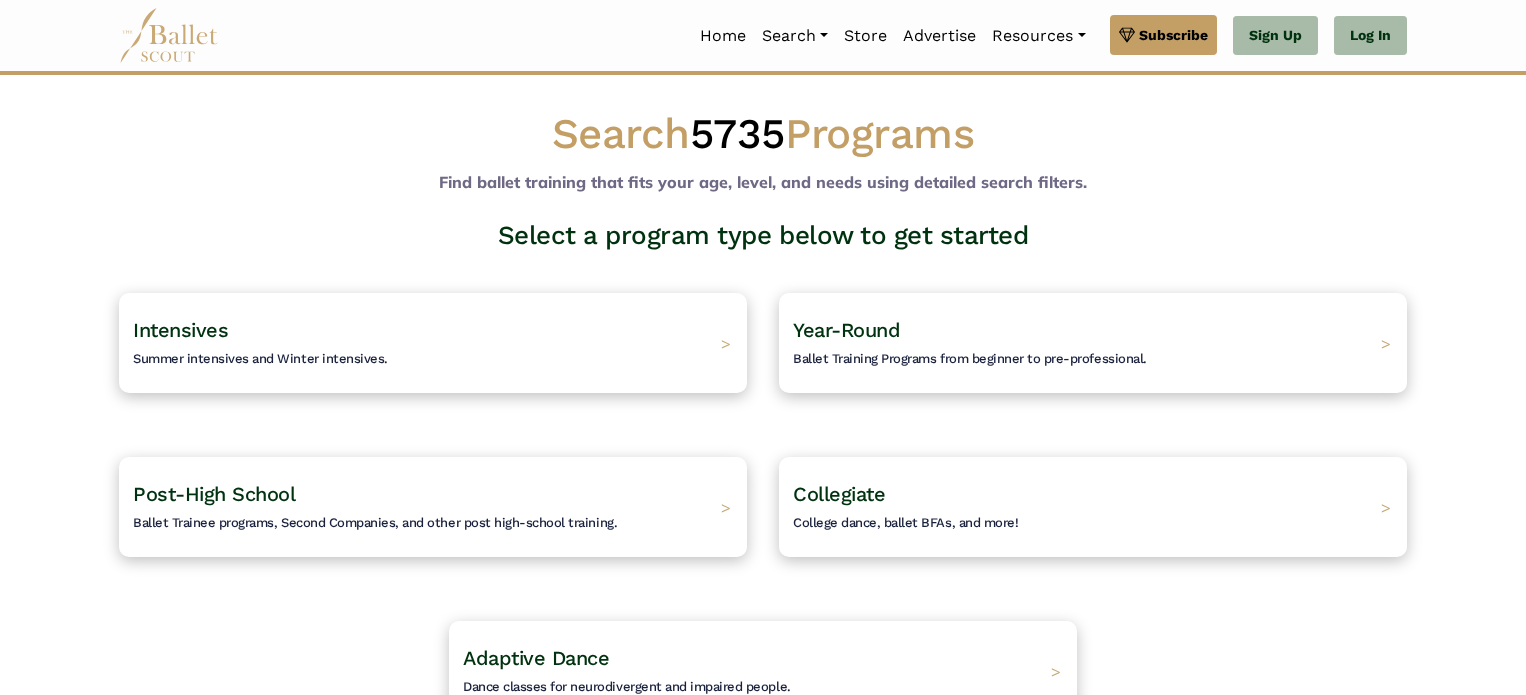 scroll, scrollTop: 0, scrollLeft: 0, axis: both 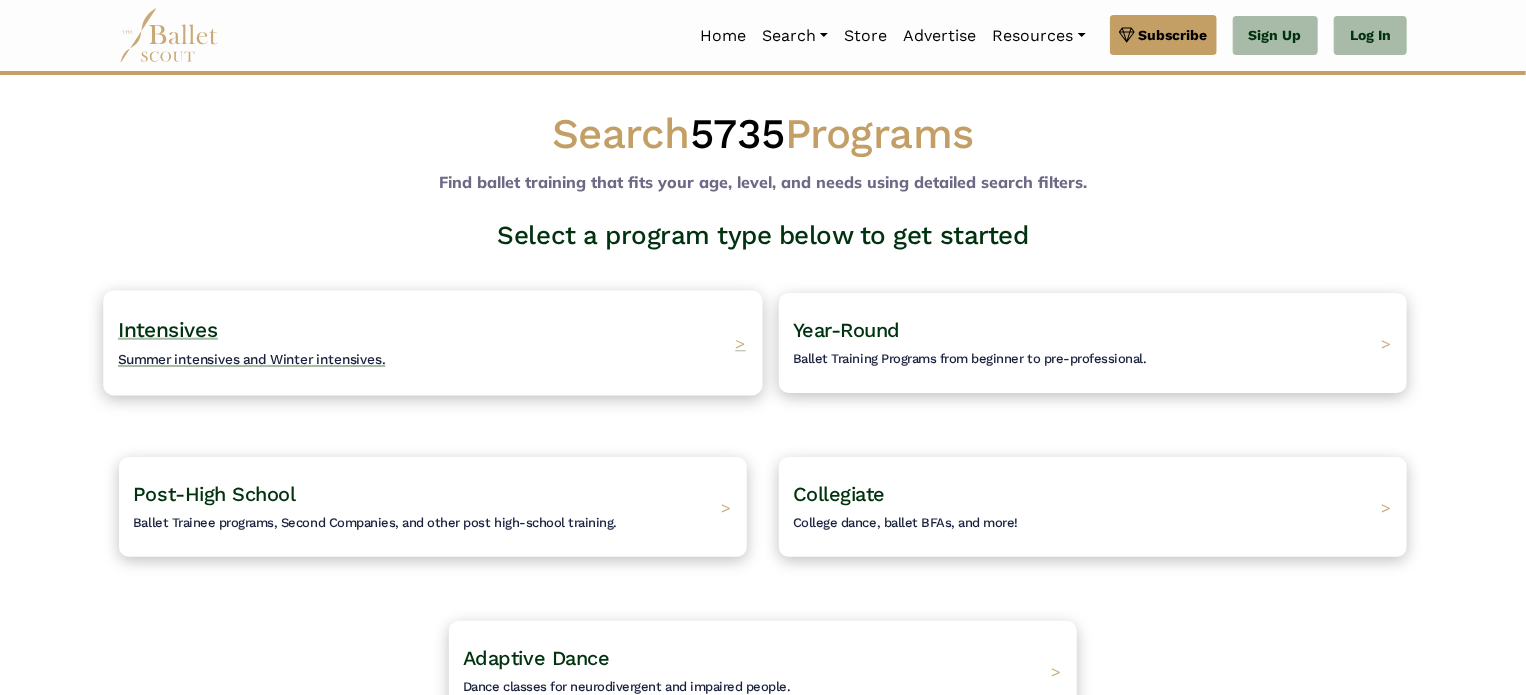click on "Intensives Summer
intensives and Winter intensives." at bounding box center [252, 343] 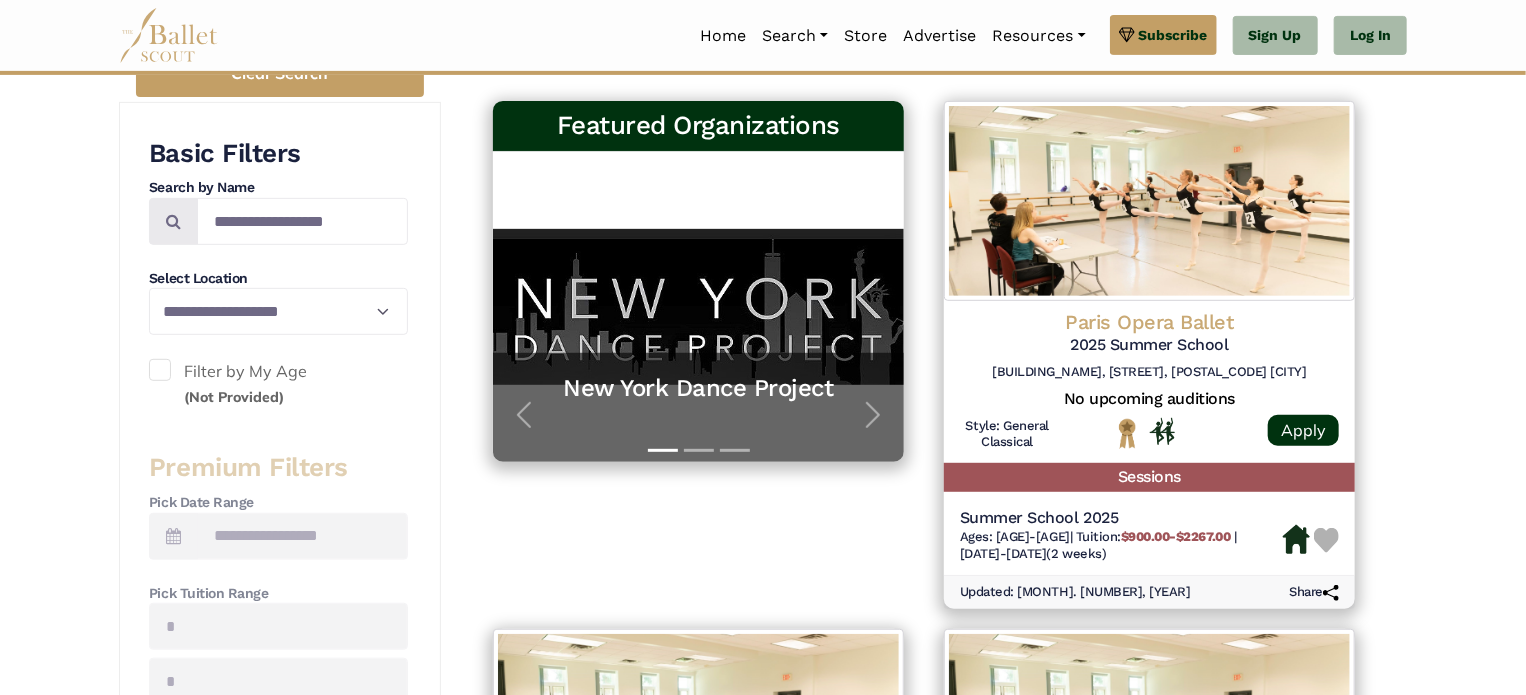 scroll, scrollTop: 400, scrollLeft: 0, axis: vertical 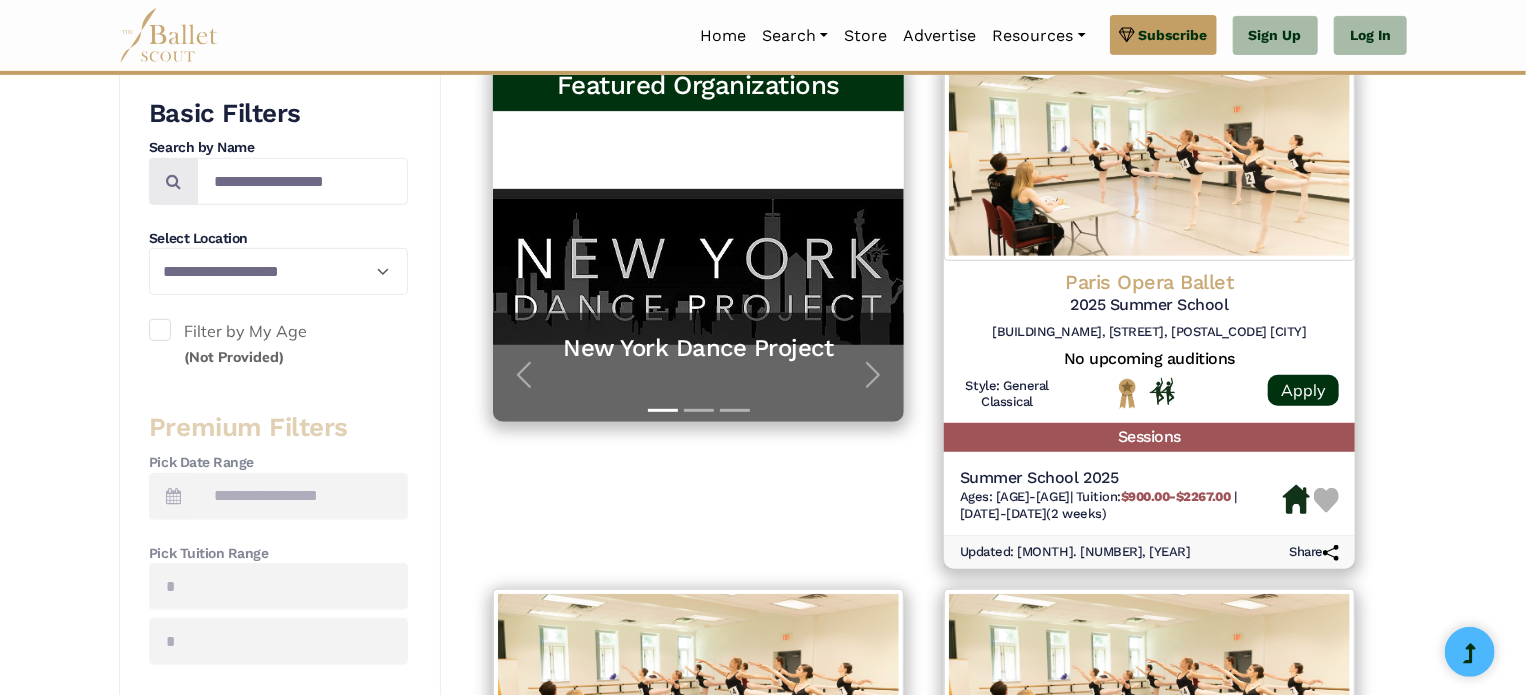click at bounding box center [160, 330] 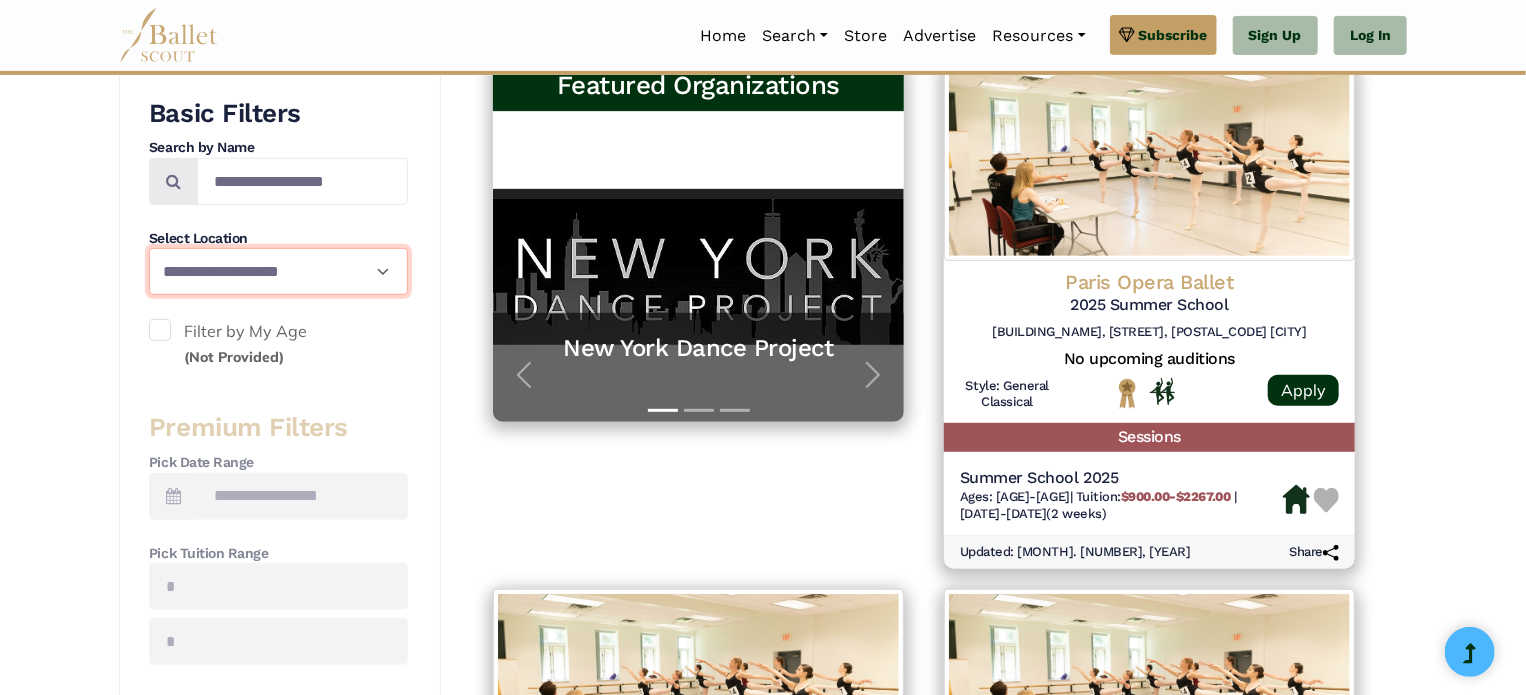 click on "**********" at bounding box center (278, 271) 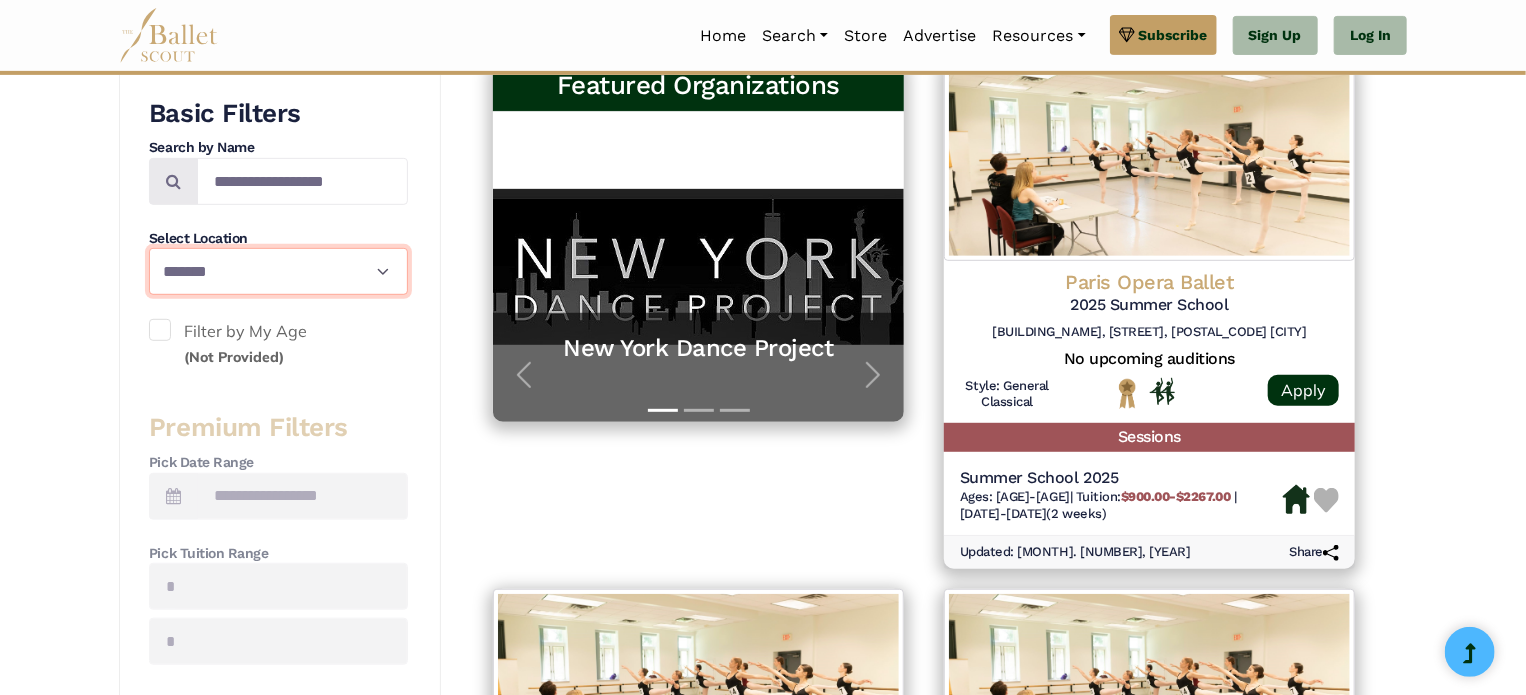 click on "**********" at bounding box center (278, 271) 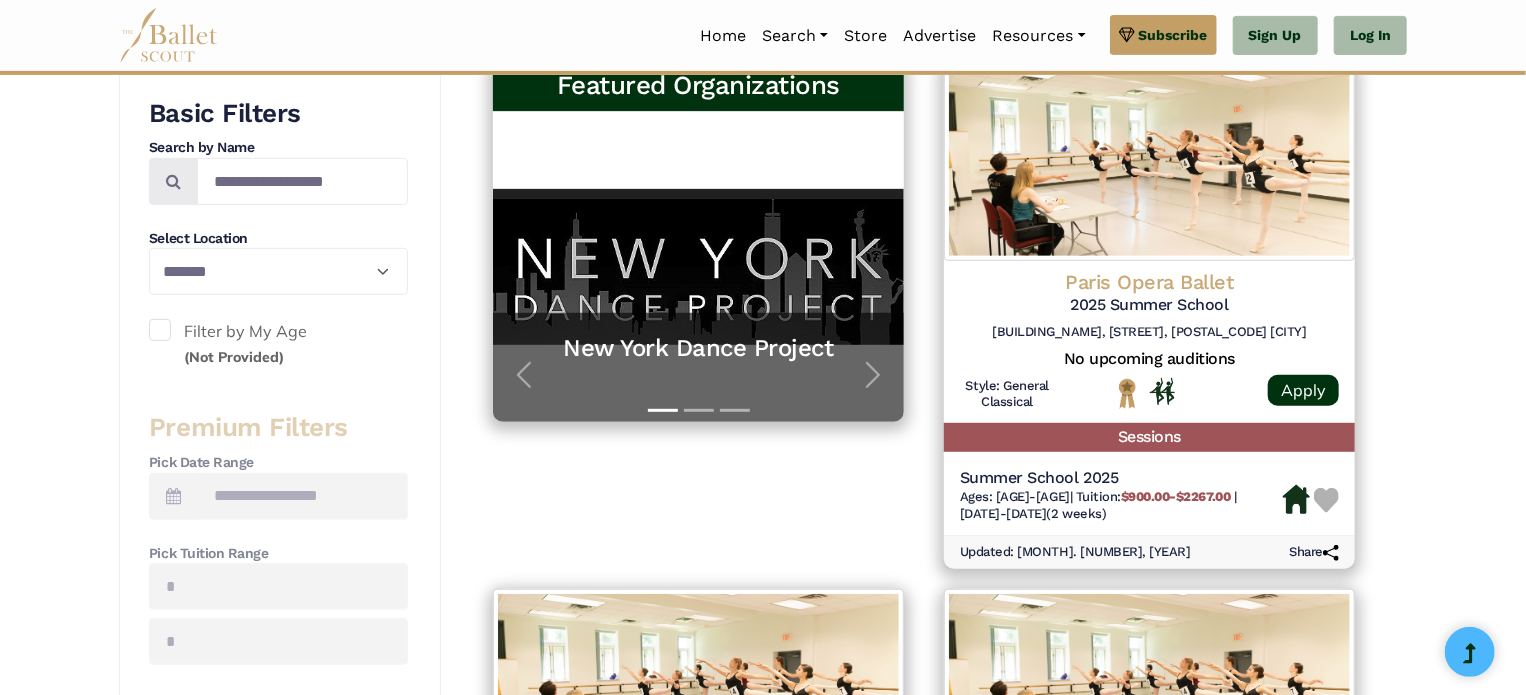 click on "**********" at bounding box center [763, 1542] 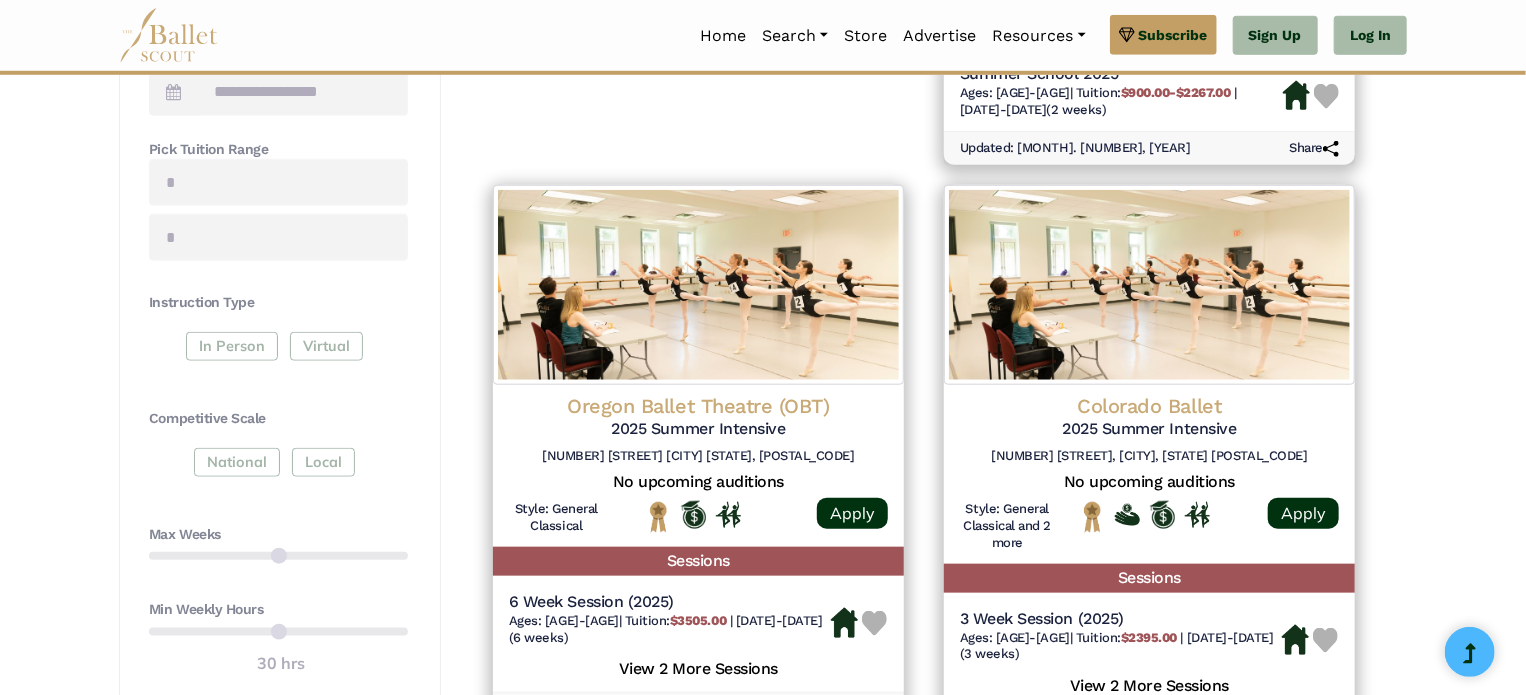 scroll, scrollTop: 840, scrollLeft: 0, axis: vertical 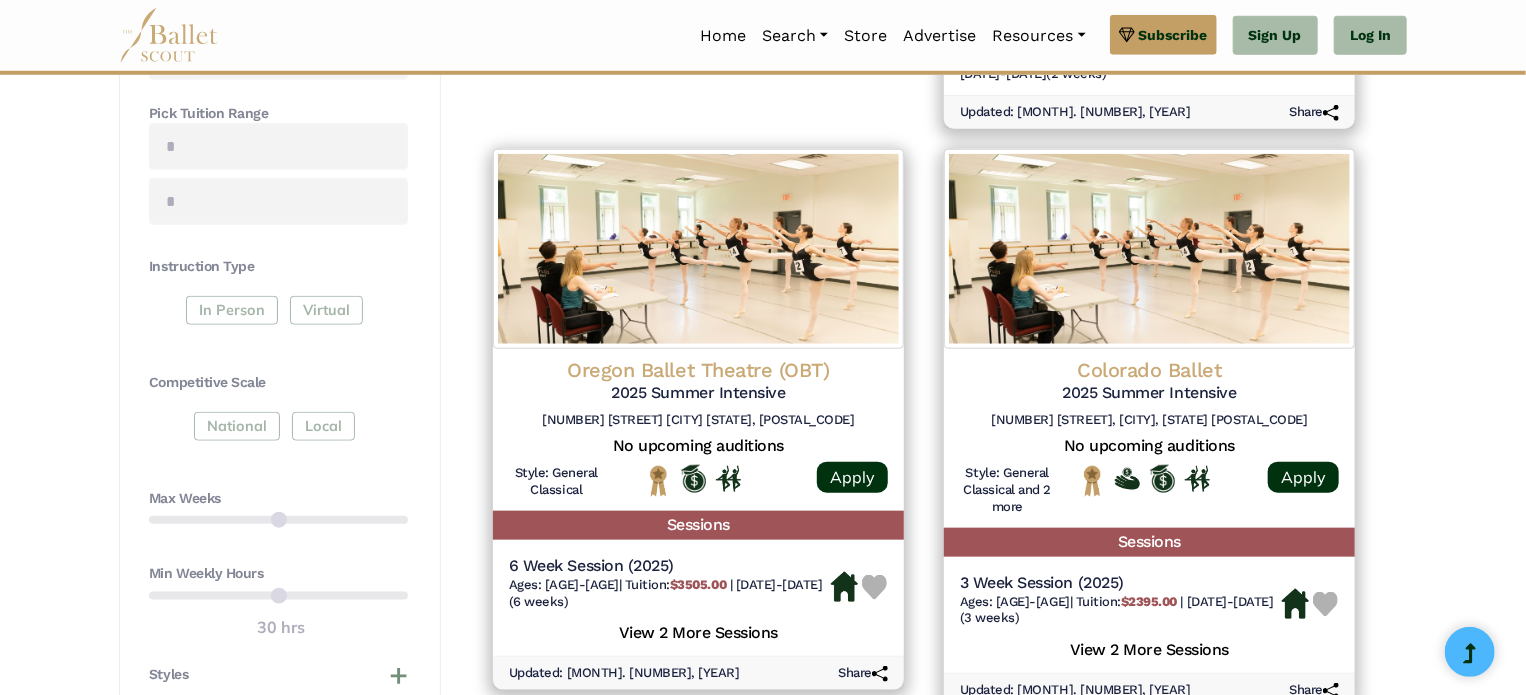click on "In Person
Virtual" at bounding box center (278, 314) 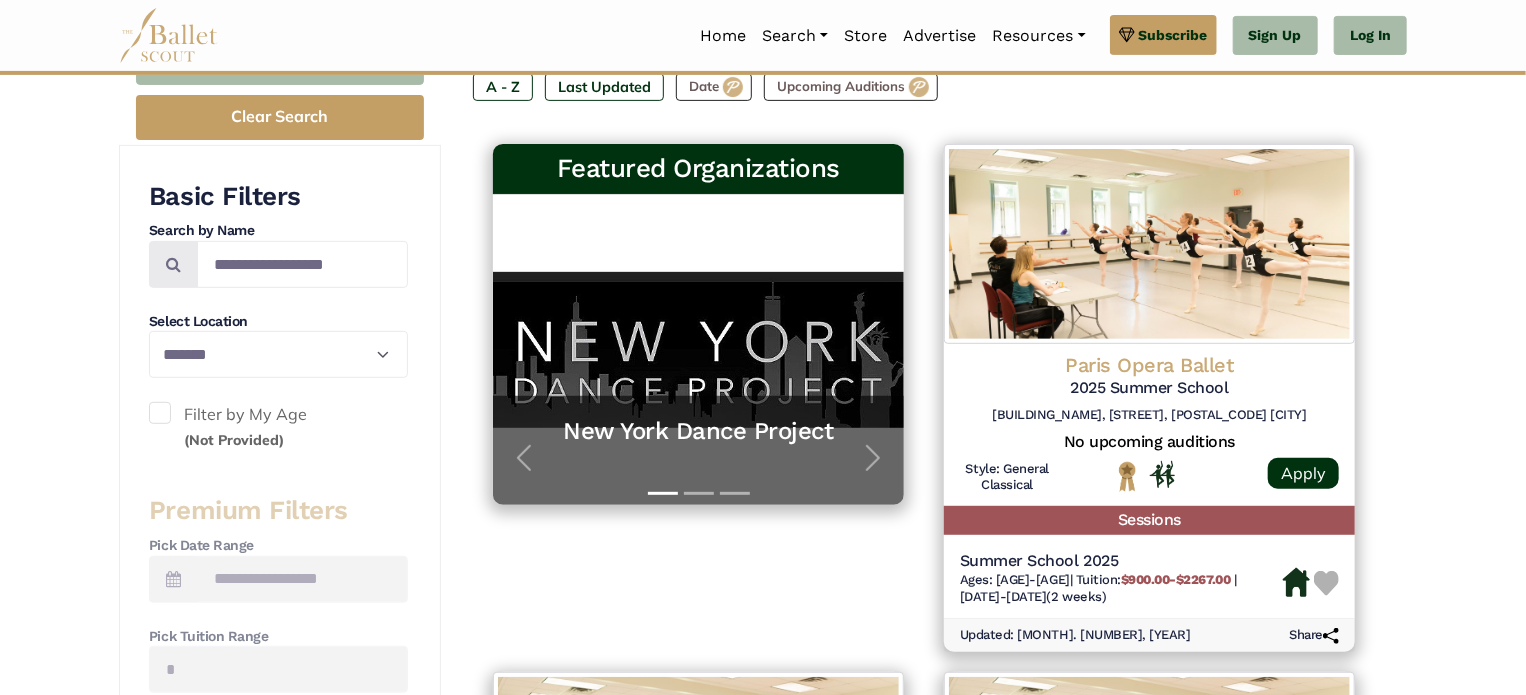 scroll, scrollTop: 320, scrollLeft: 0, axis: vertical 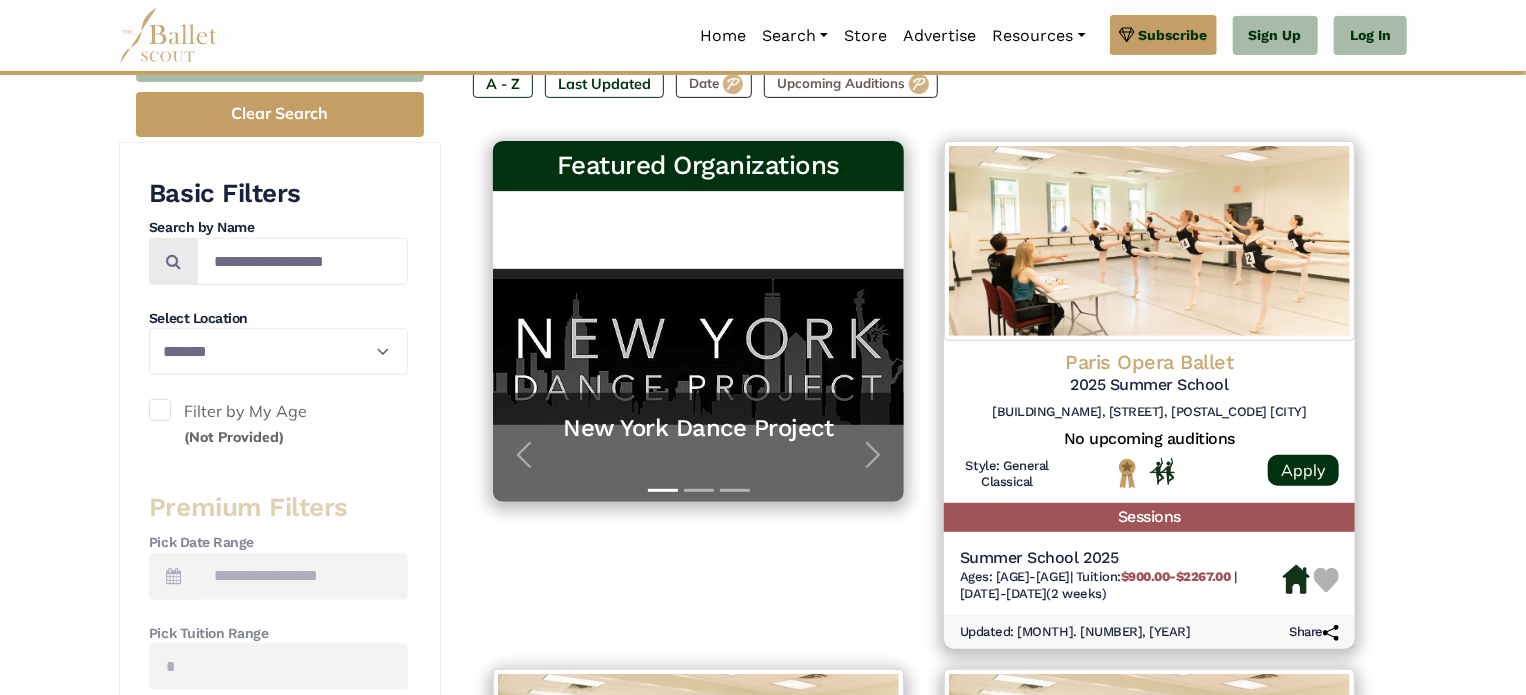 click at bounding box center (160, 410) 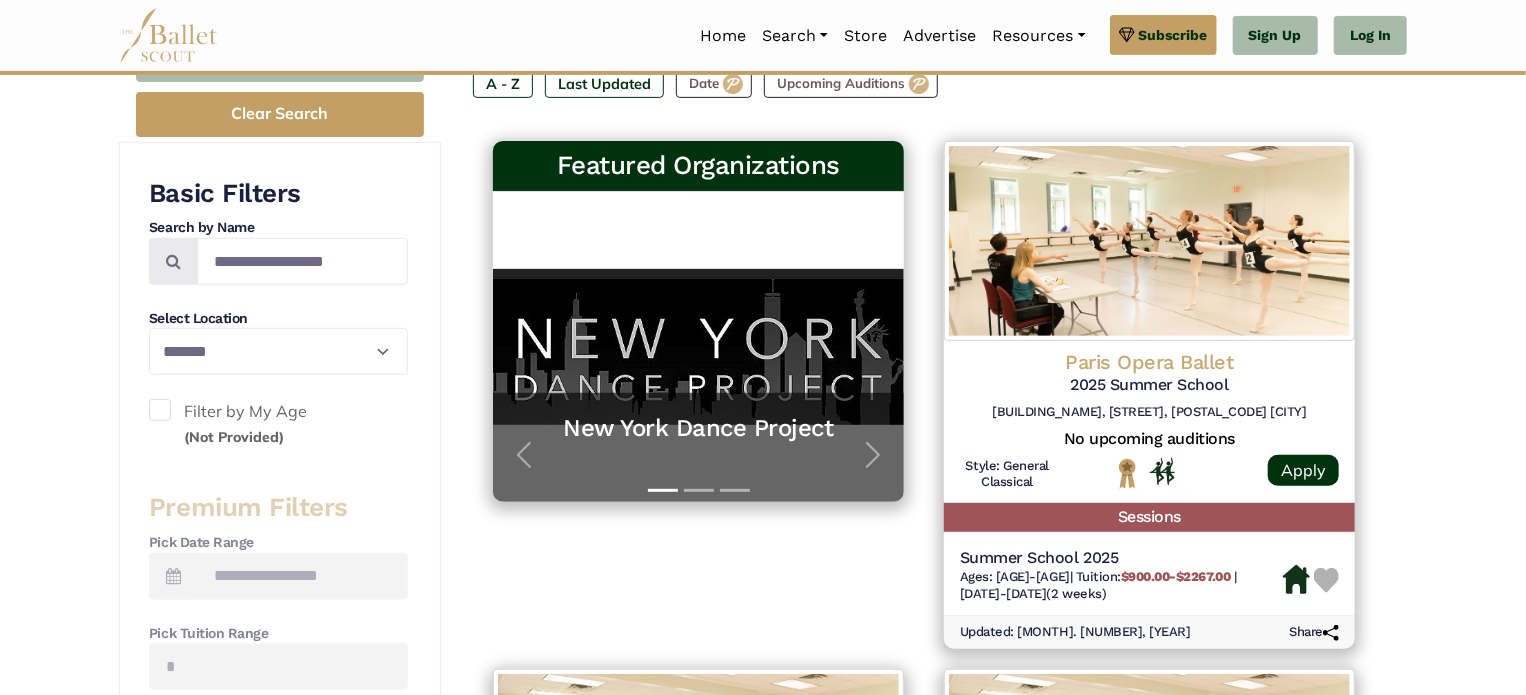 click on "**********" at bounding box center (763, 1622) 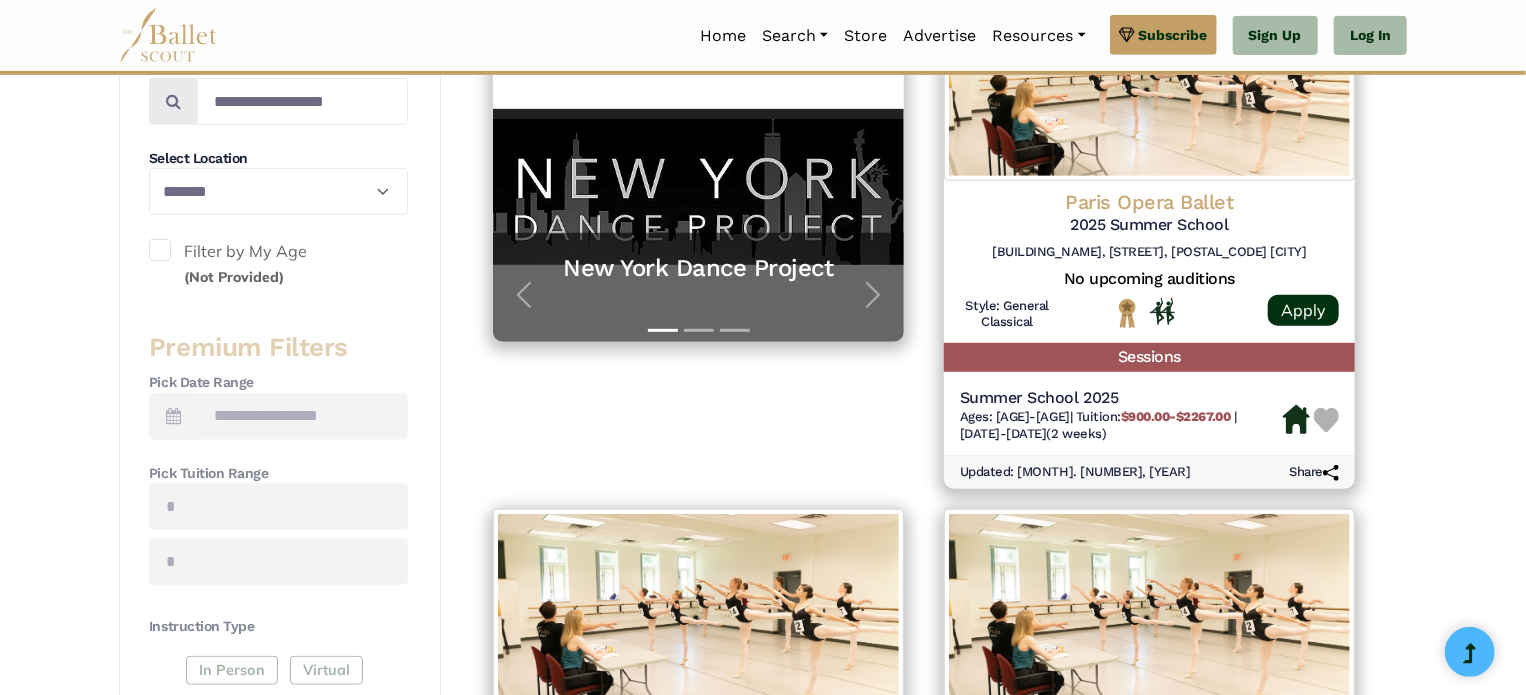 scroll, scrollTop: 440, scrollLeft: 0, axis: vertical 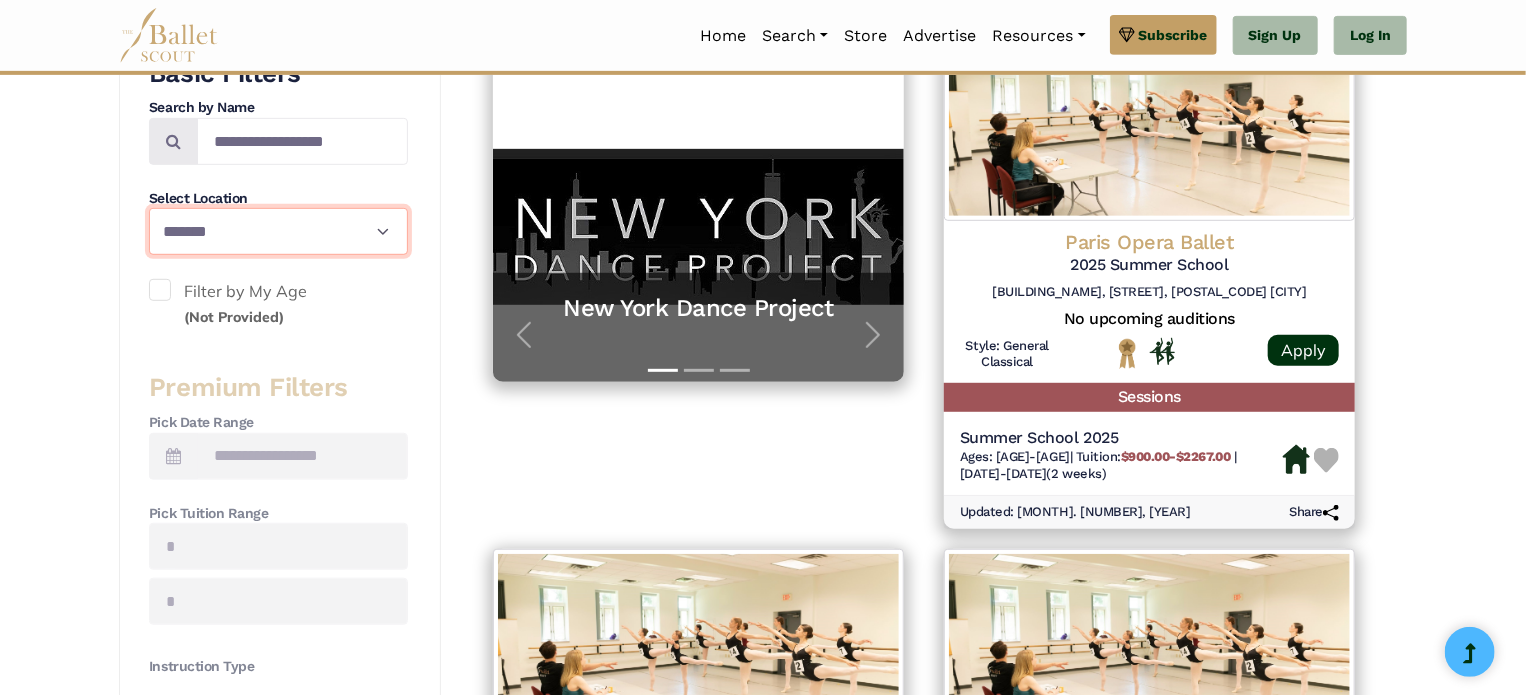 click on "**********" at bounding box center (278, 231) 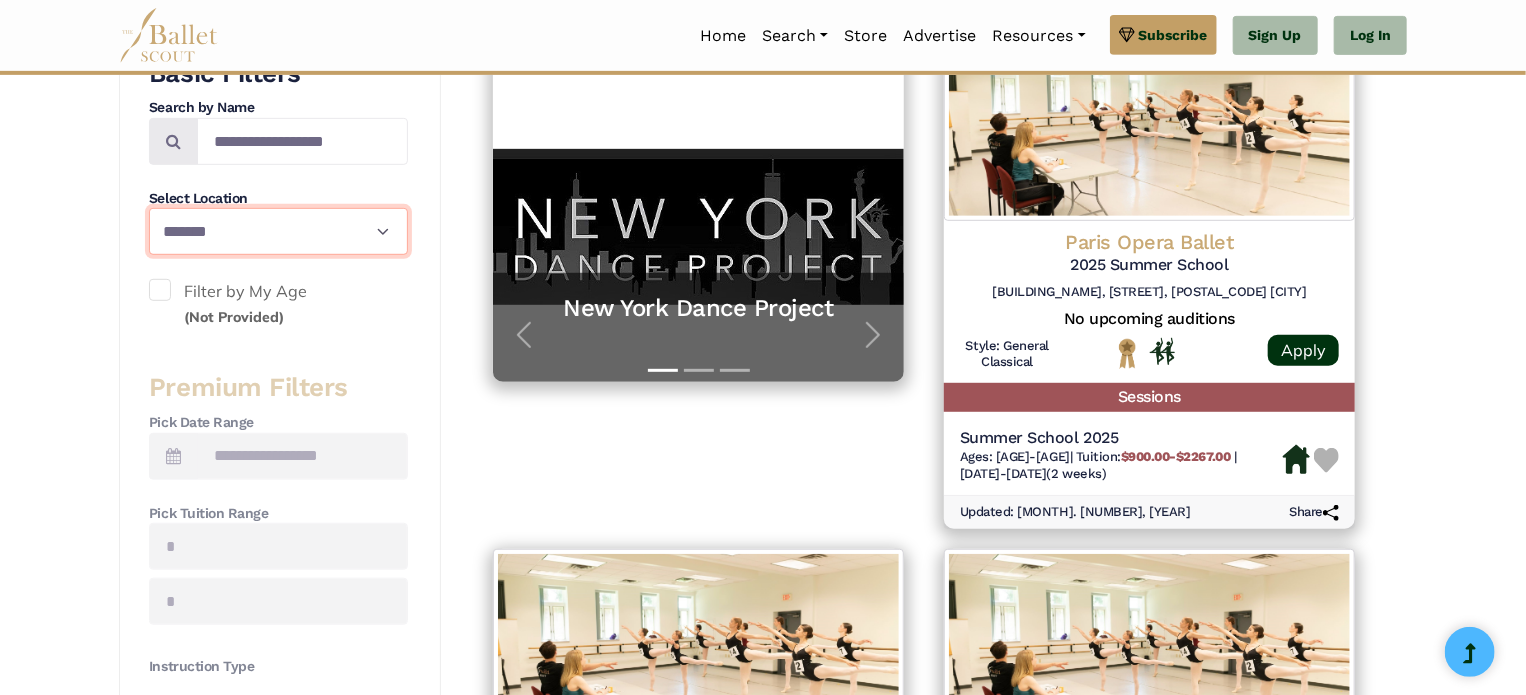 select on "**" 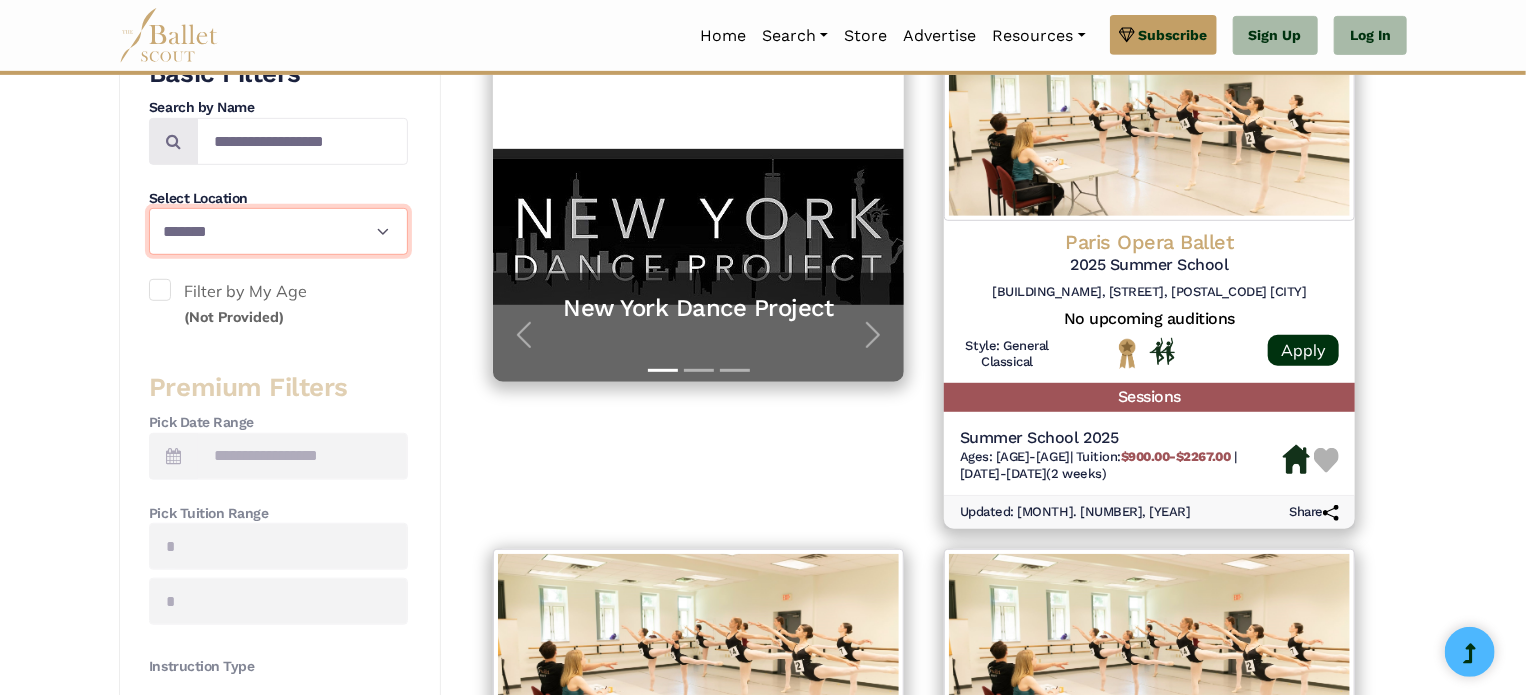 click on "**********" at bounding box center [278, 231] 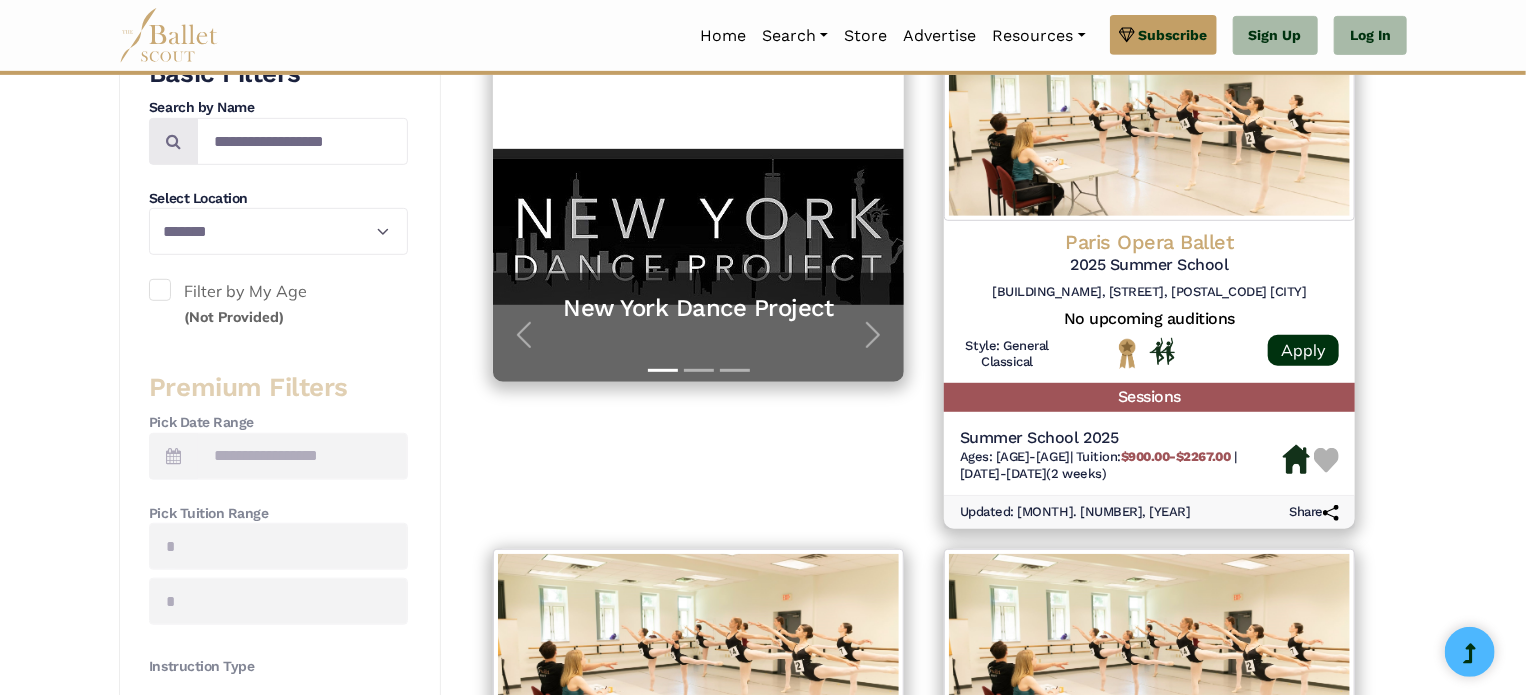 click on "**********" at bounding box center [763, 1502] 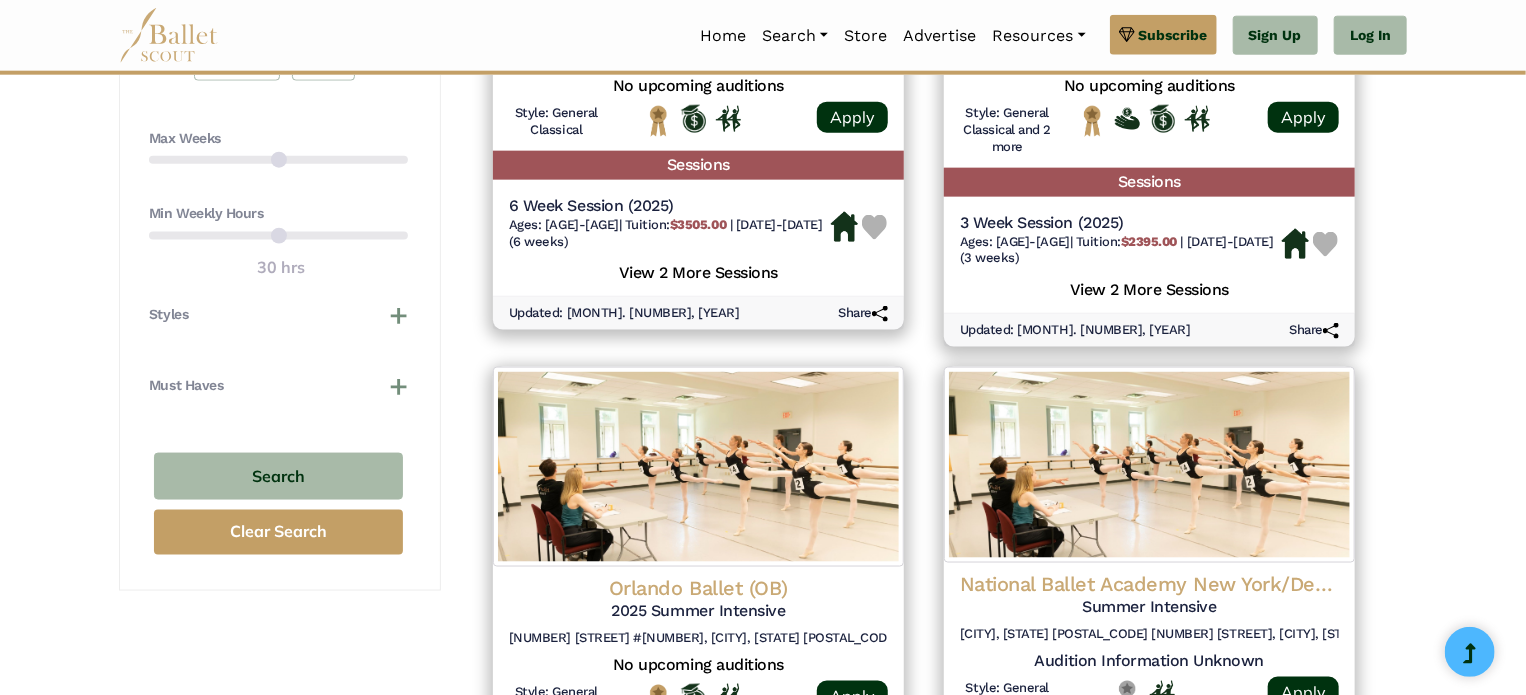 scroll, scrollTop: 1200, scrollLeft: 0, axis: vertical 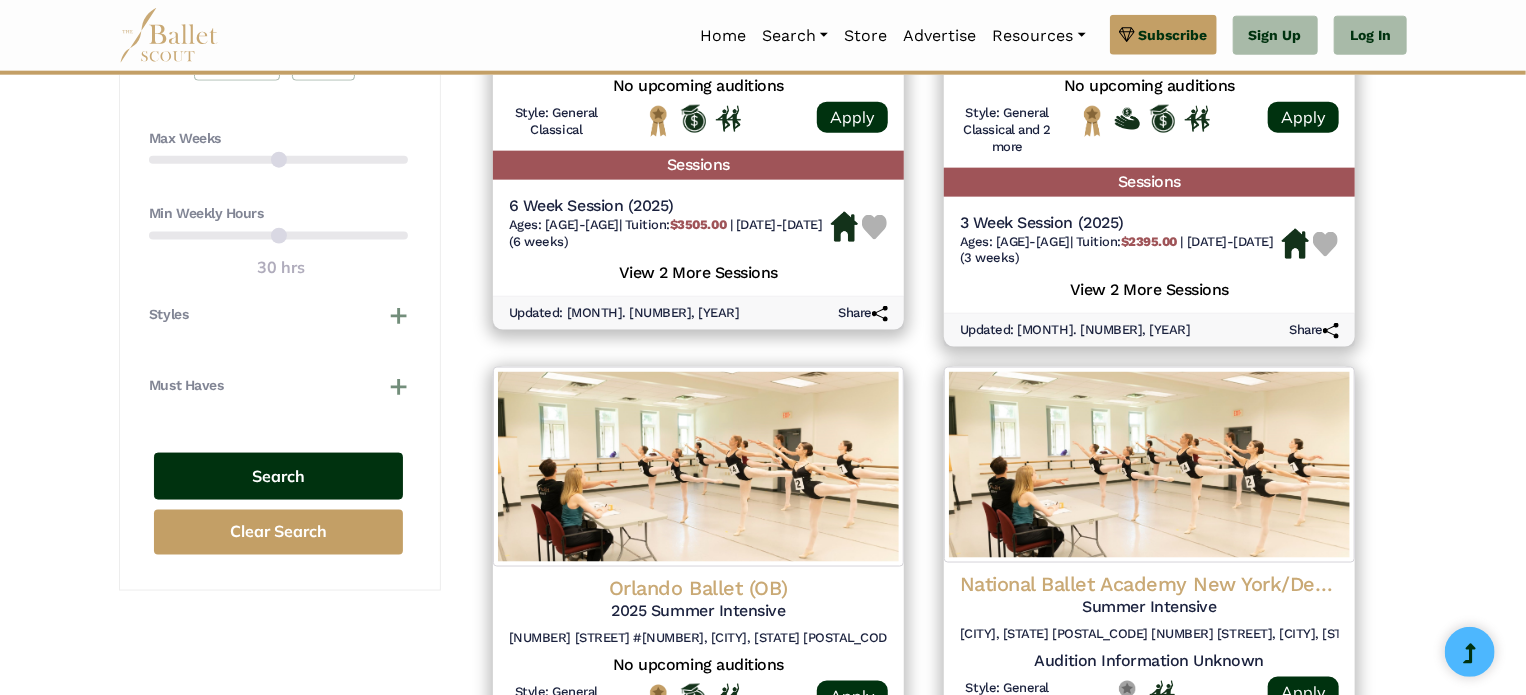 click on "Search" at bounding box center (278, 476) 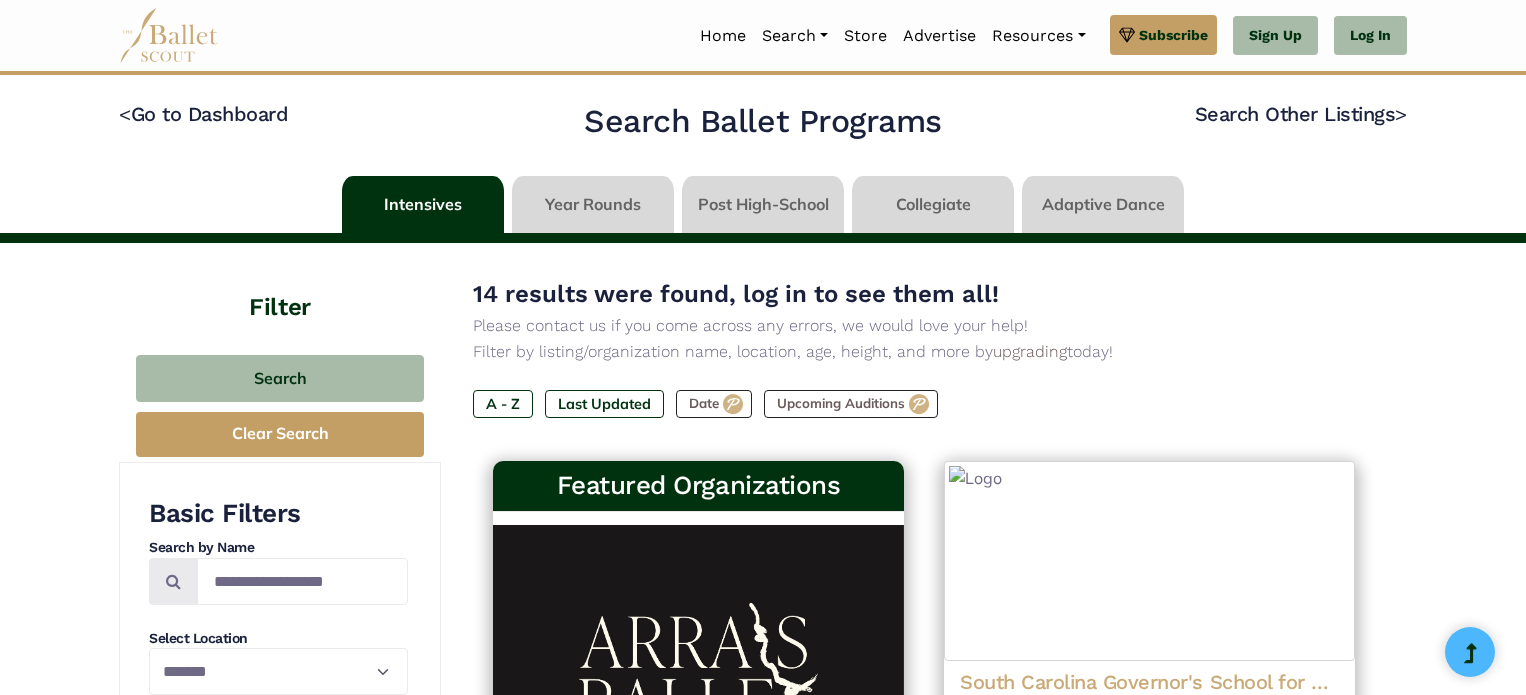 select on "**" 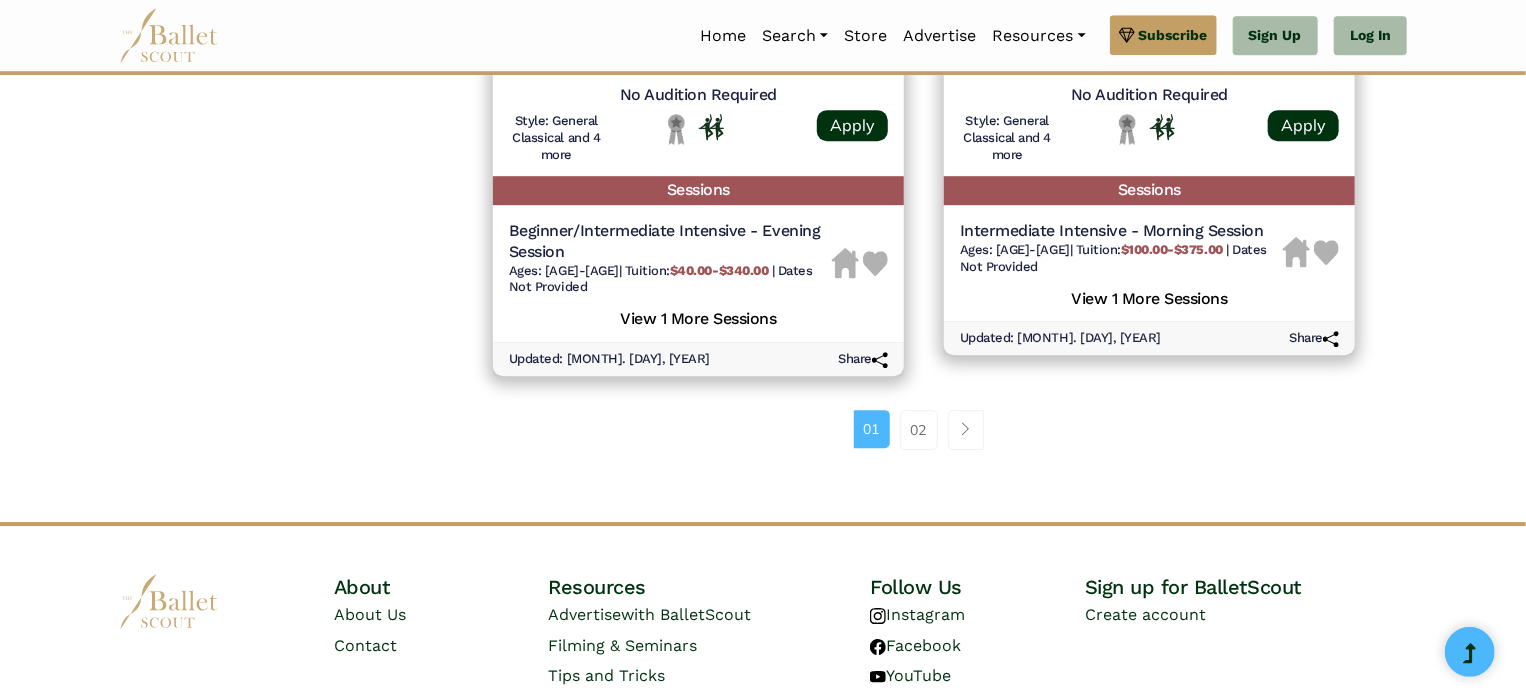 scroll, scrollTop: 2920, scrollLeft: 0, axis: vertical 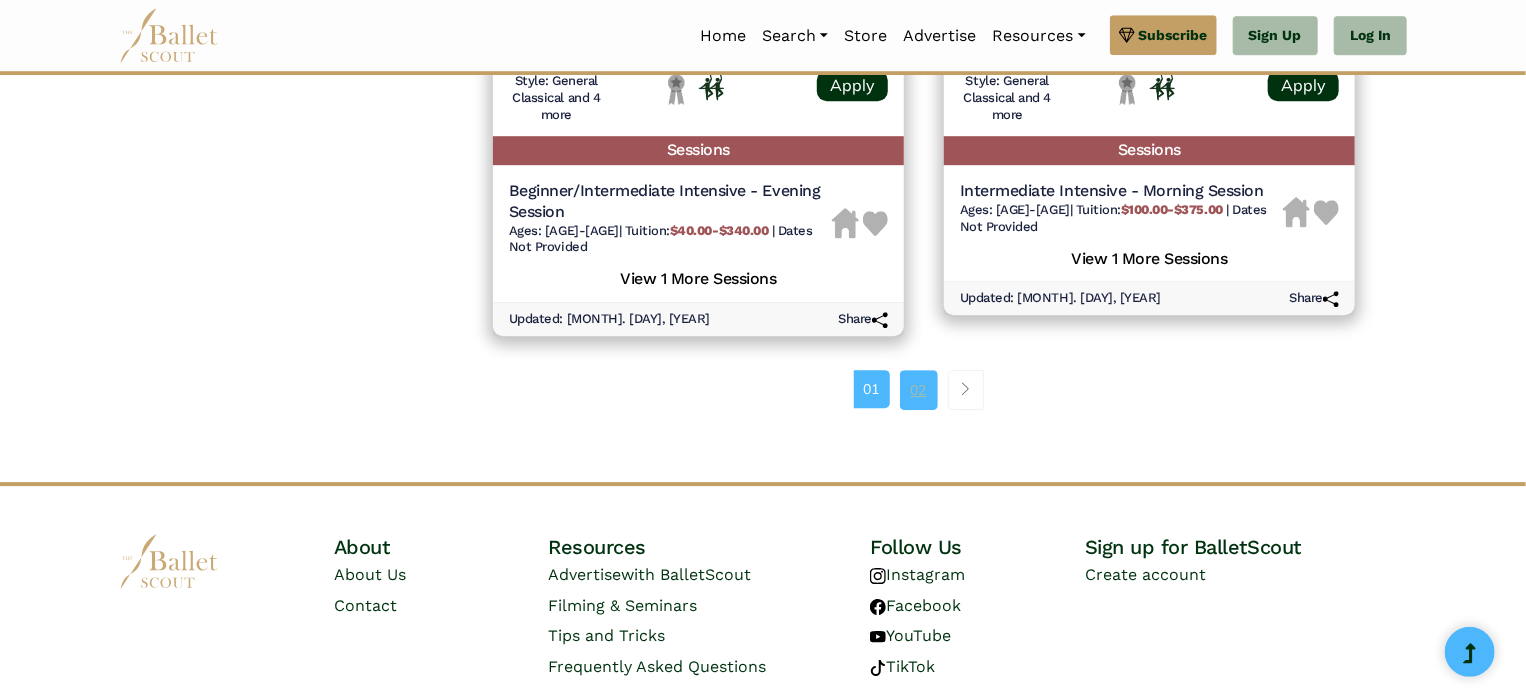 click on "02" at bounding box center [919, 390] 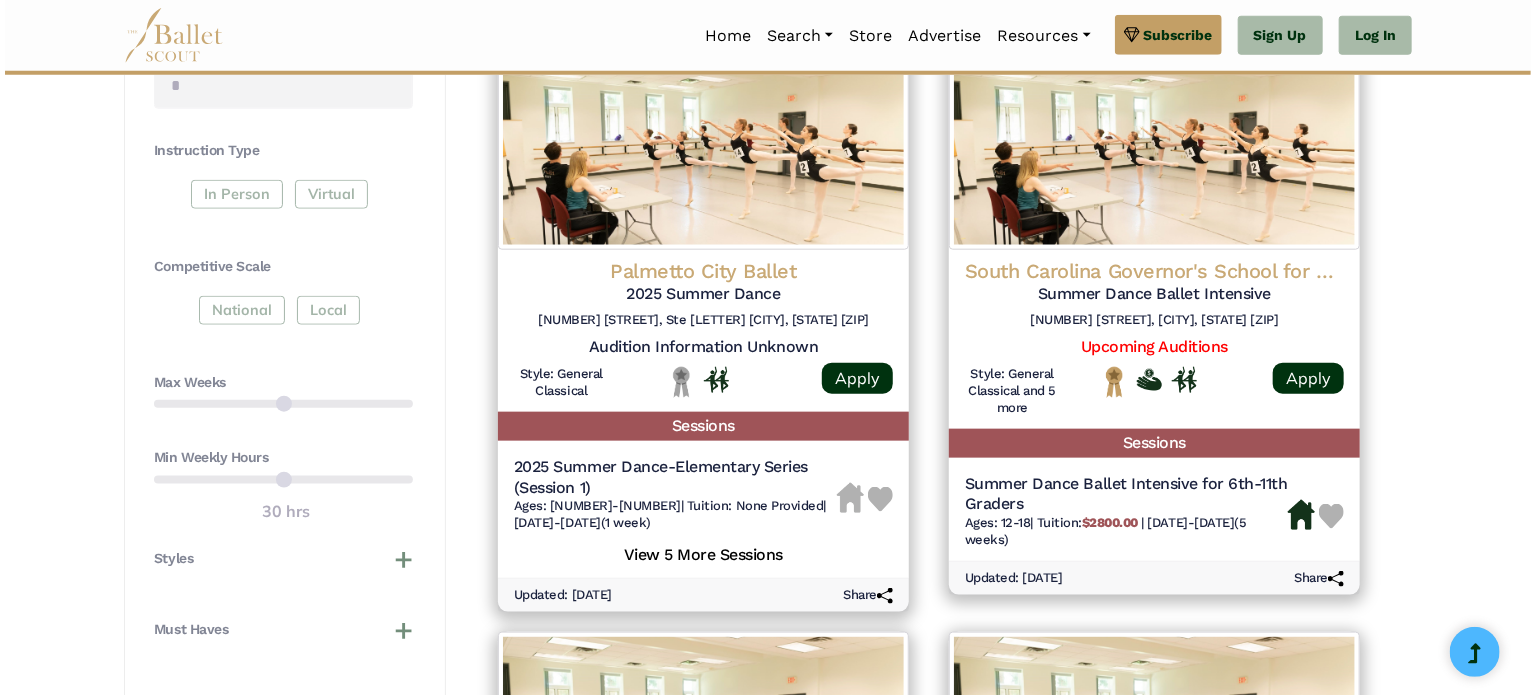 scroll, scrollTop: 960, scrollLeft: 0, axis: vertical 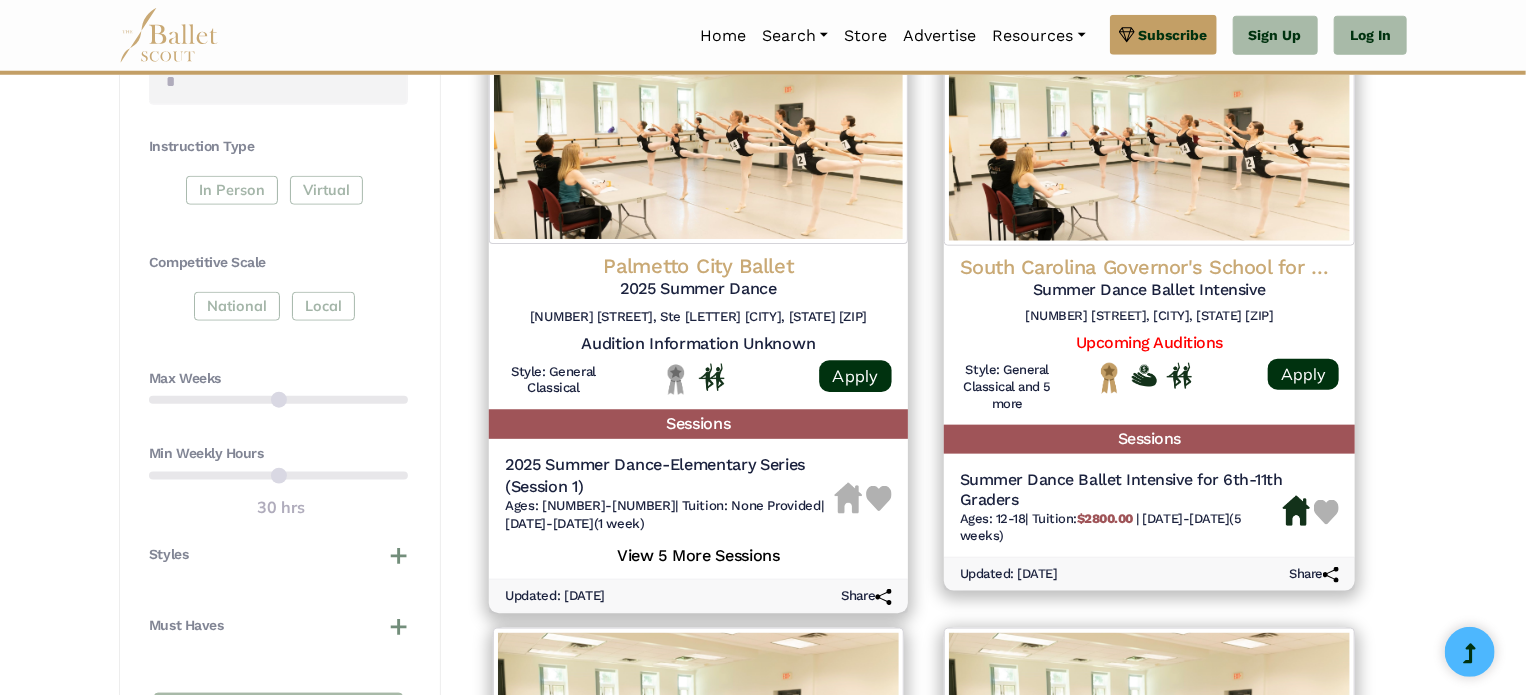 click on "View
5 More Sessions" at bounding box center (698, 553) 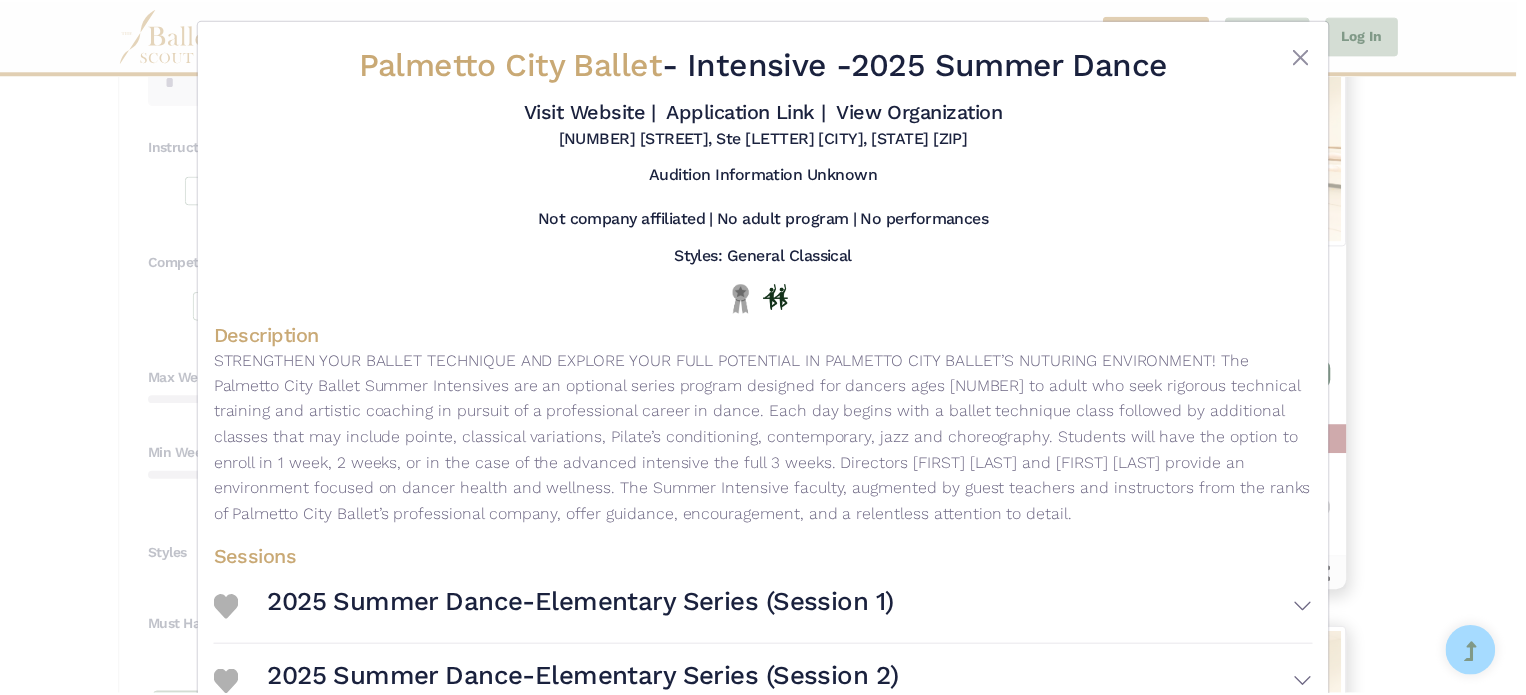 scroll, scrollTop: 0, scrollLeft: 0, axis: both 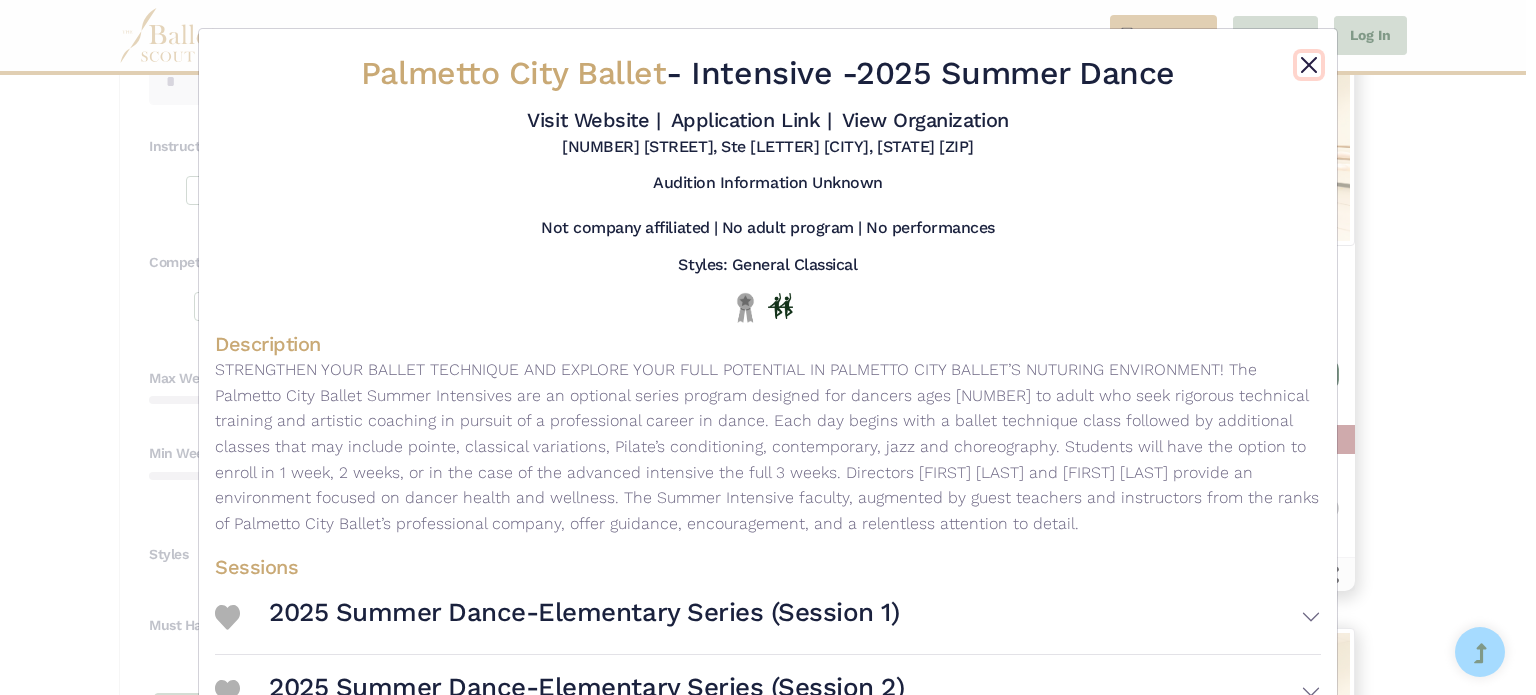 click at bounding box center [1309, 65] 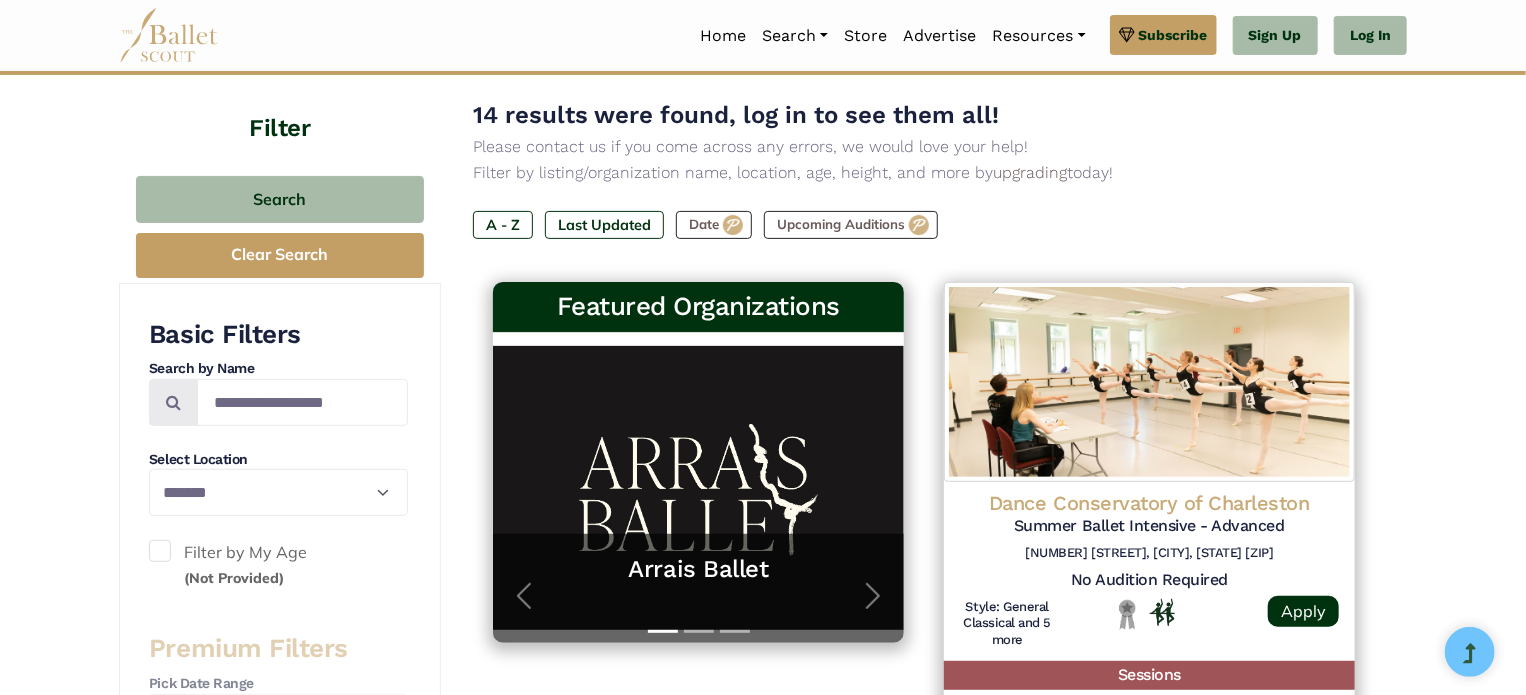 scroll, scrollTop: 160, scrollLeft: 0, axis: vertical 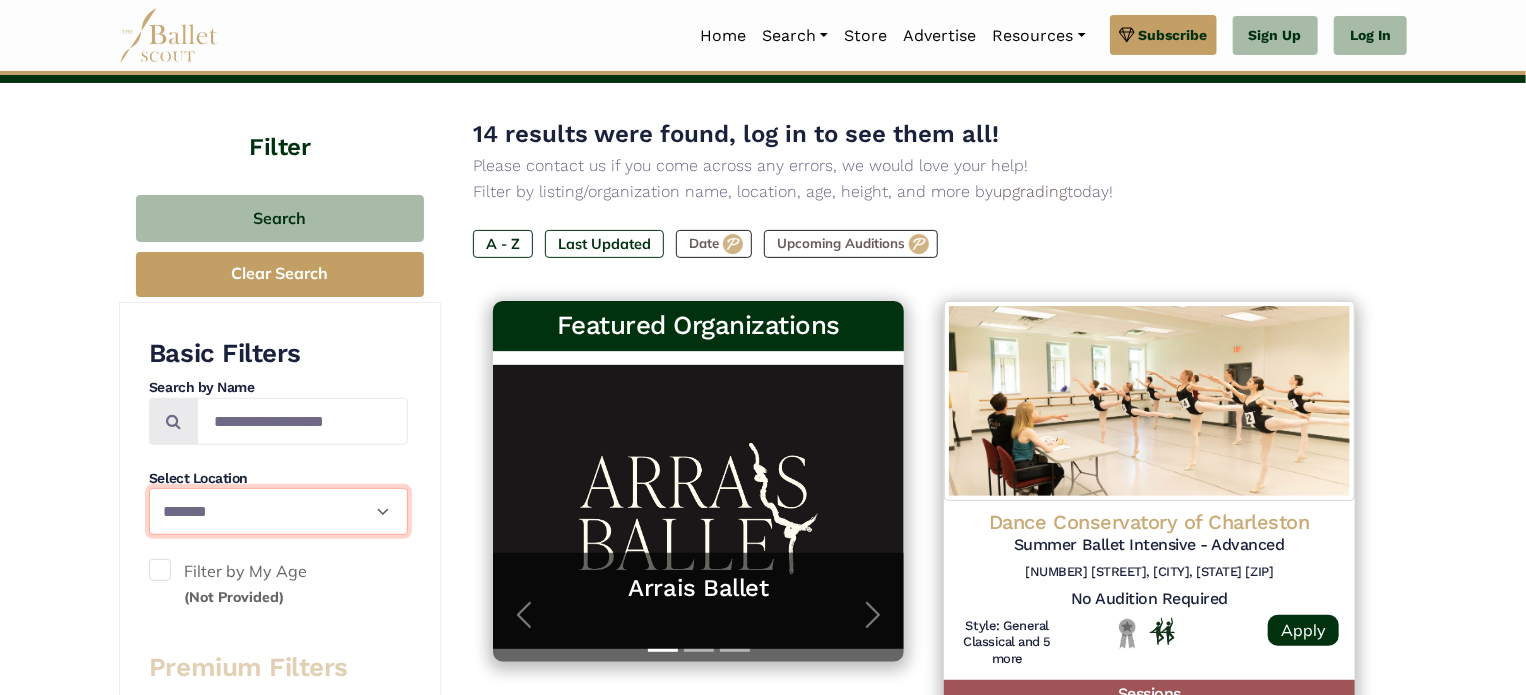 click on "**********" at bounding box center [278, 511] 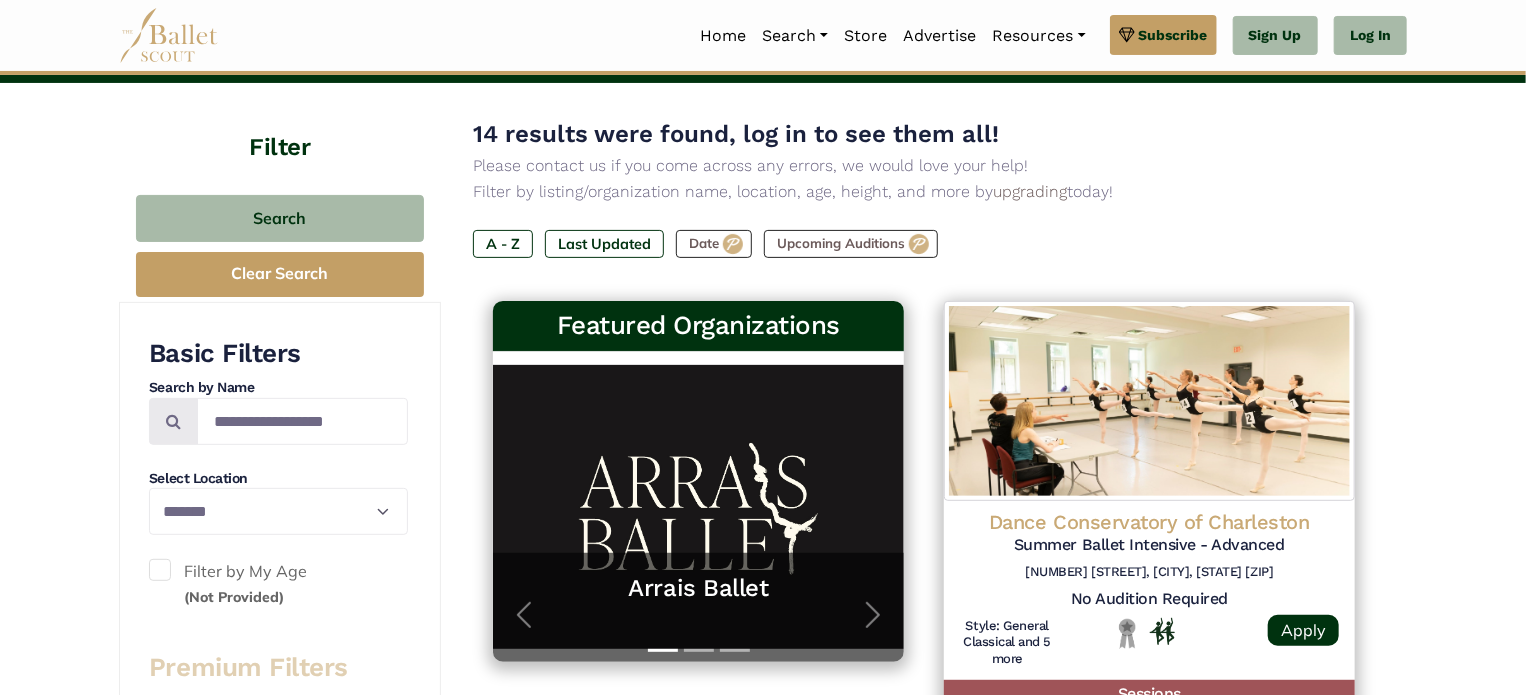click on "**********" at bounding box center (763, 1242) 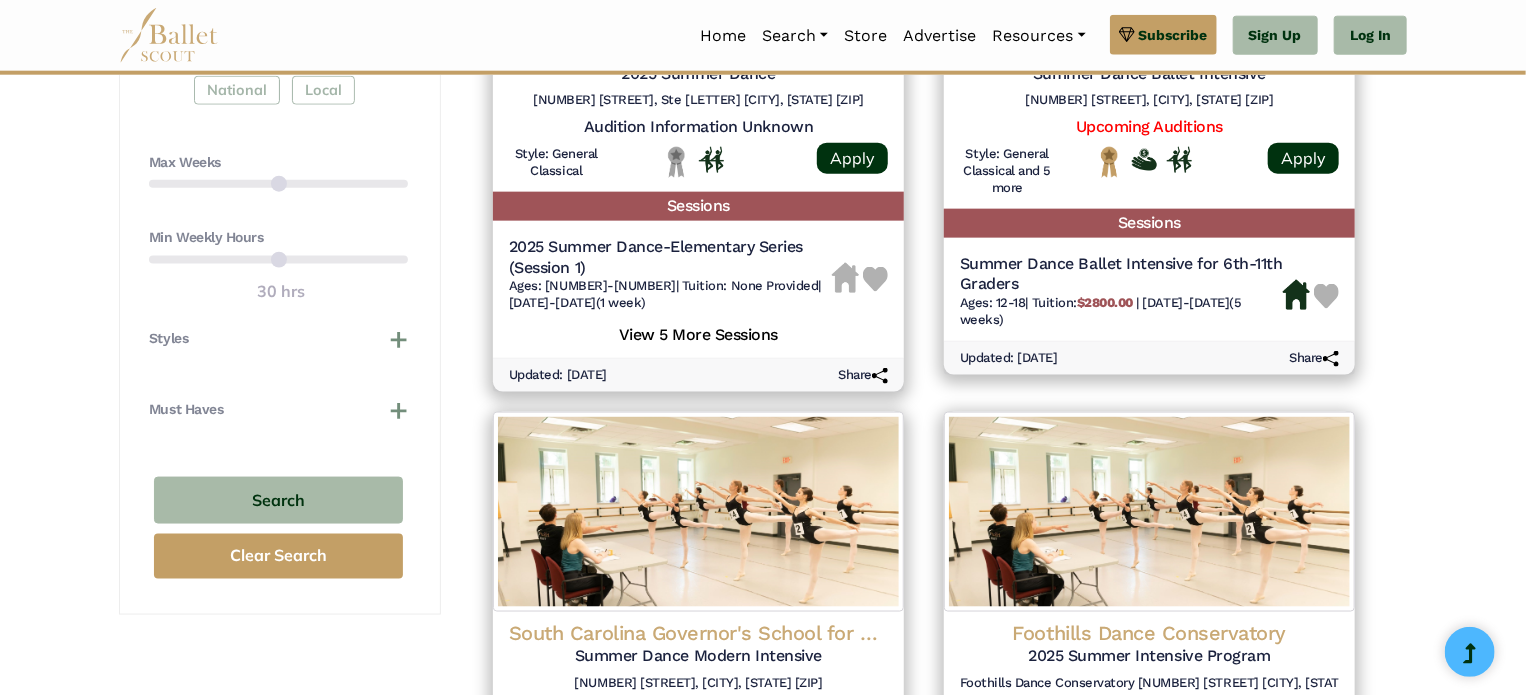 scroll, scrollTop: 1280, scrollLeft: 0, axis: vertical 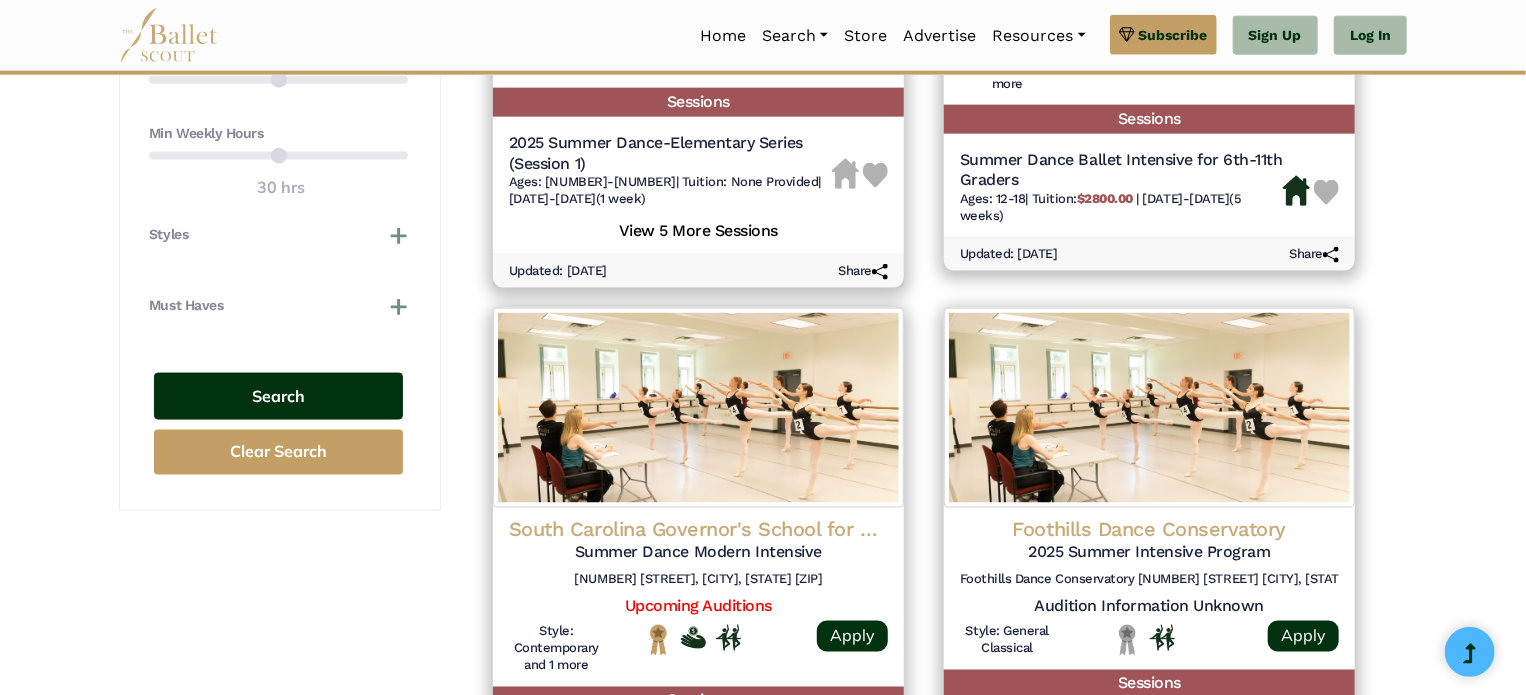 click on "Search" at bounding box center [278, 396] 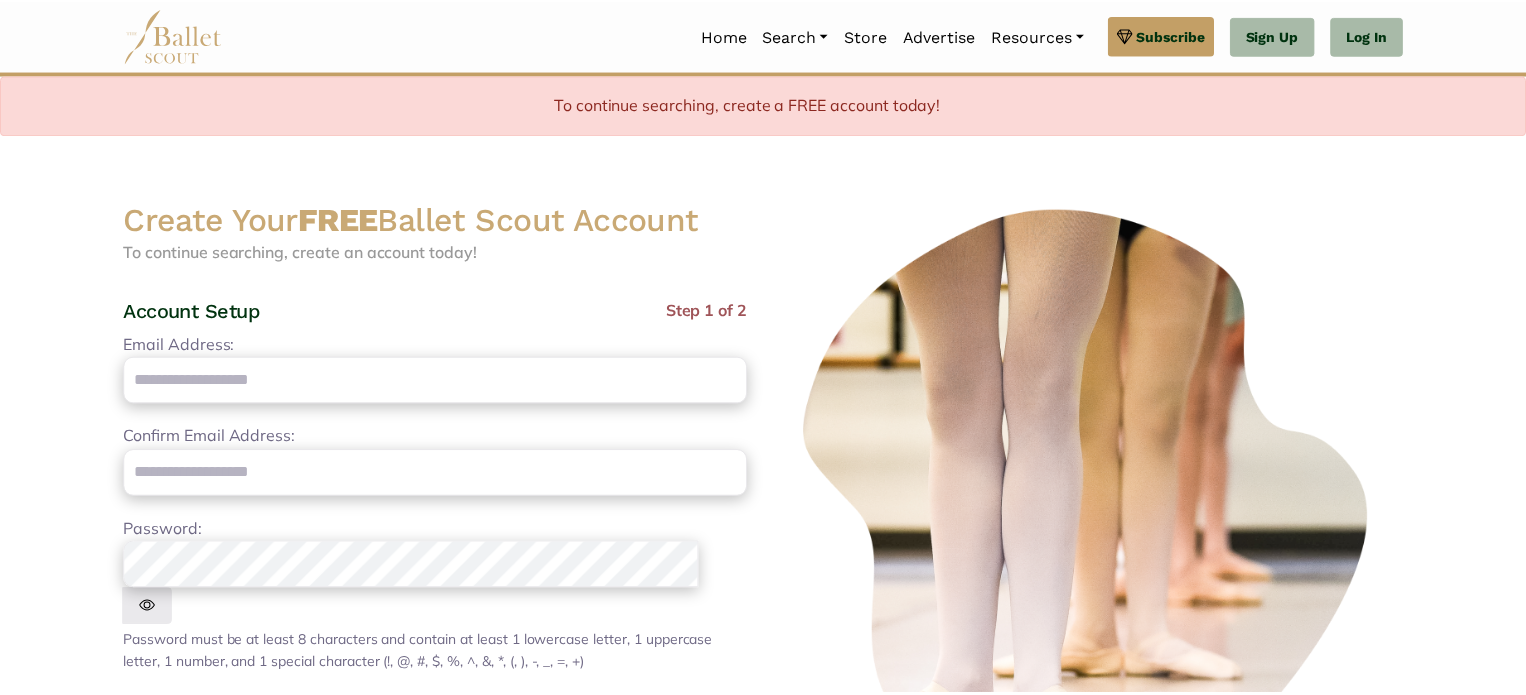 scroll, scrollTop: 0, scrollLeft: 0, axis: both 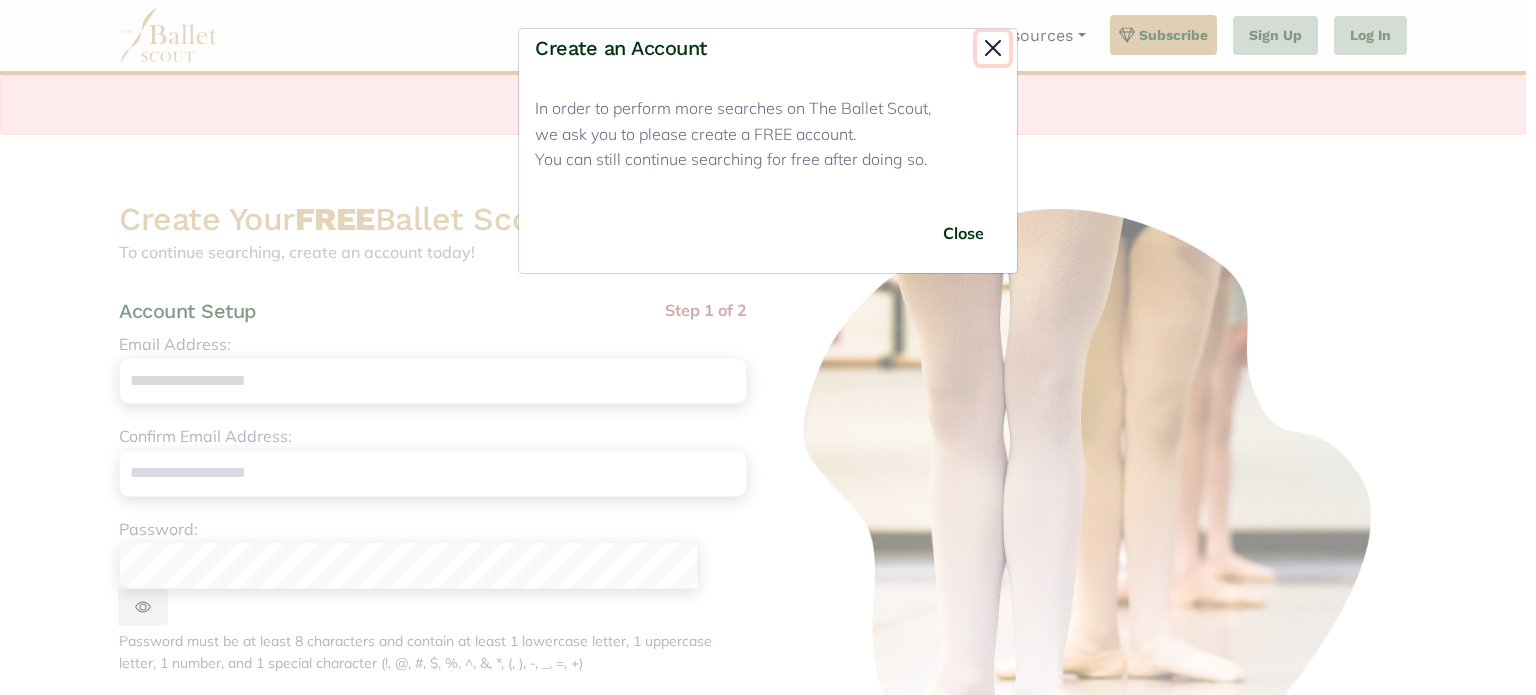 click at bounding box center (993, 48) 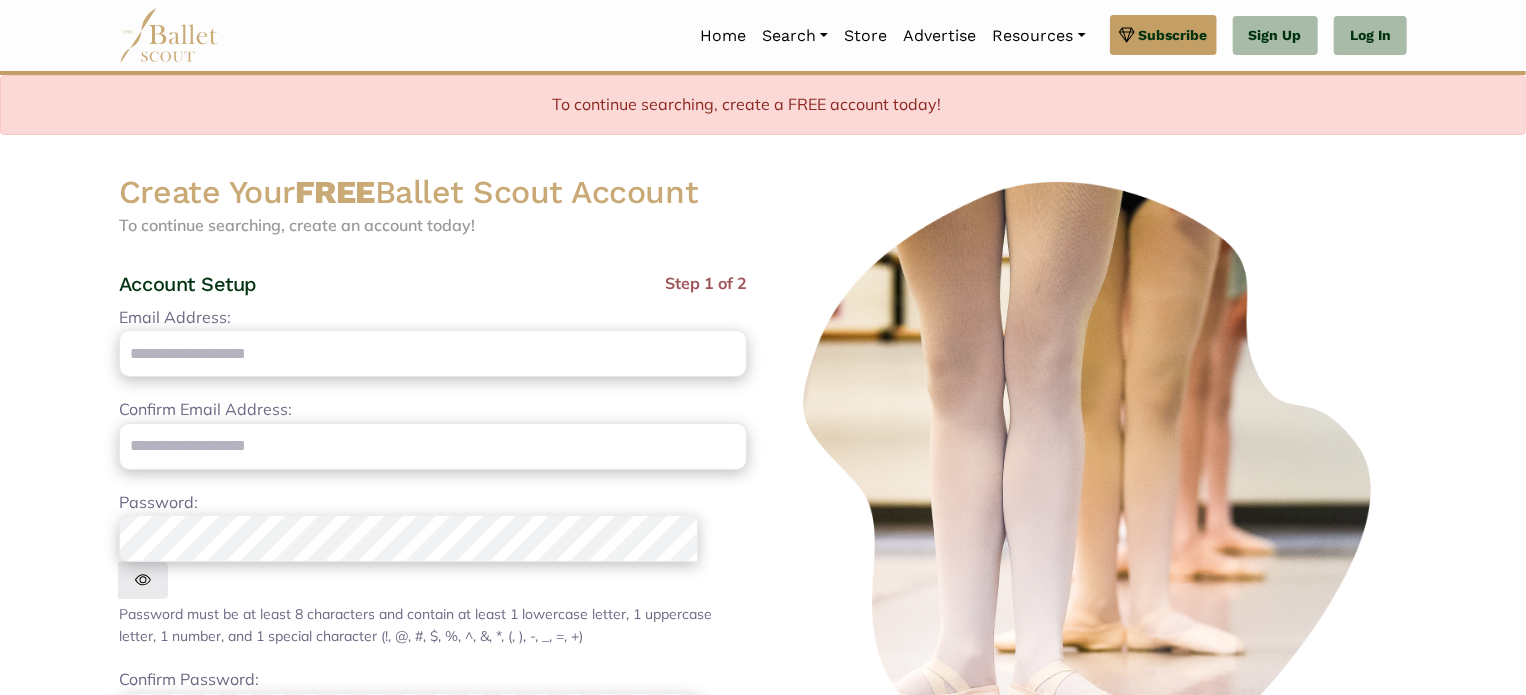scroll, scrollTop: 0, scrollLeft: 0, axis: both 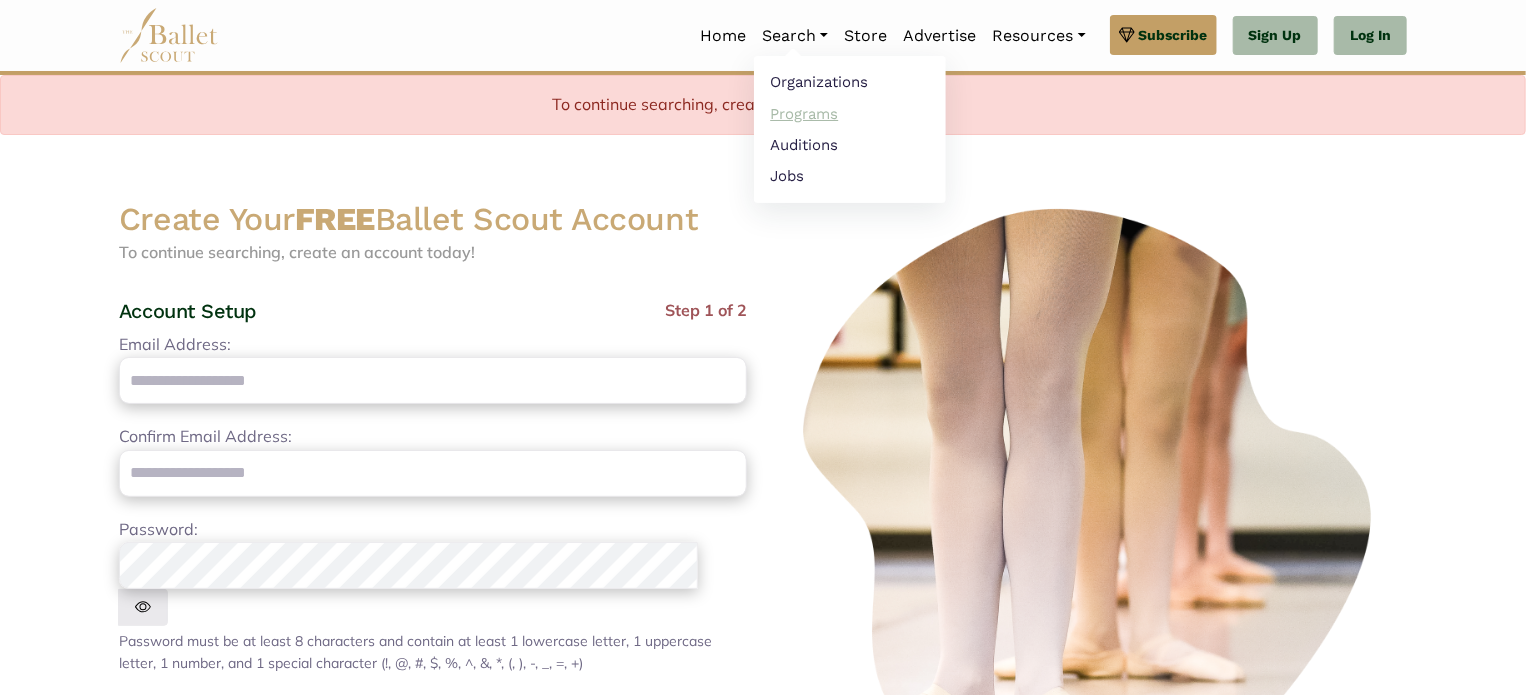 click on "Programs" at bounding box center [850, 113] 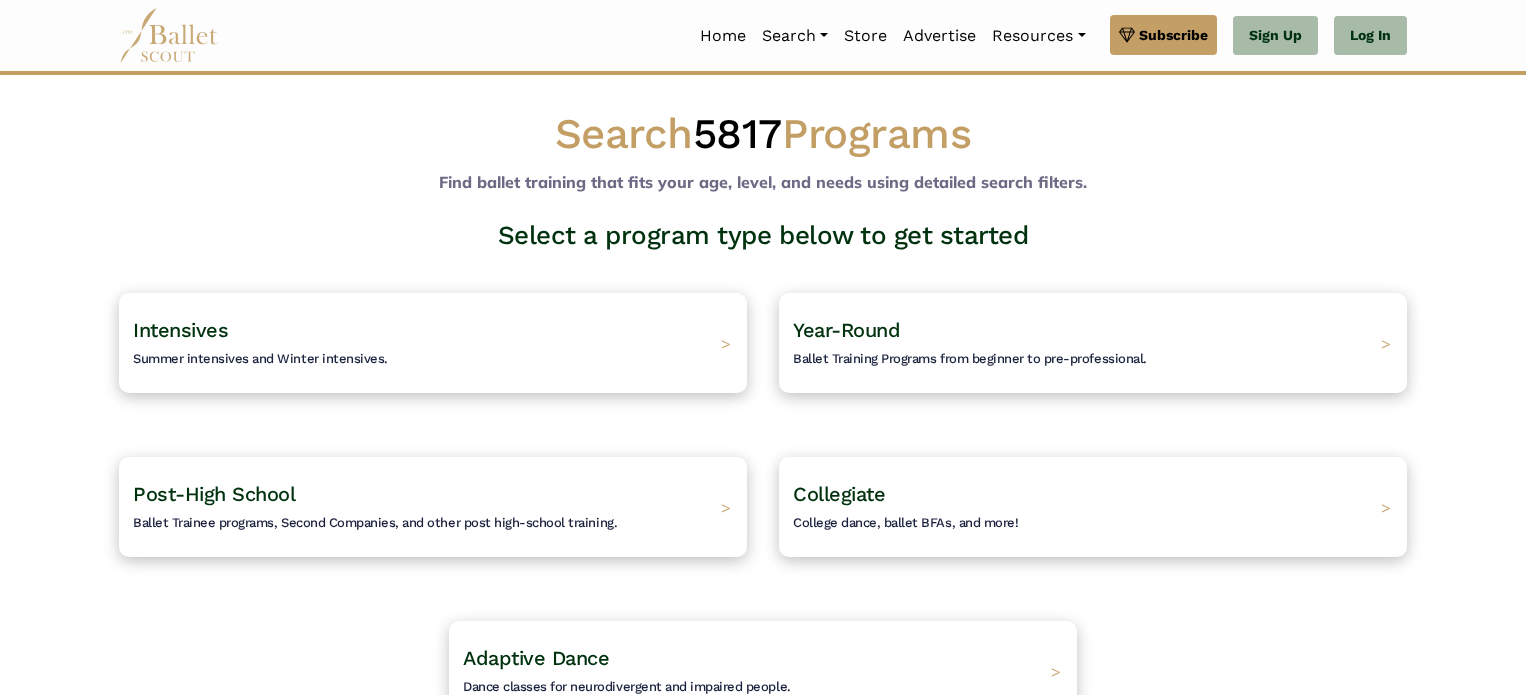 scroll, scrollTop: 0, scrollLeft: 0, axis: both 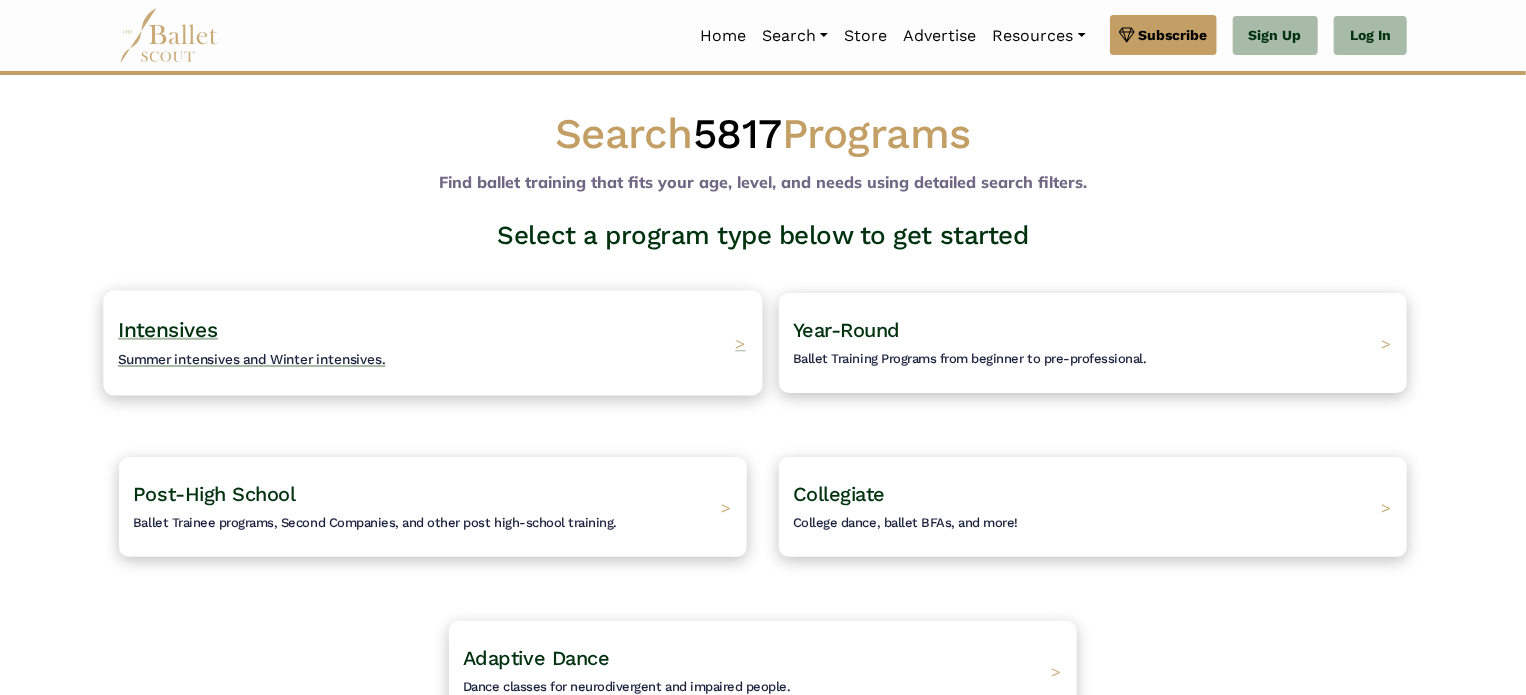 click on "Intensives Summer
intensives and Winter intensives." at bounding box center [252, 343] 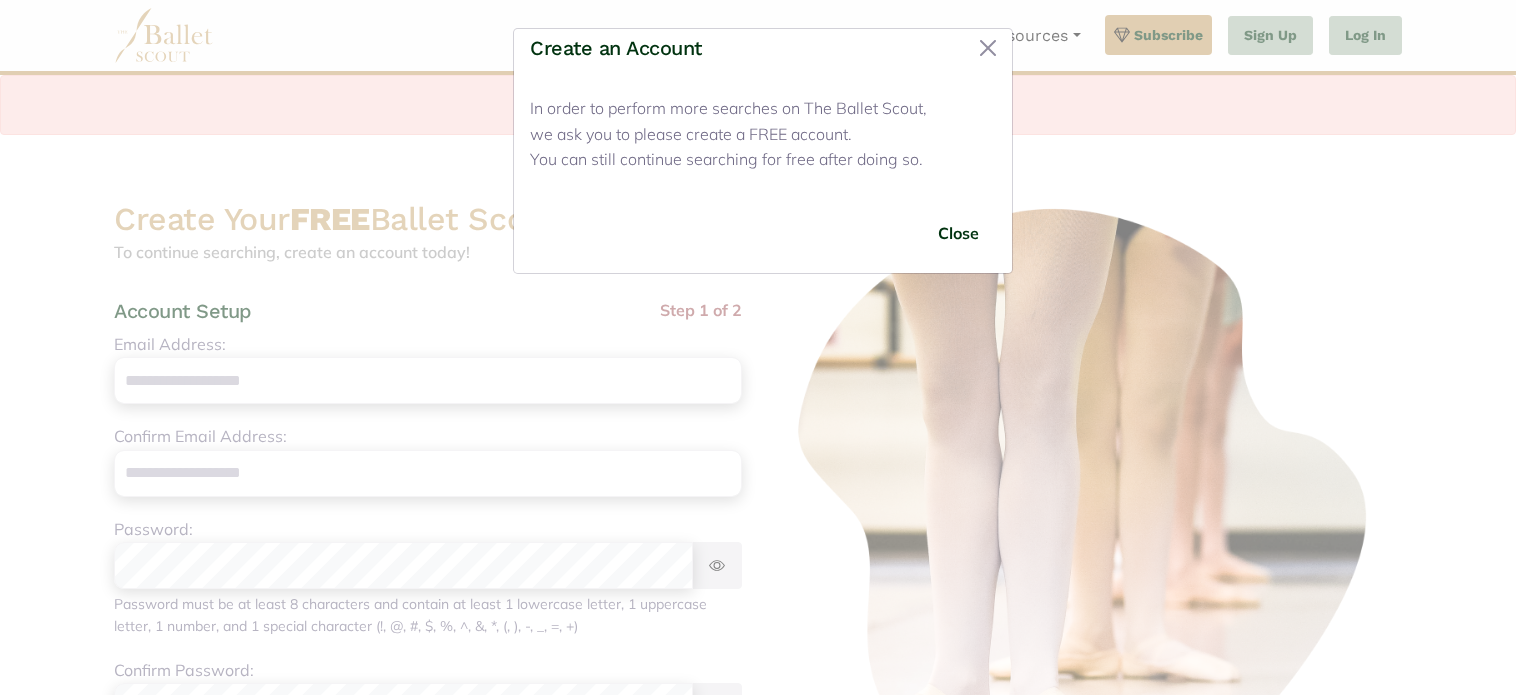 scroll, scrollTop: 0, scrollLeft: 0, axis: both 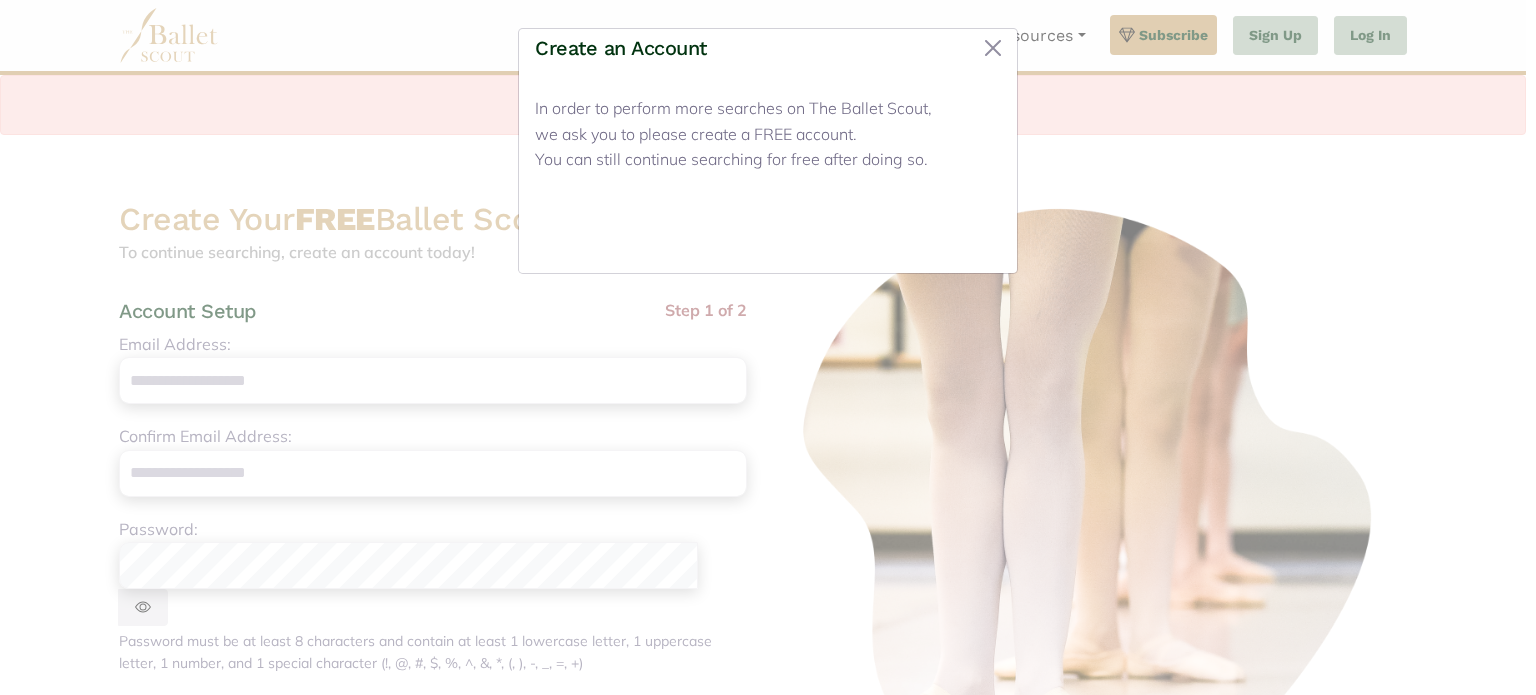click on "Close" at bounding box center (963, 233) 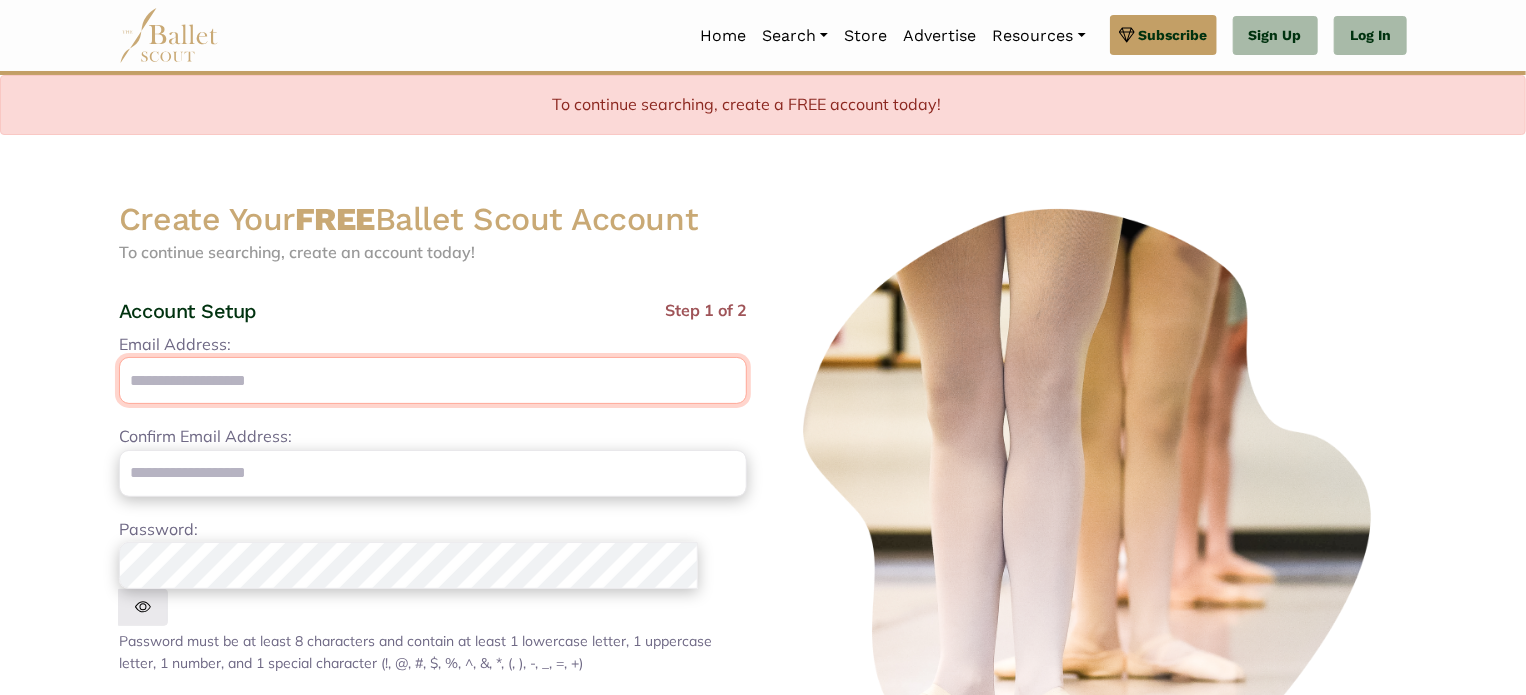 click on "Email Address:" at bounding box center [433, 380] 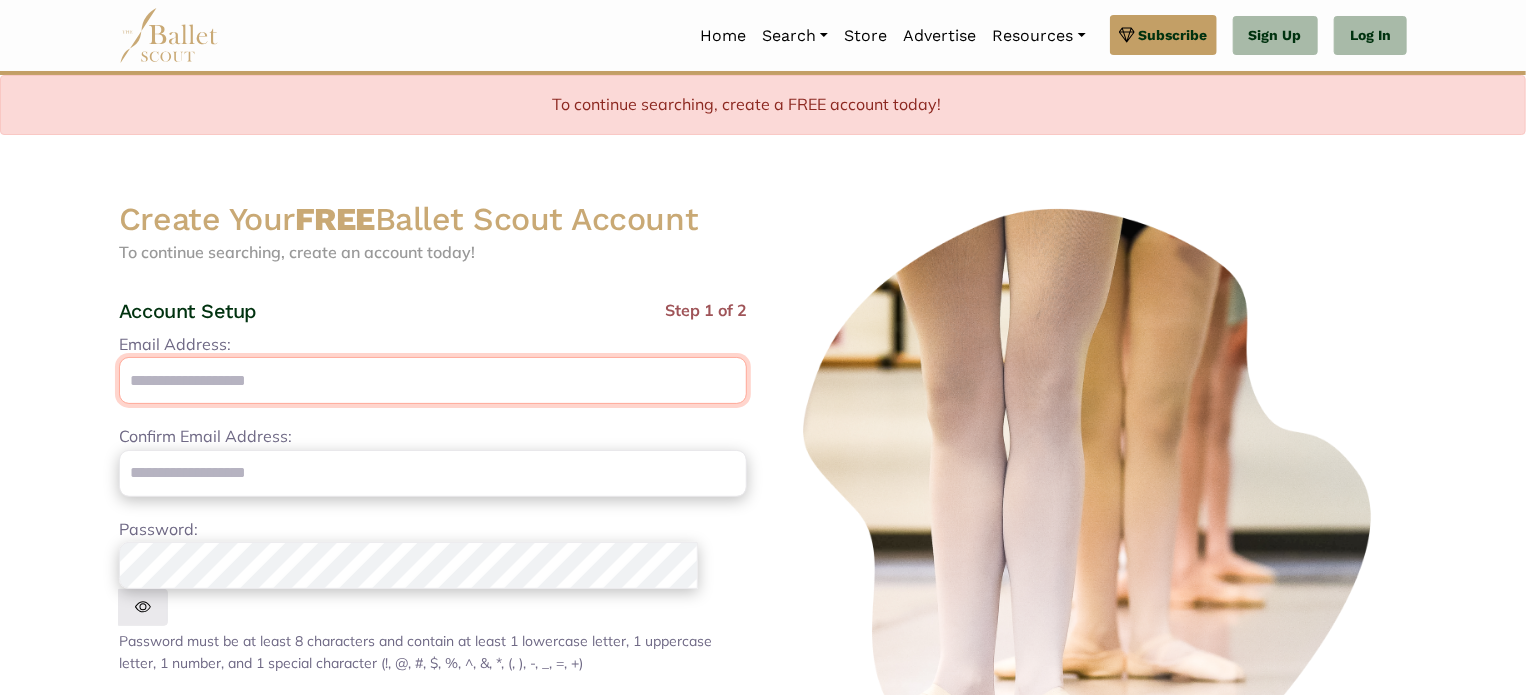 type on "**********" 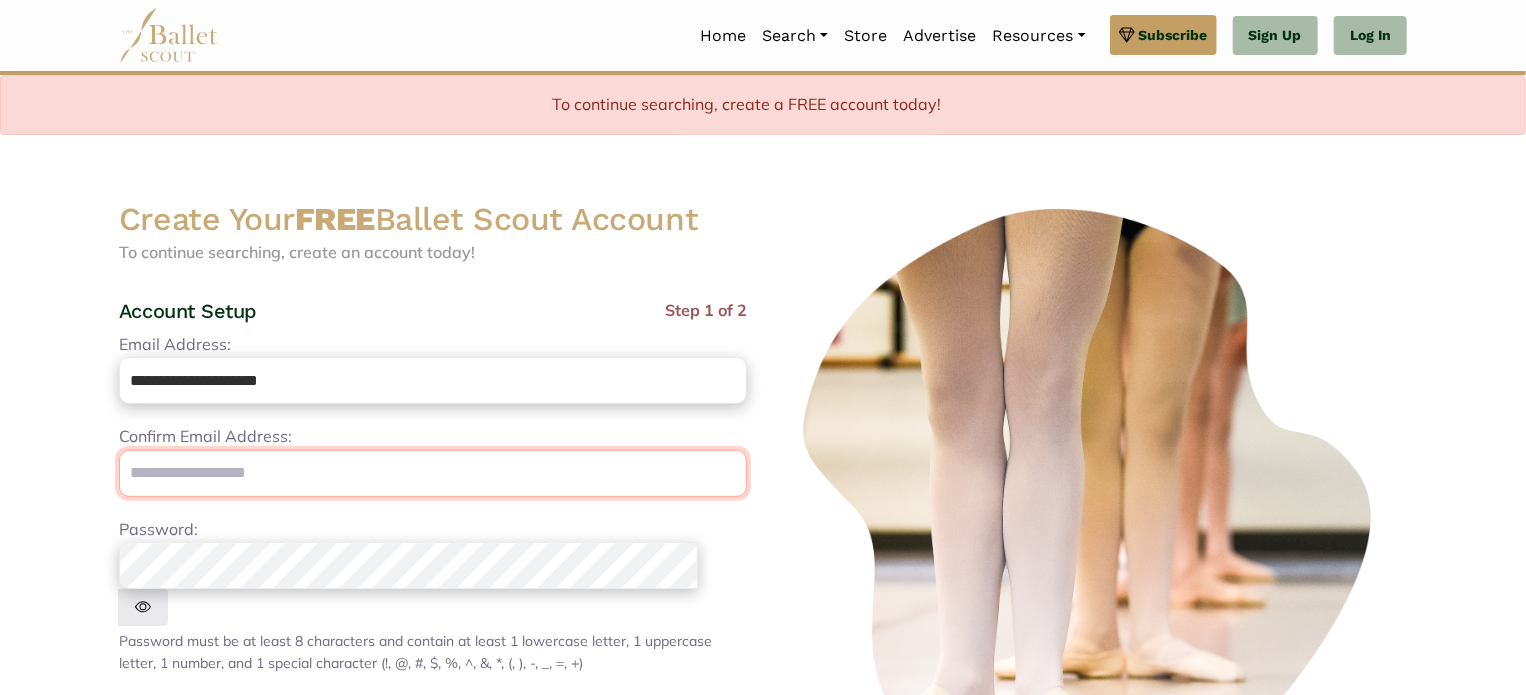 type on "**********" 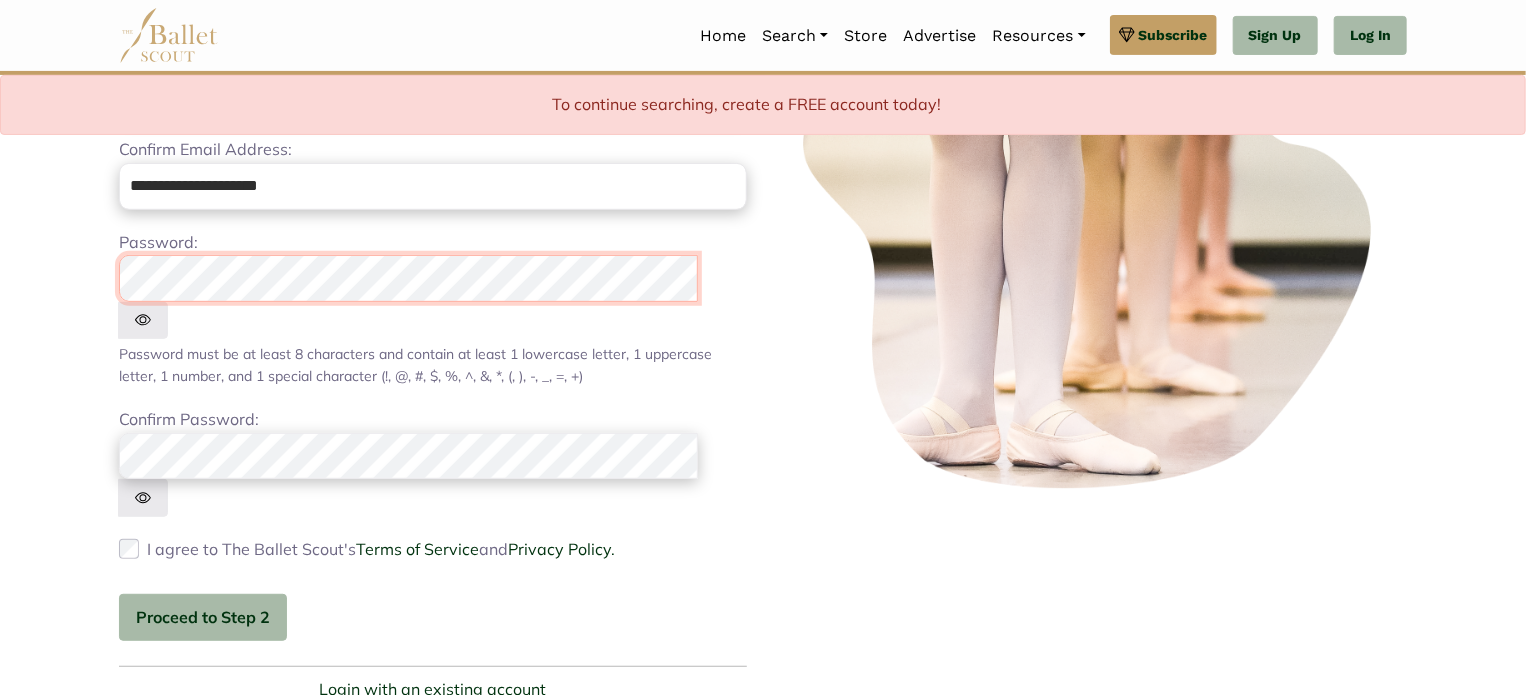 scroll, scrollTop: 284, scrollLeft: 0, axis: vertical 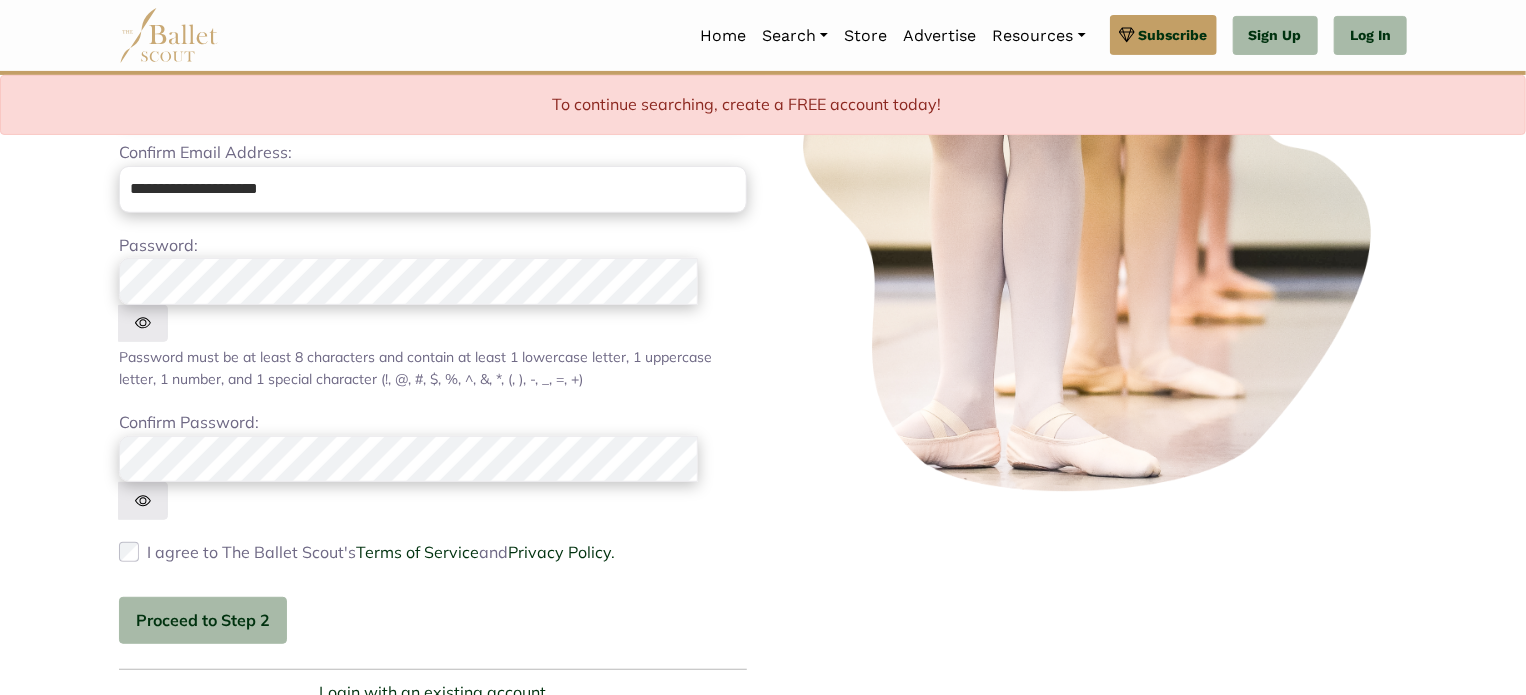 click at bounding box center (143, 323) 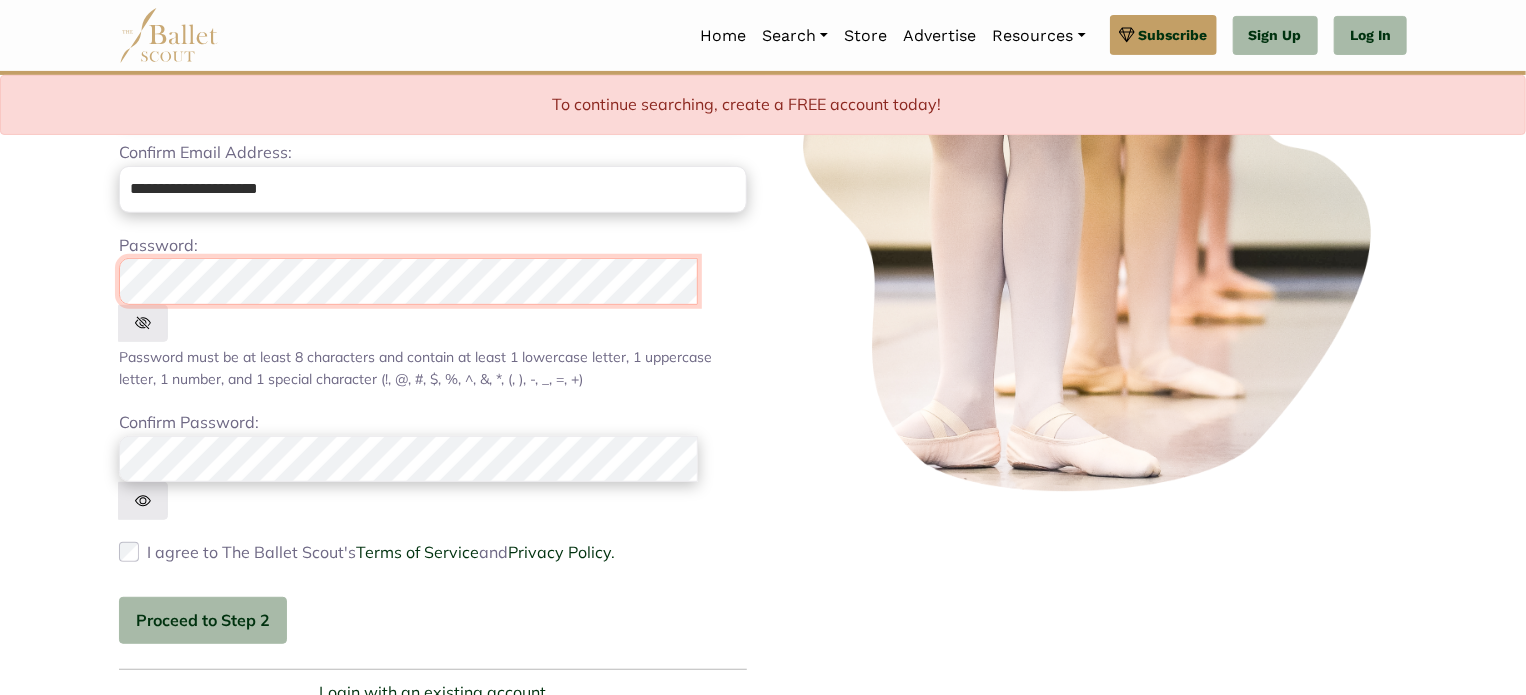 click on "Premium Feature
Make this audition season count. Upgrade to premium for access to tools and resources that will help you stay ahead of the game.
About Premium
Cancel
Loading...
Please Wait
Organizations Programs Jobs" at bounding box center [763, 387] 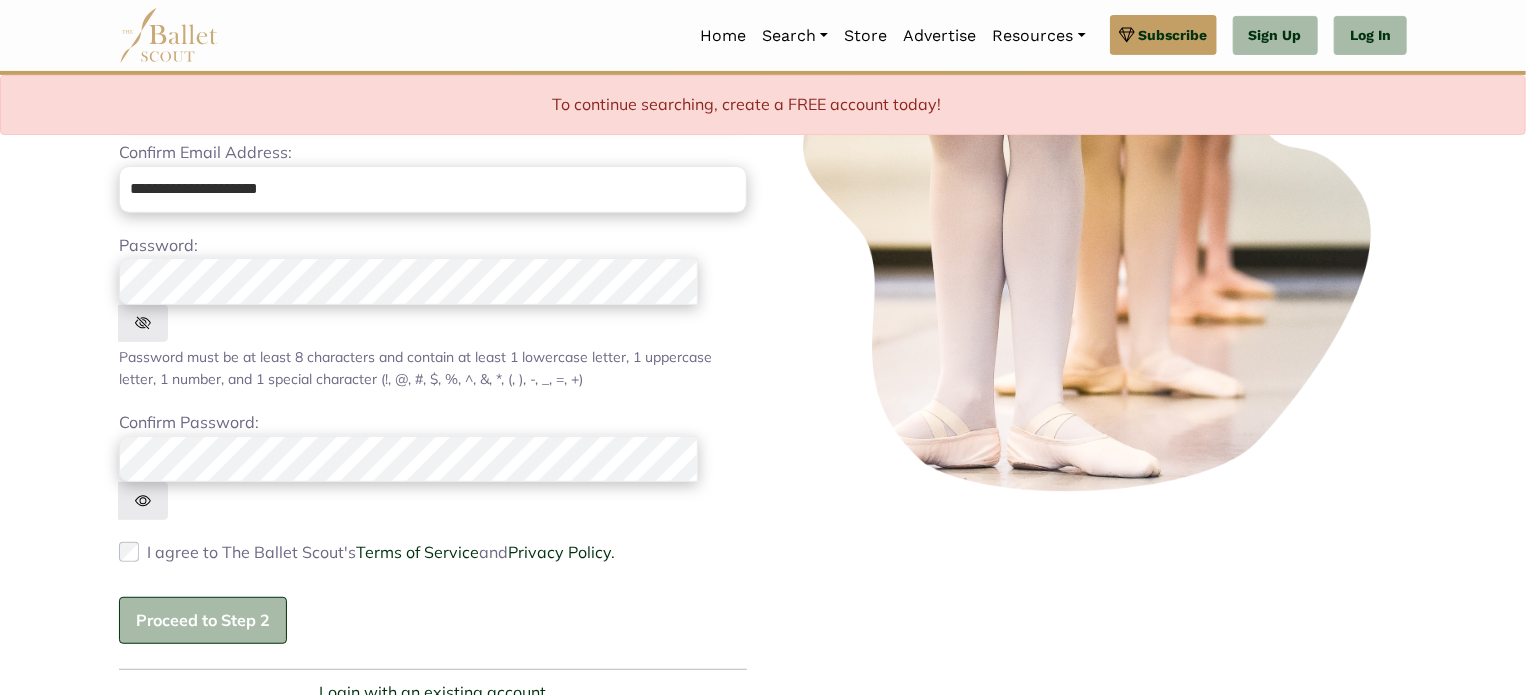 click on "Proceed to Step 2" at bounding box center (203, 620) 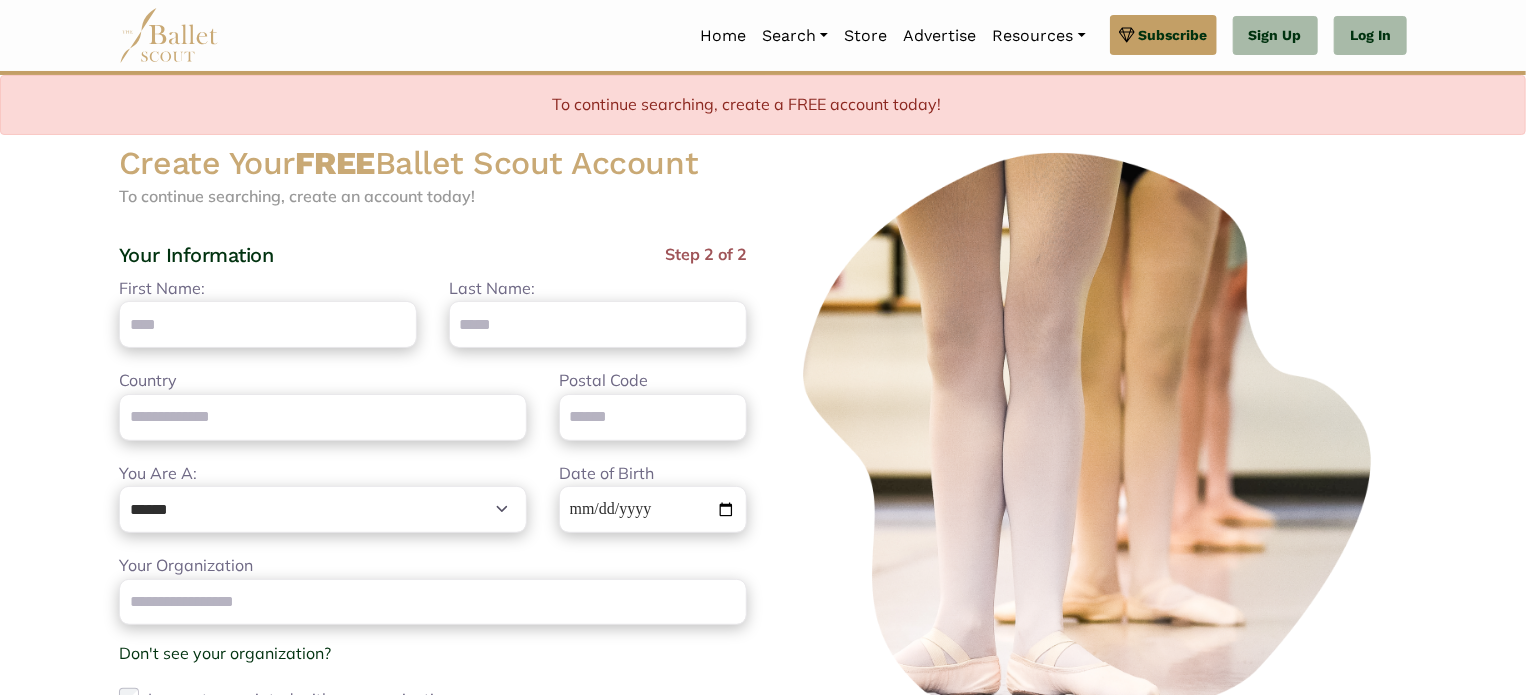 scroll, scrollTop: 0, scrollLeft: 0, axis: both 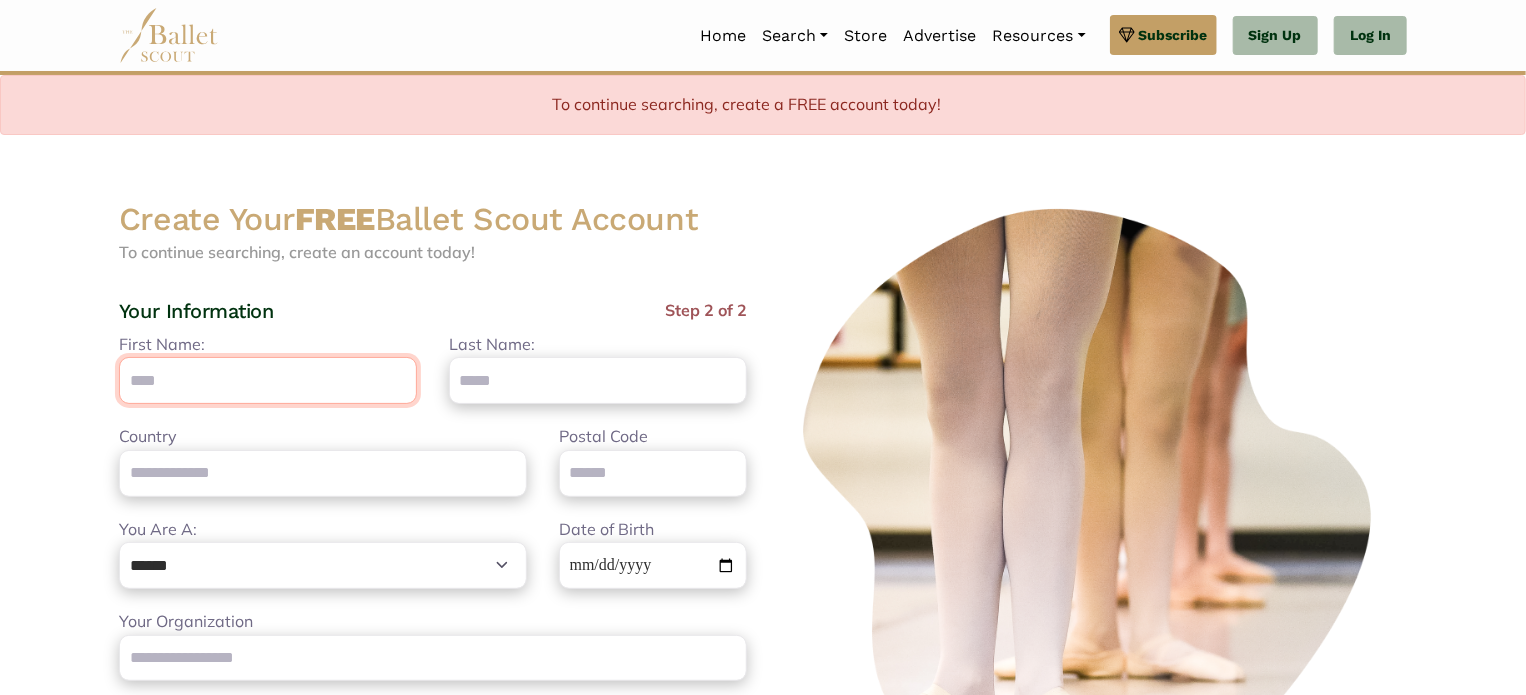 click on "First Name:" at bounding box center (268, 380) 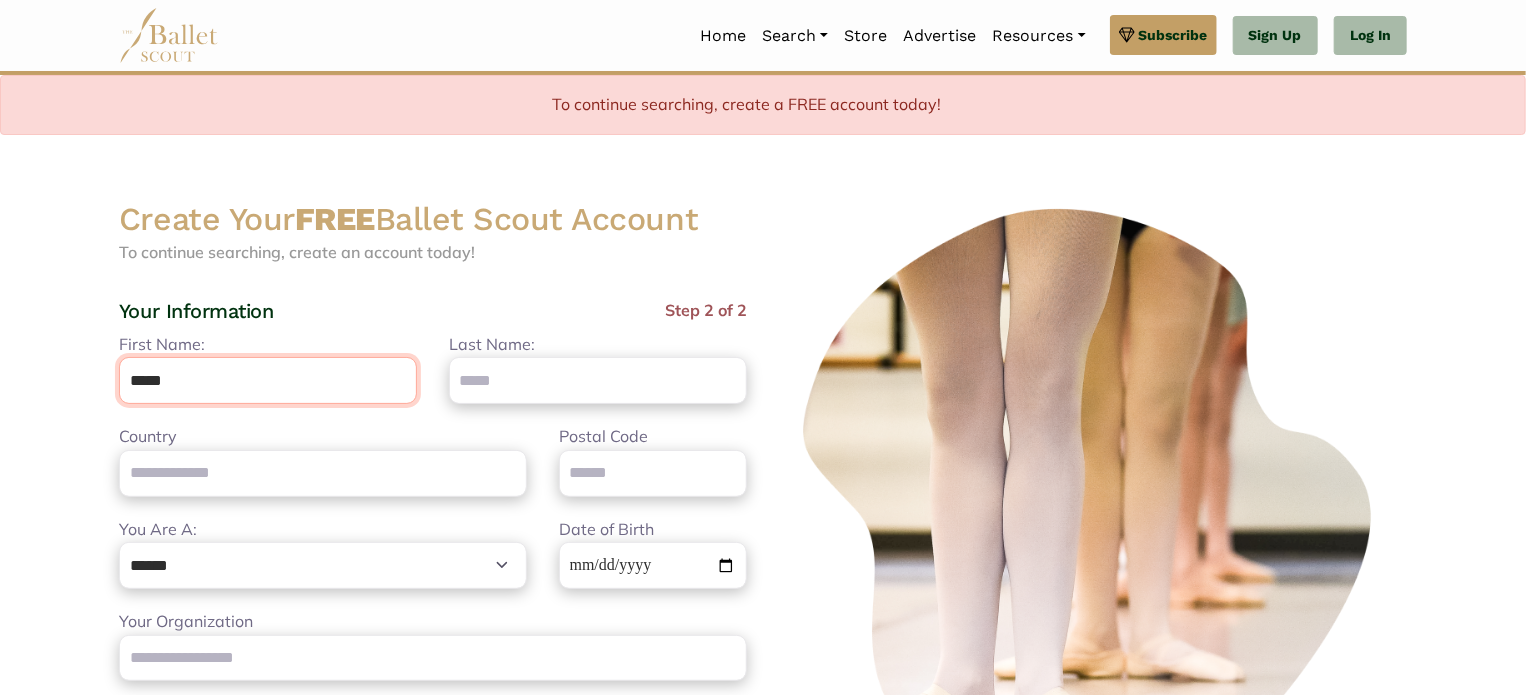 type on "*****" 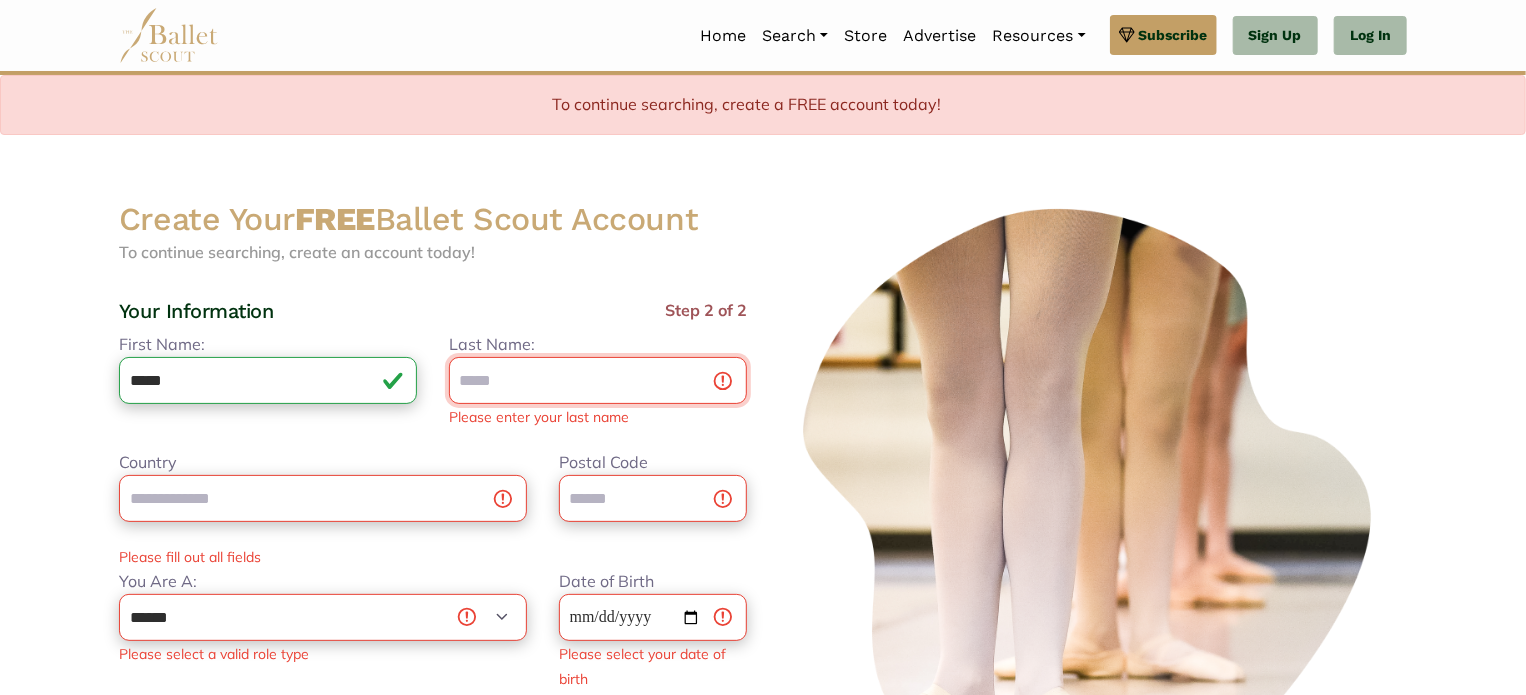 click on "Last Name:" at bounding box center (598, 380) 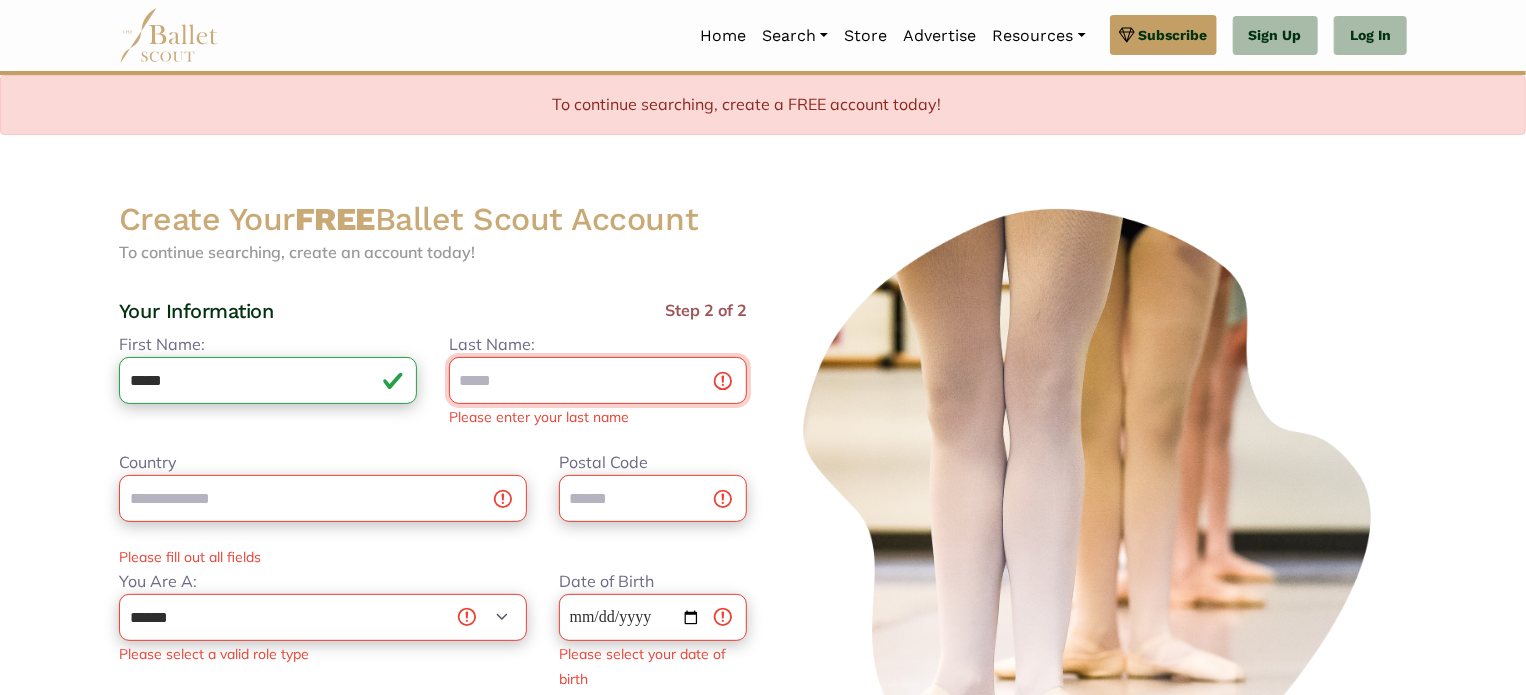 type on "****" 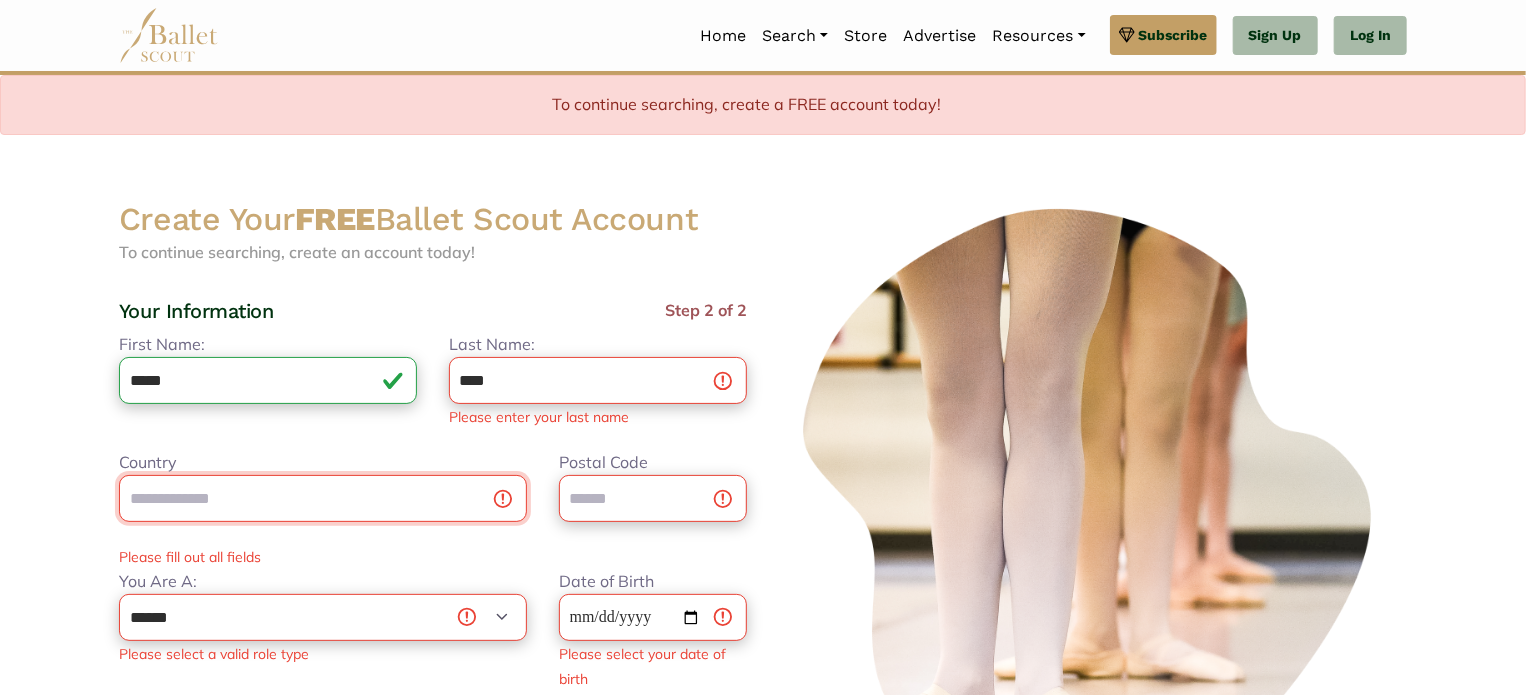 type on "**********" 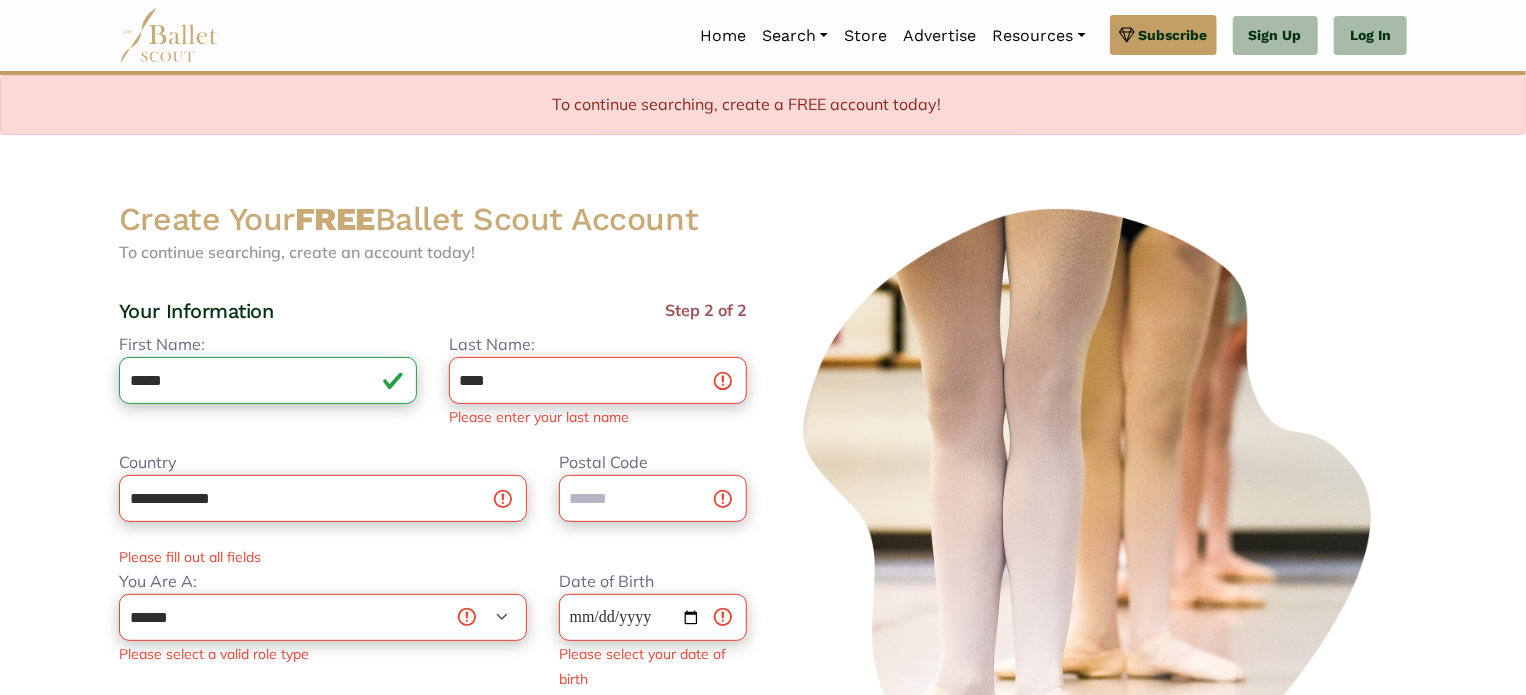 type on "*****" 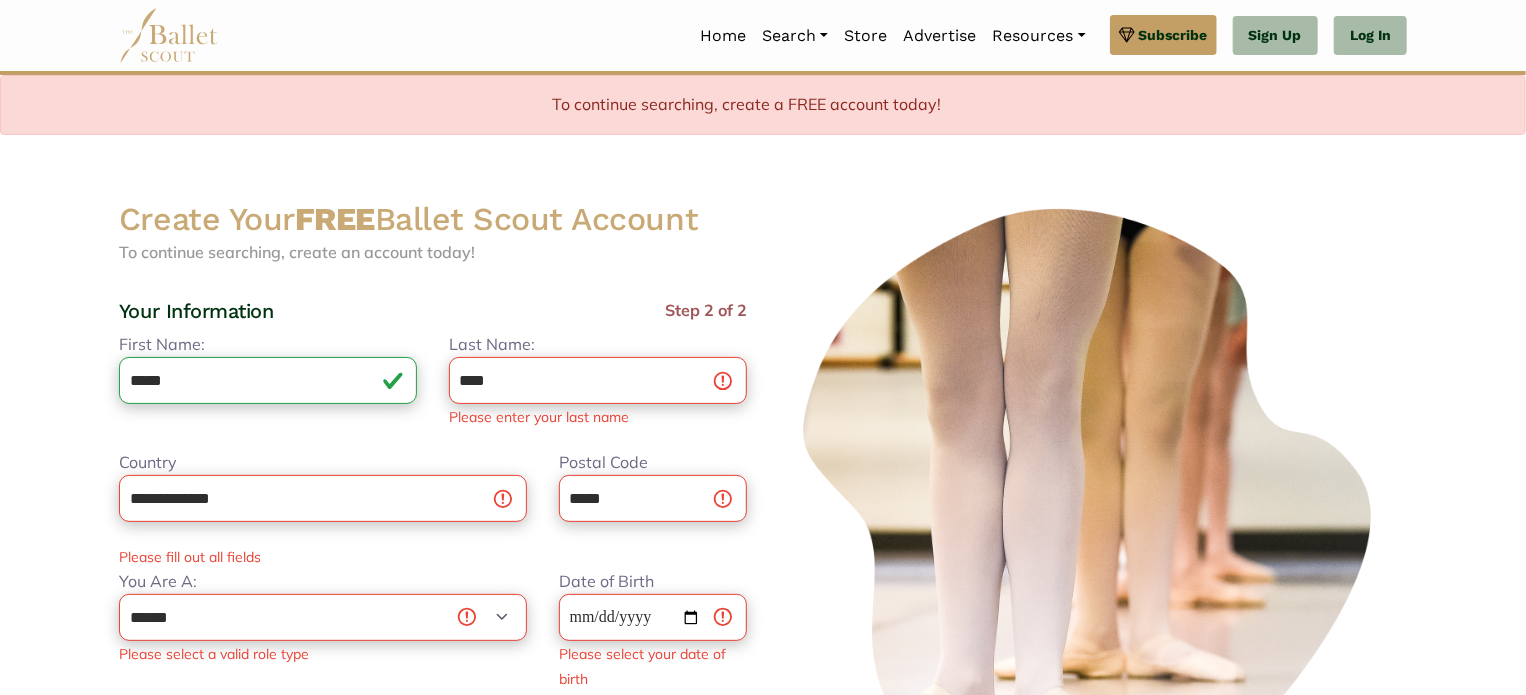 type on "**********" 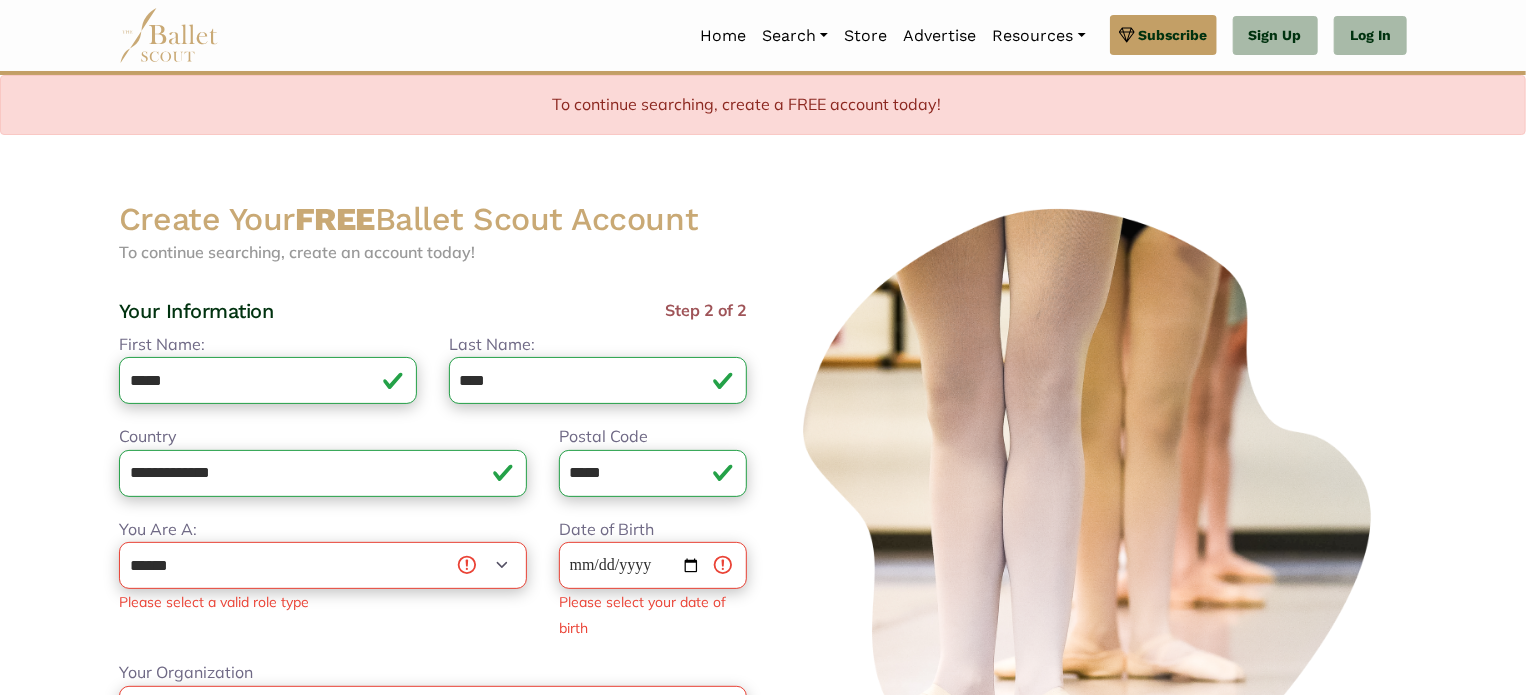click on "**********" at bounding box center [323, 579] 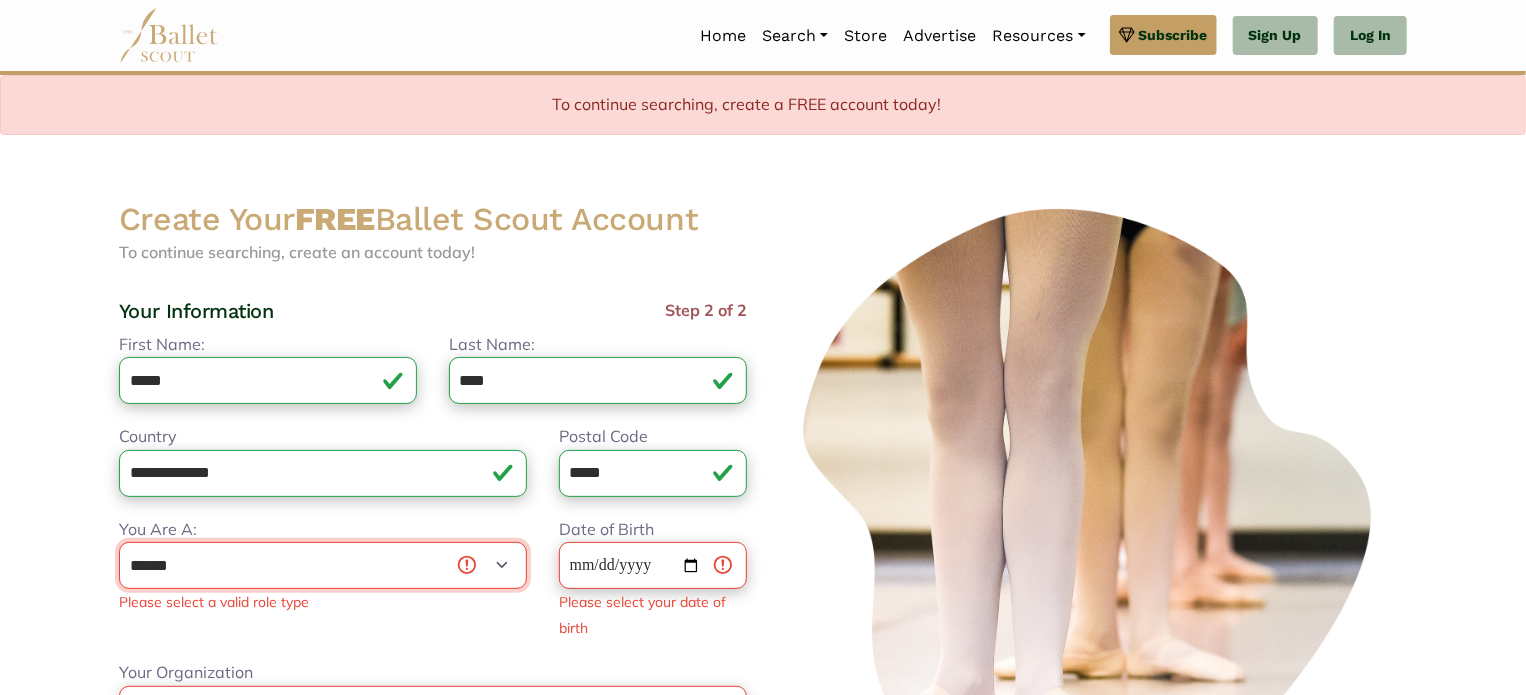click on "**********" at bounding box center (323, 565) 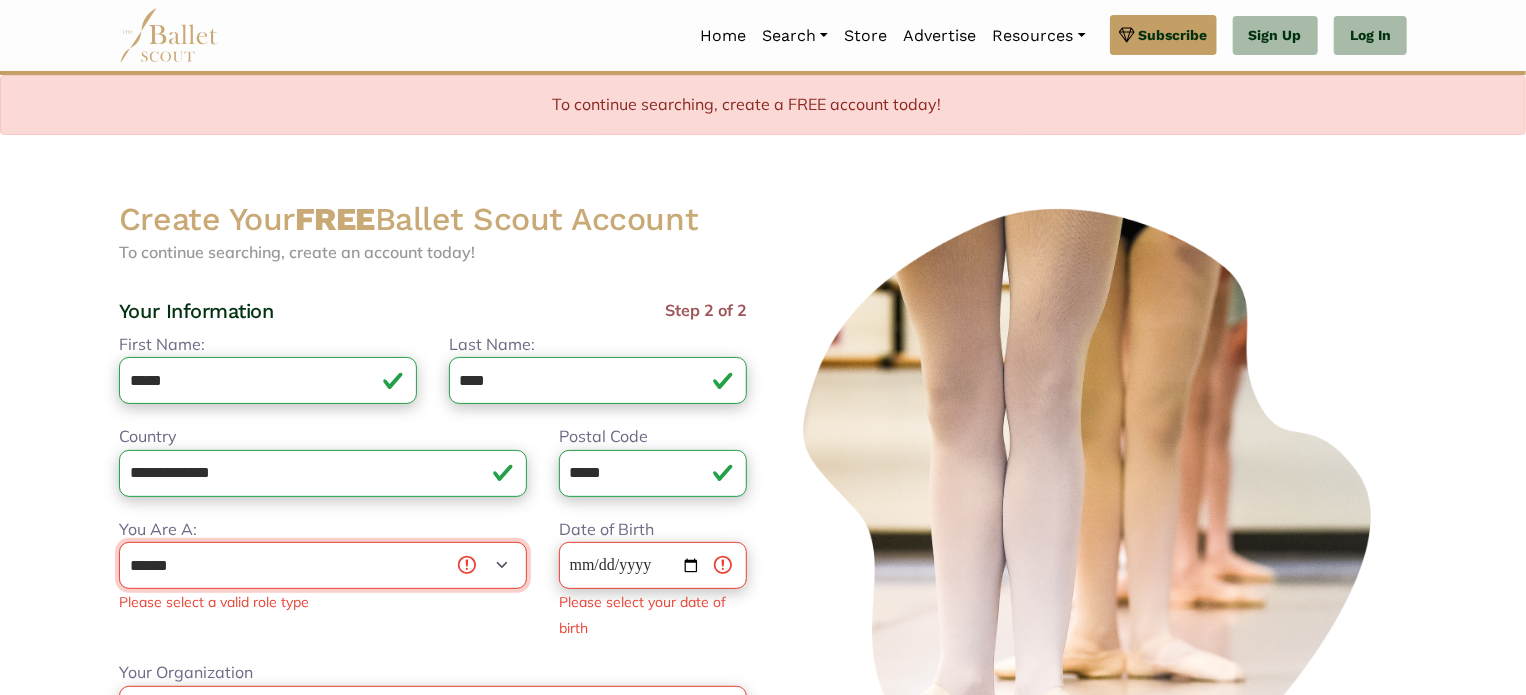 select on "***" 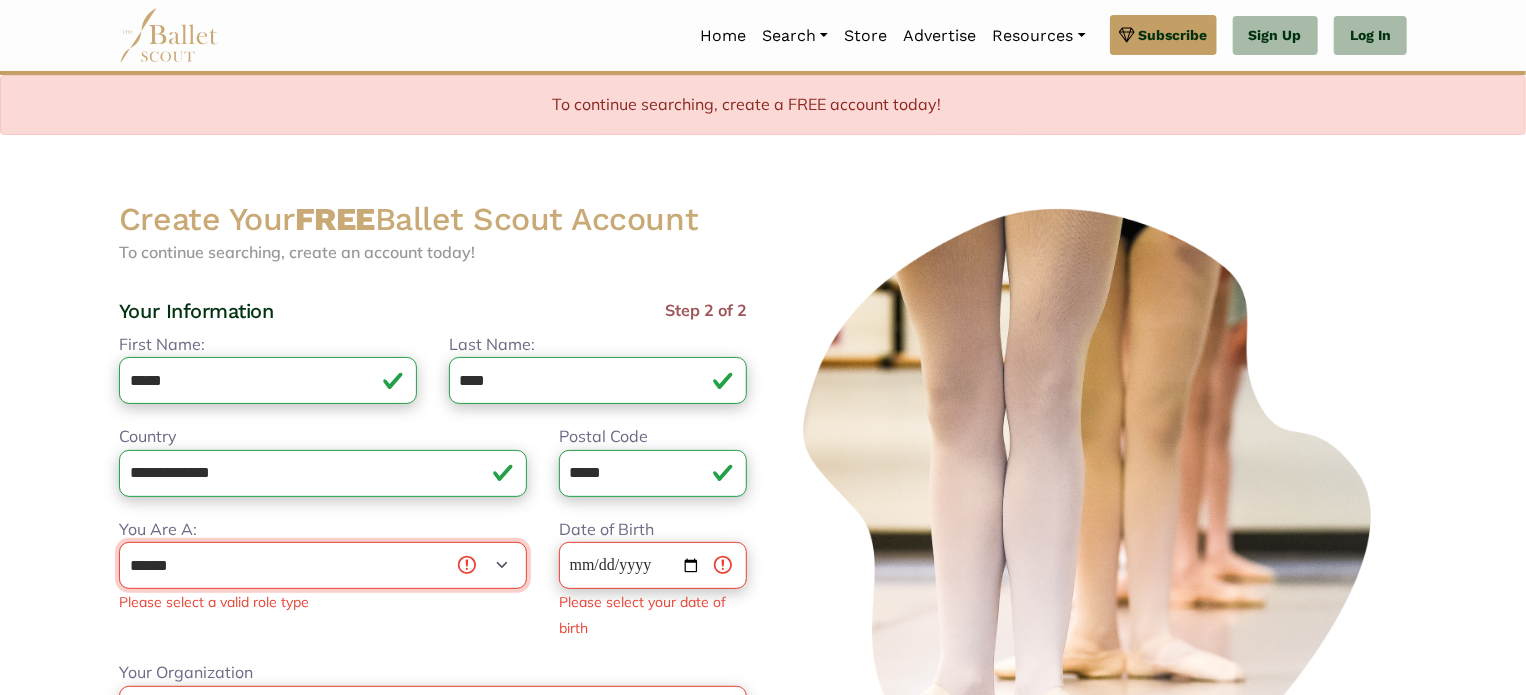 click on "**********" at bounding box center (323, 565) 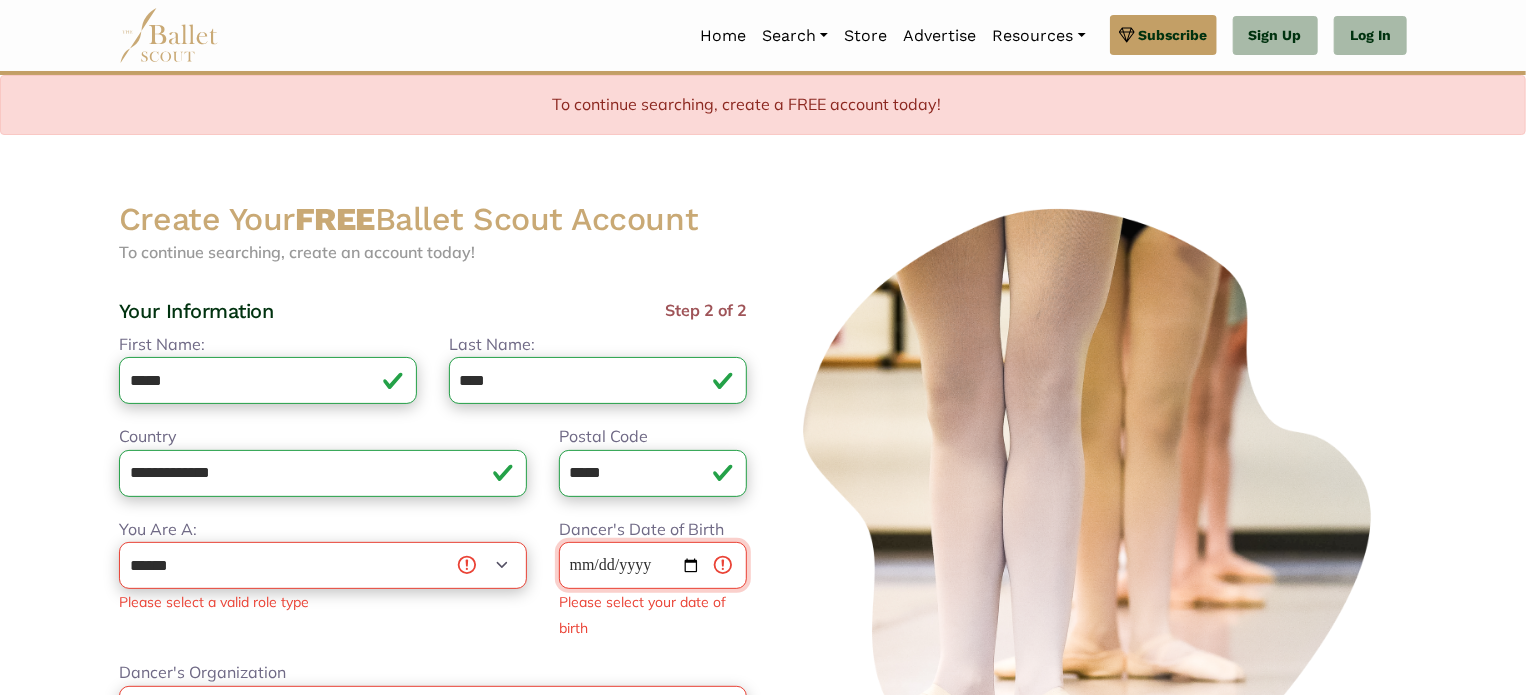 click on "Dancer's Date of Birth" at bounding box center (653, 565) 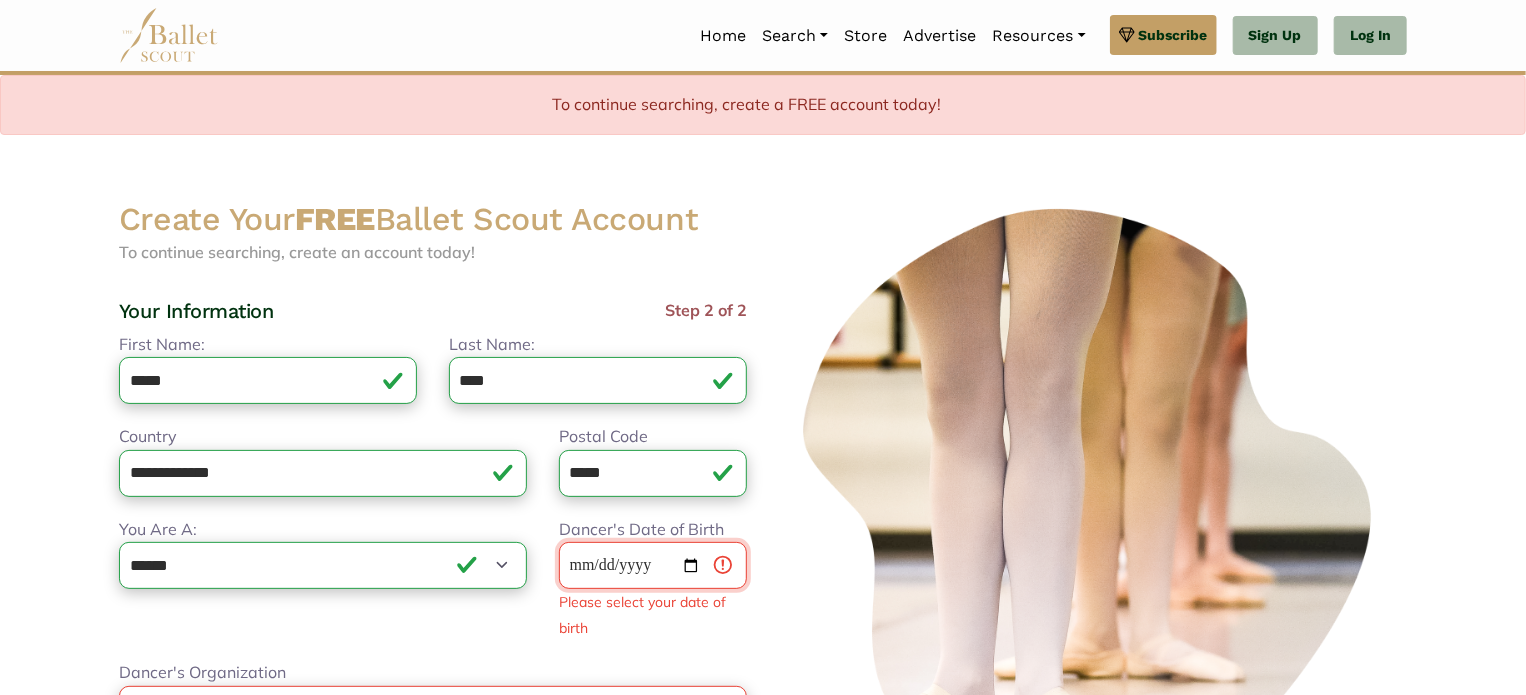 drag, startPoint x: 568, startPoint y: 559, endPoint x: 634, endPoint y: 550, distance: 66.61081 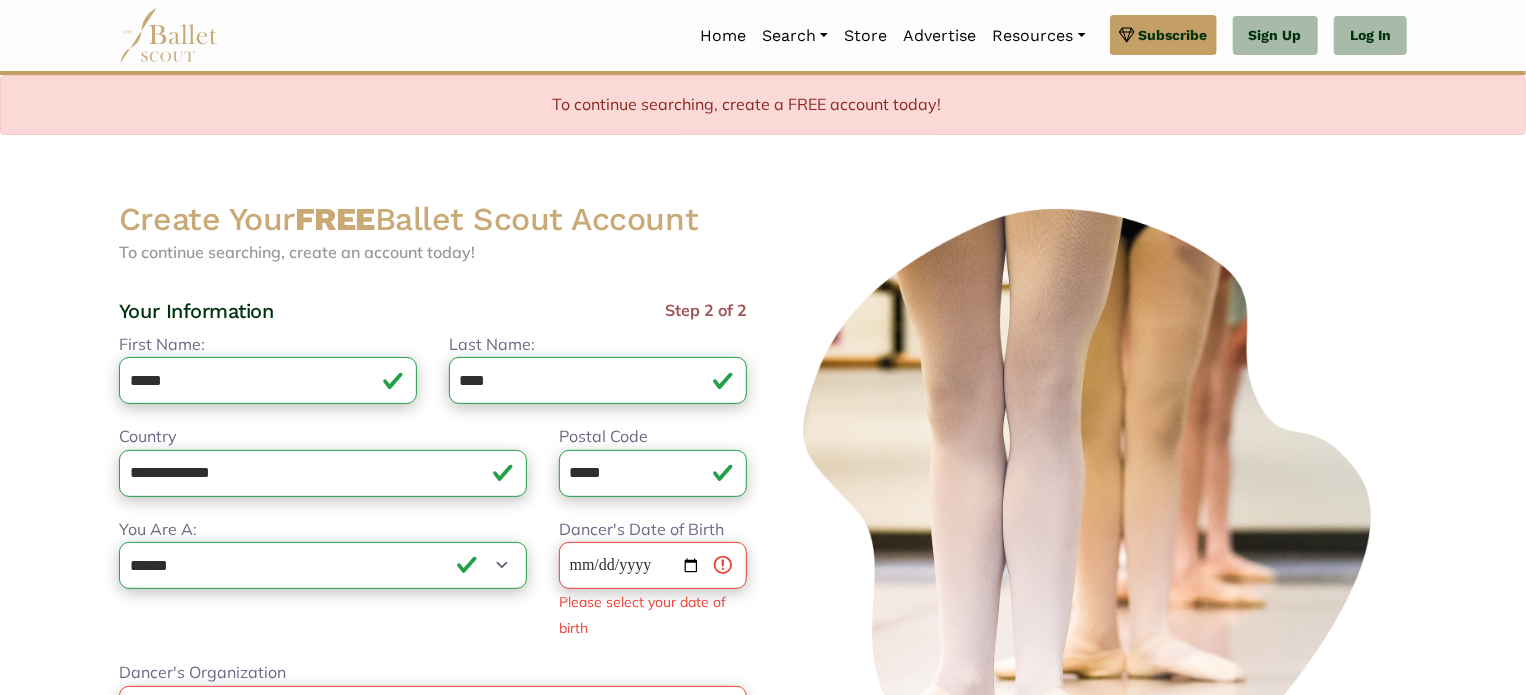 click on "Dancer's Date of Birth
Please select your date of birth" at bounding box center (653, 579) 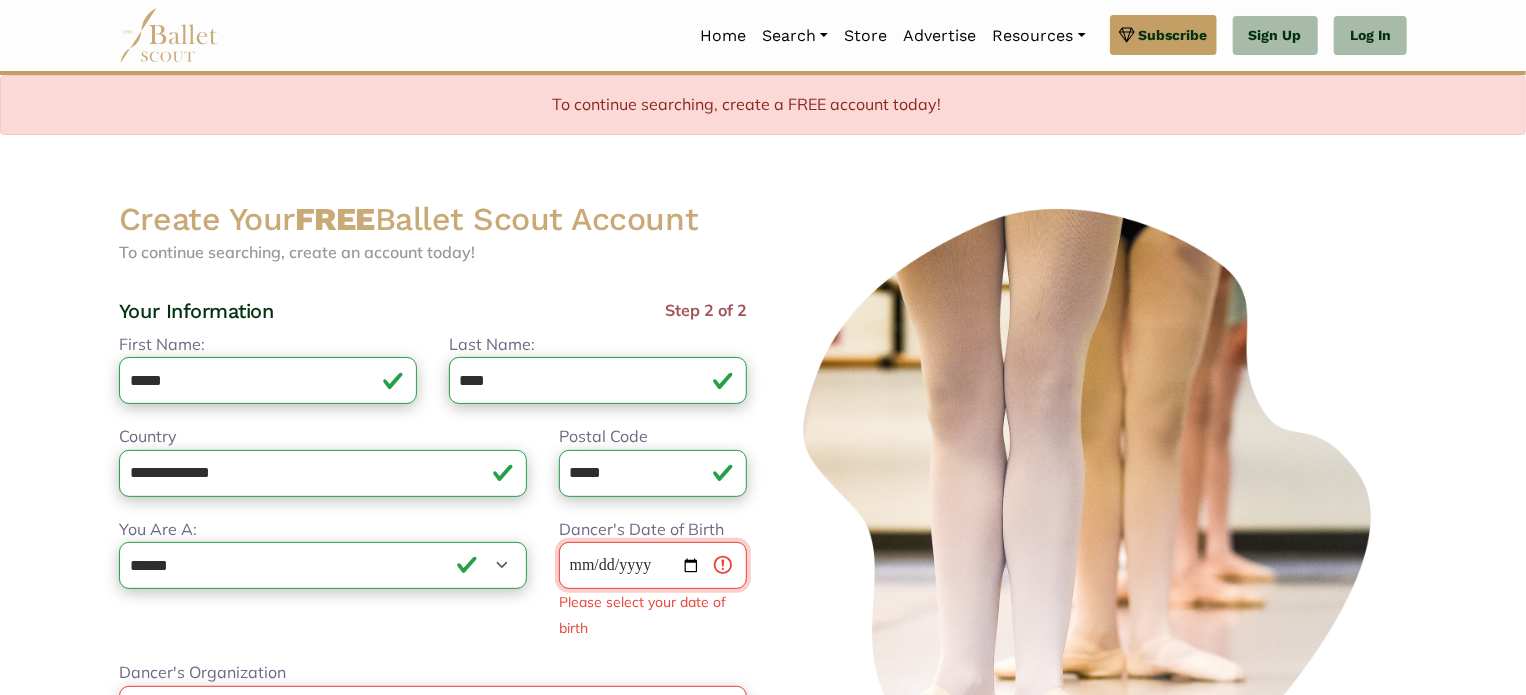 click on "Dancer's Date of Birth" at bounding box center [653, 565] 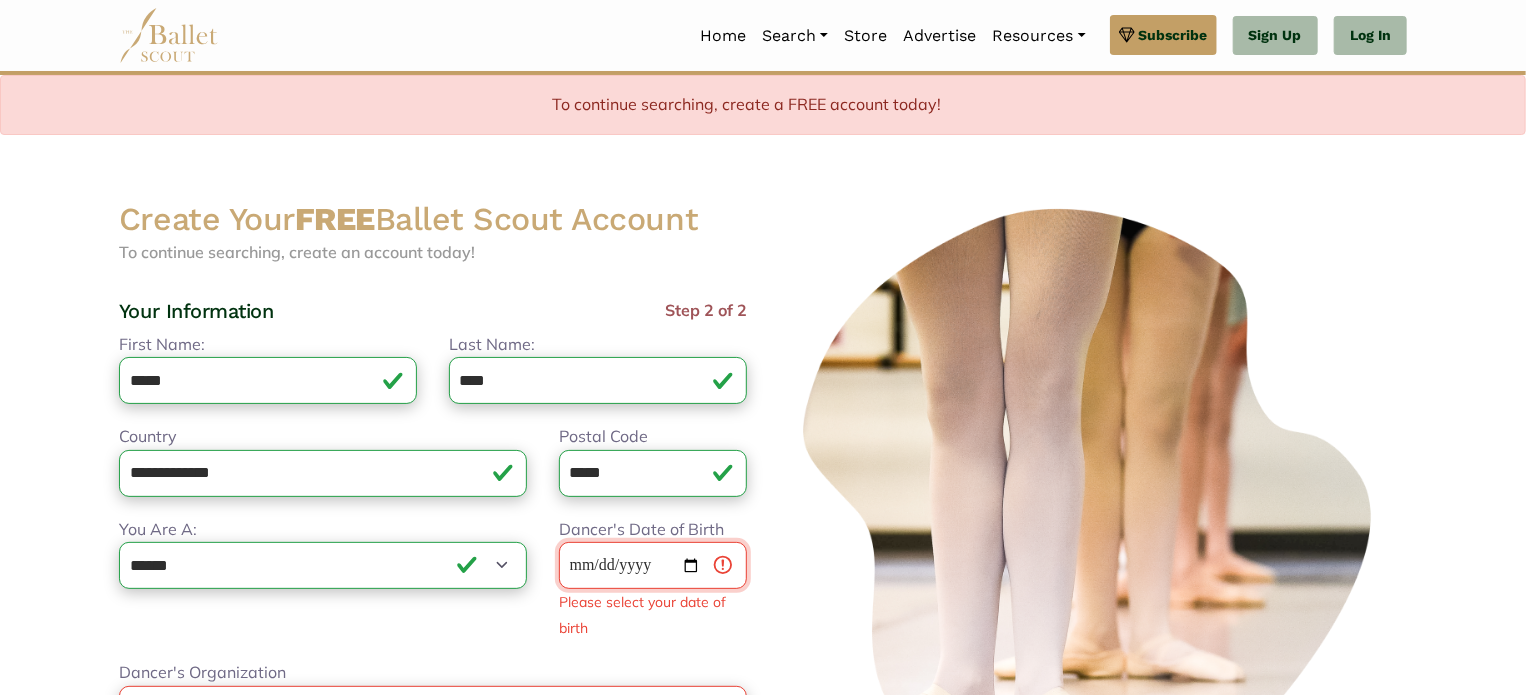 type on "**********" 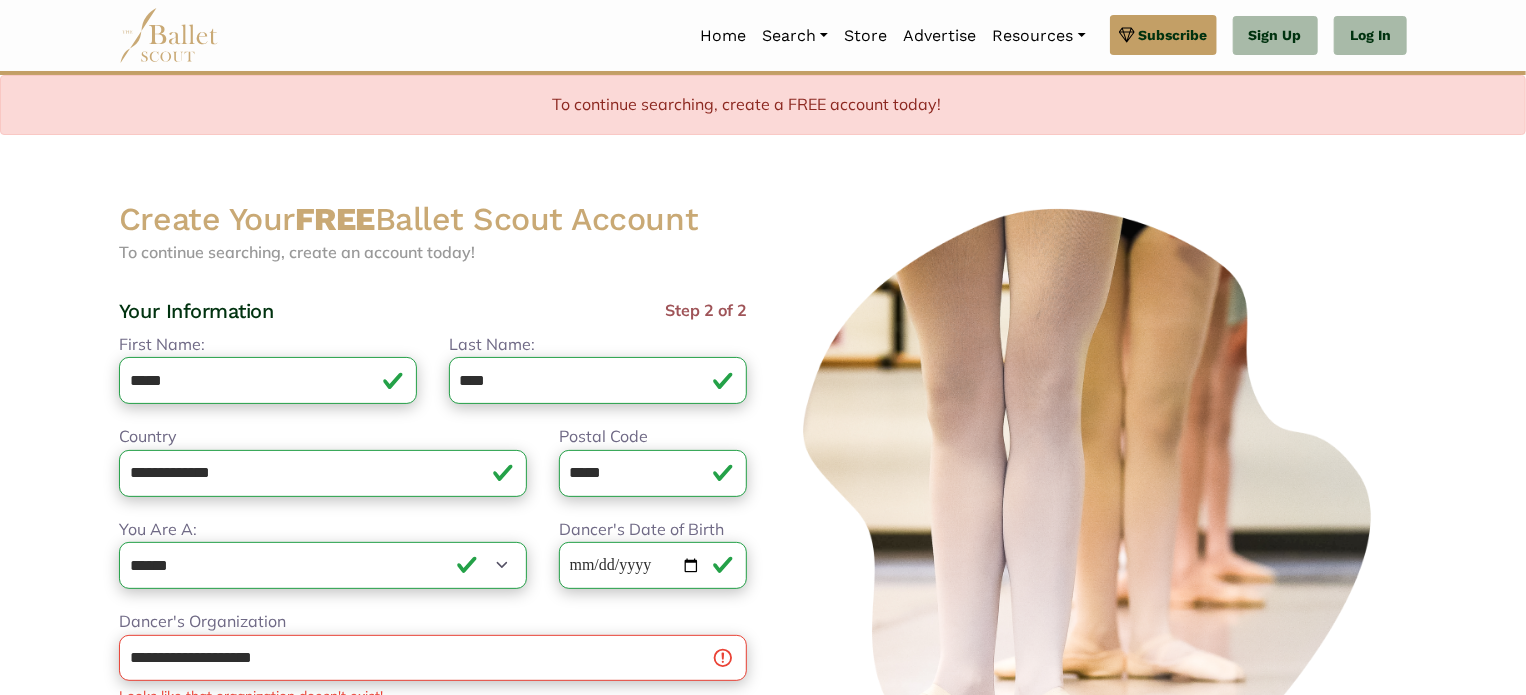 click on "**********" at bounding box center (433, 598) 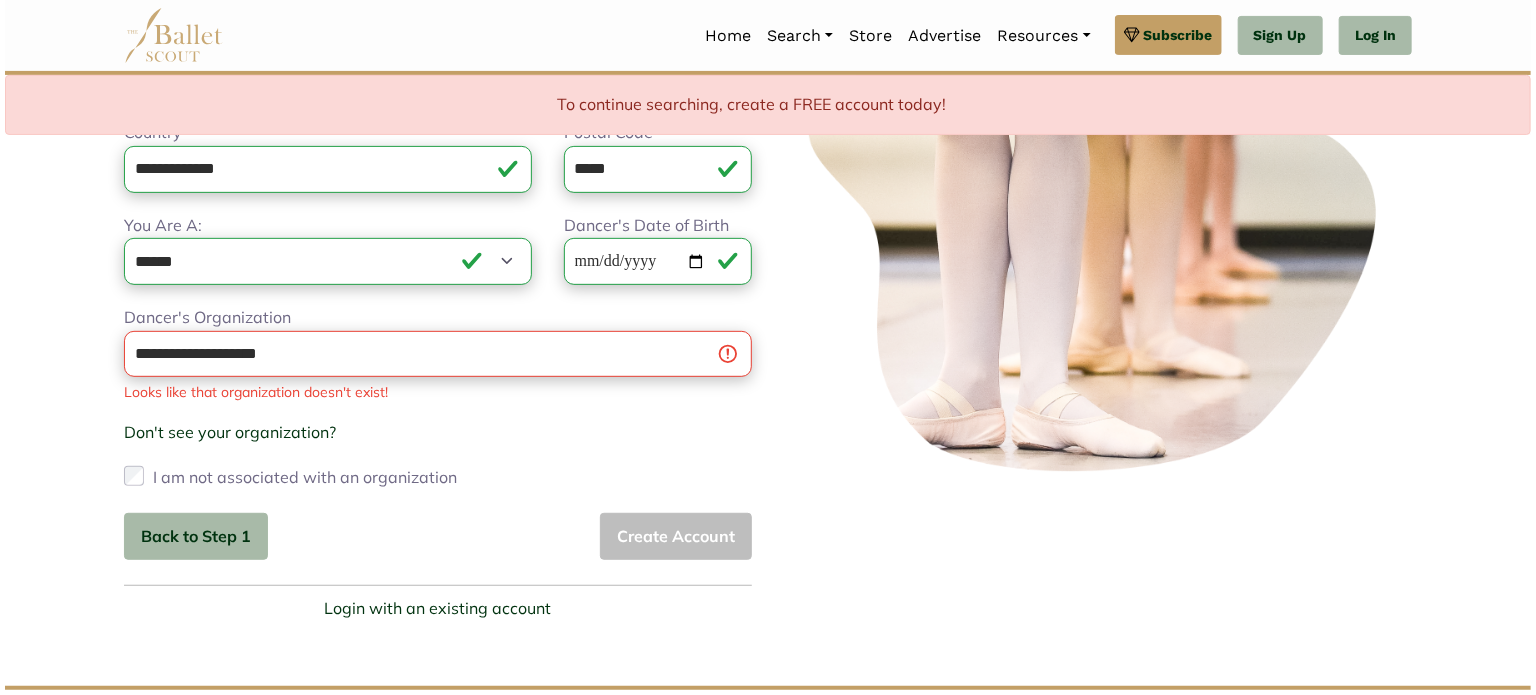 scroll, scrollTop: 320, scrollLeft: 0, axis: vertical 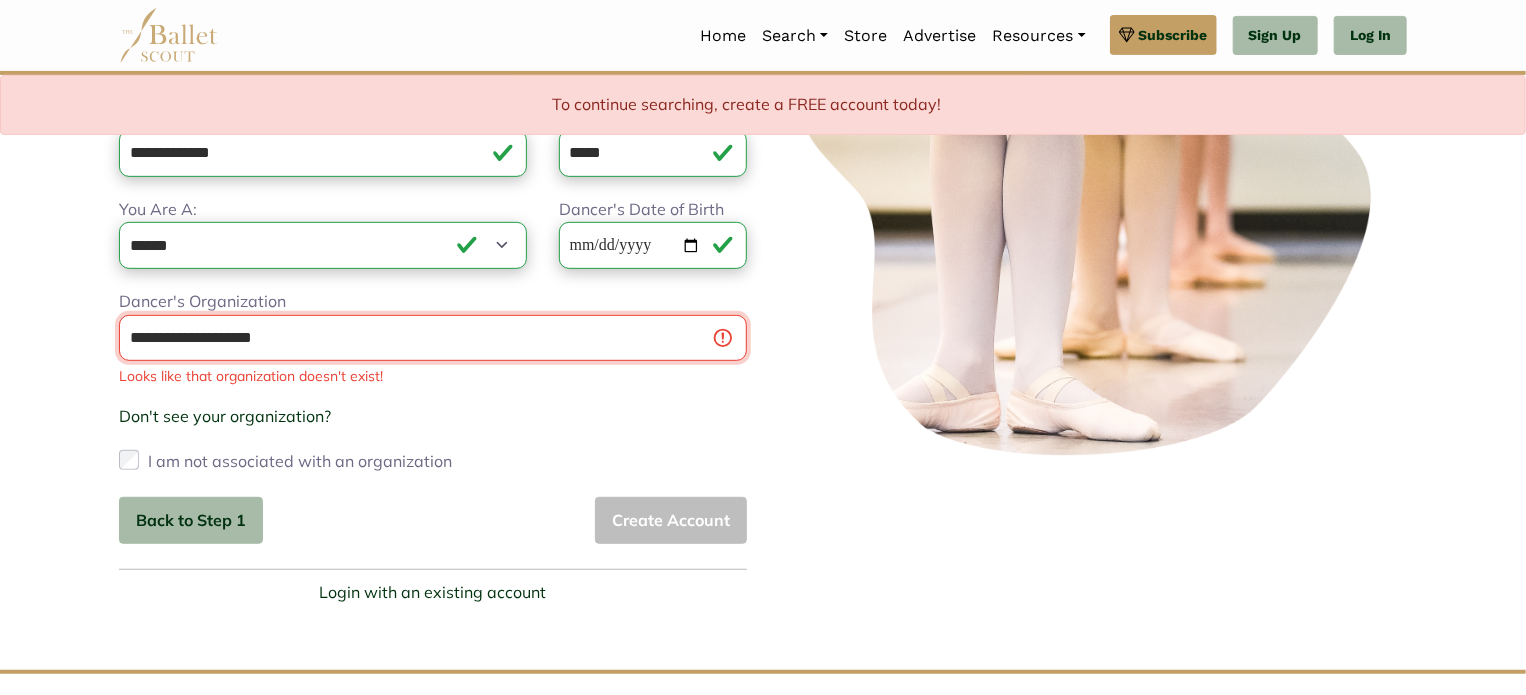 click on "**********" at bounding box center (433, 338) 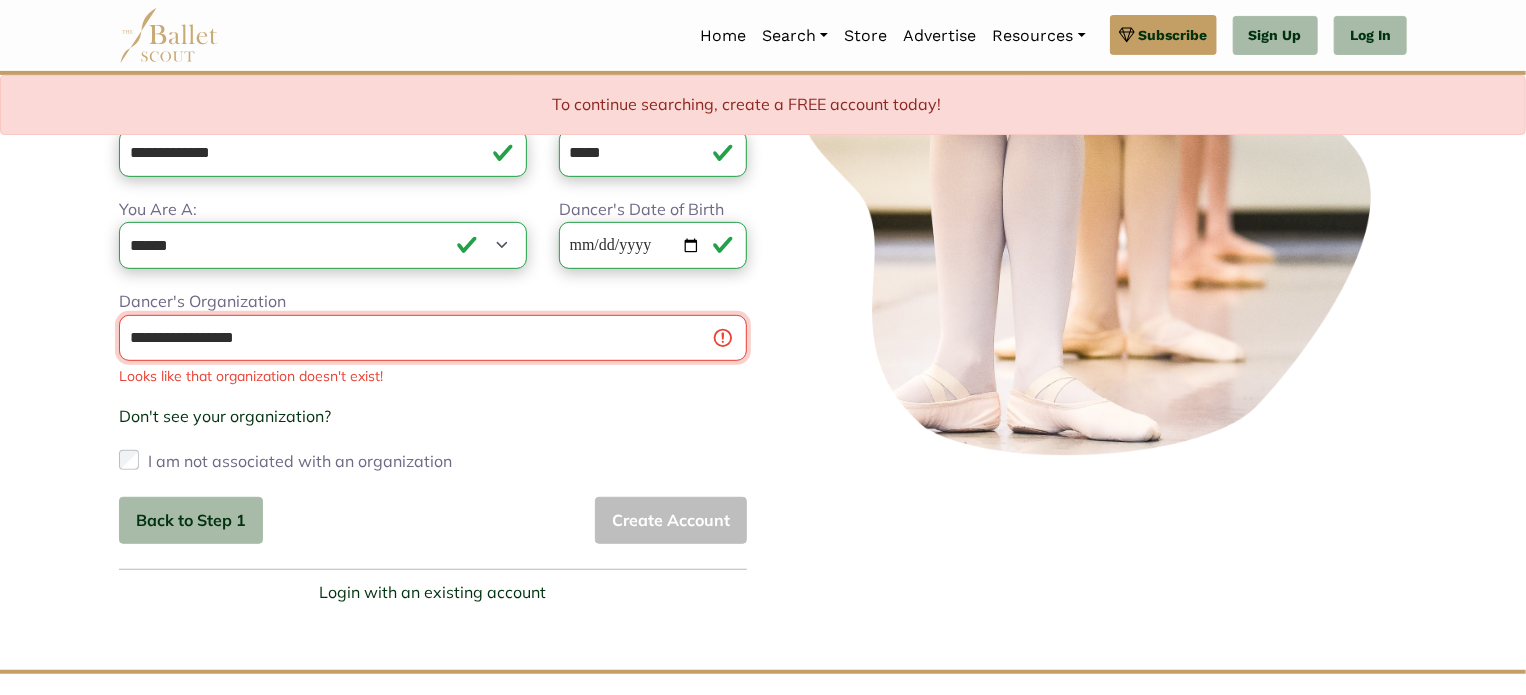 click on "**********" at bounding box center (433, 338) 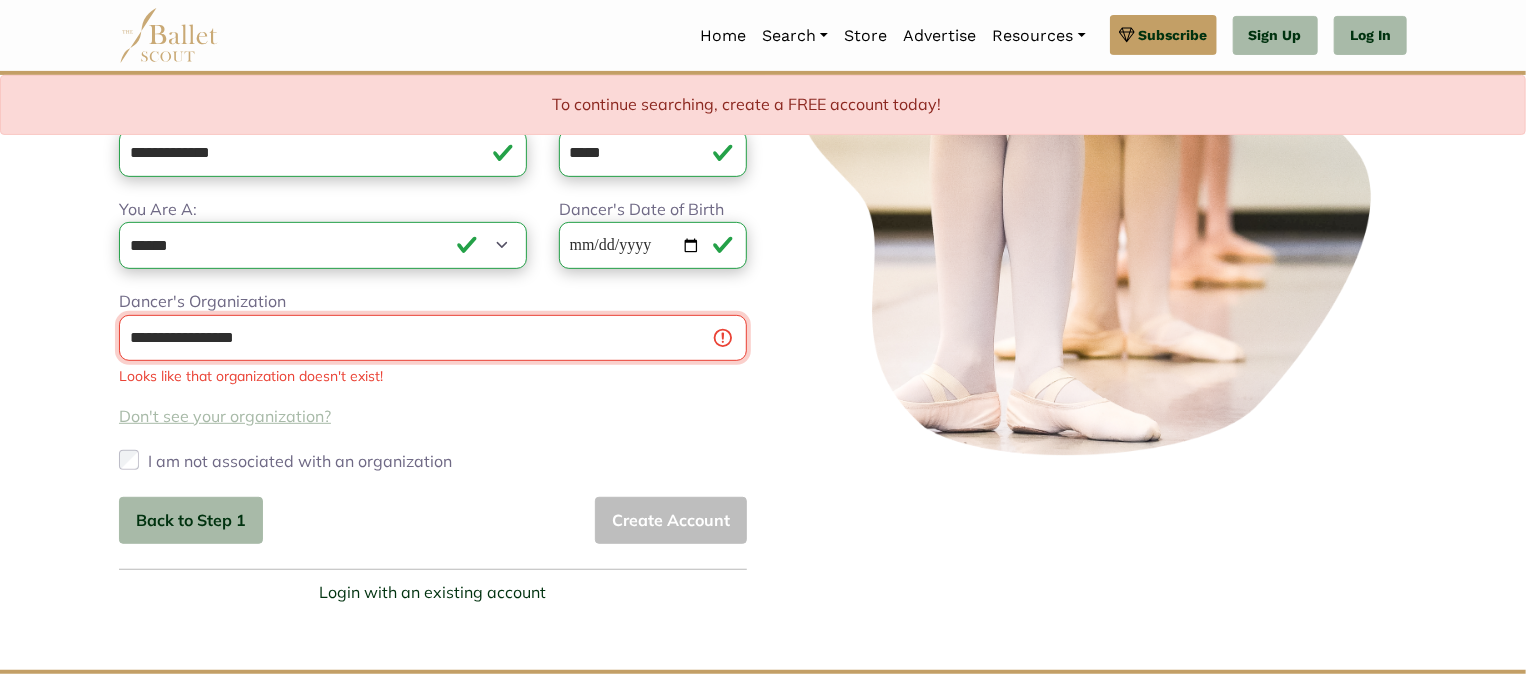 type on "**********" 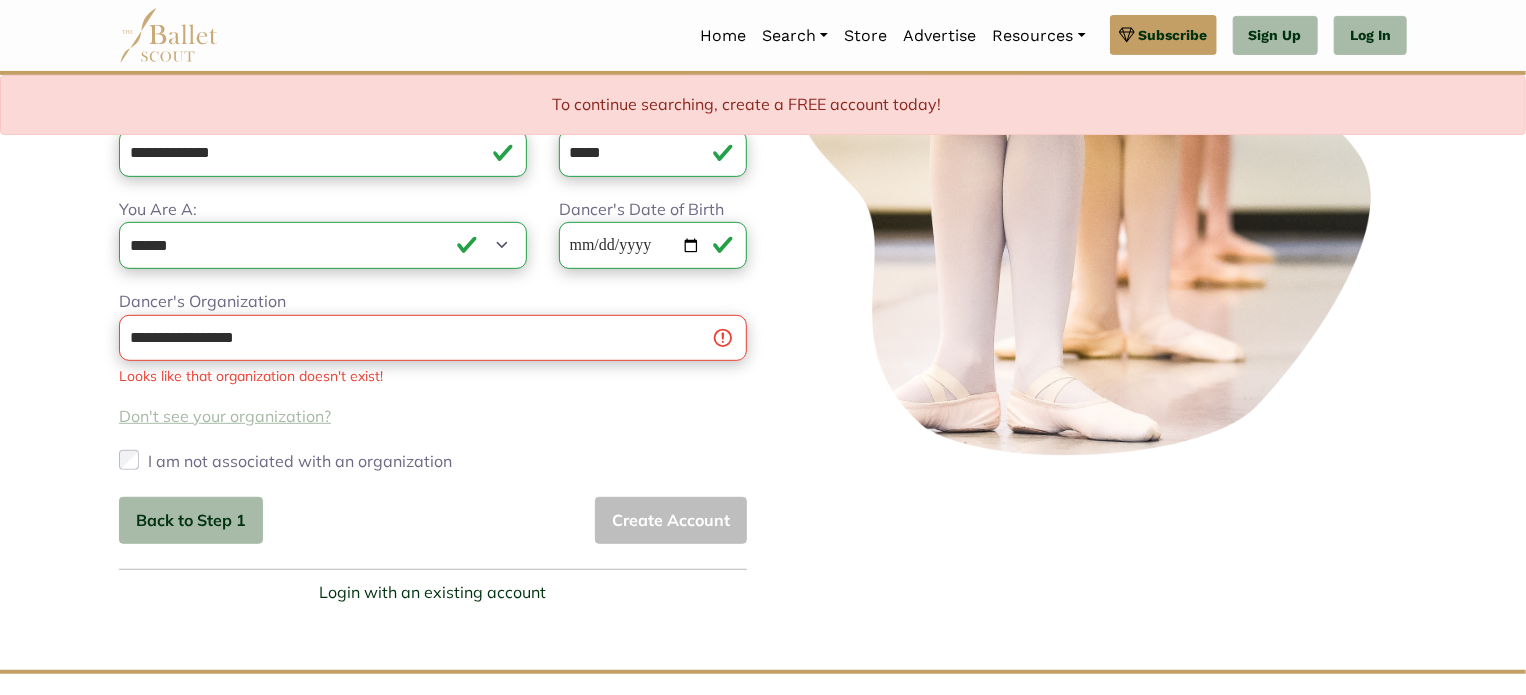 click on "Don't see your organization?" at bounding box center [225, 416] 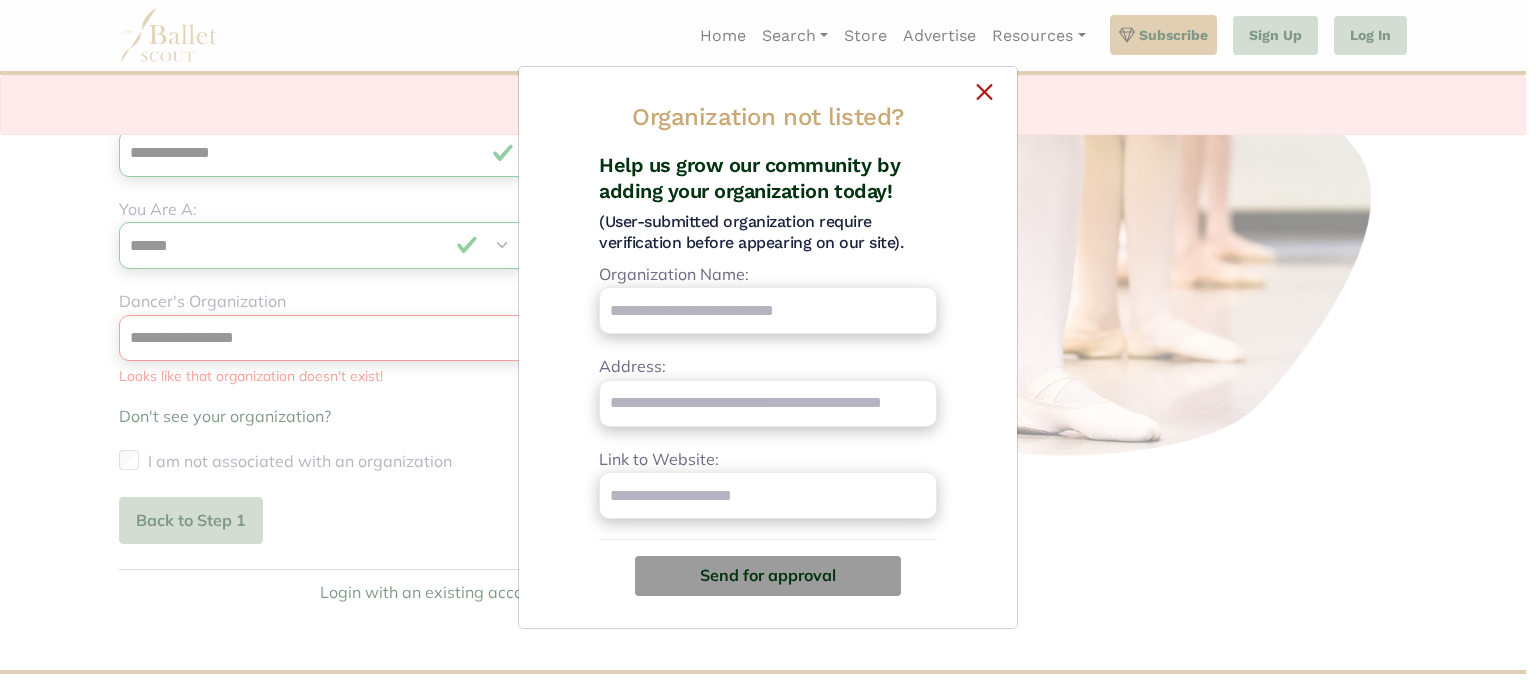 click on "×" at bounding box center (768, 89) 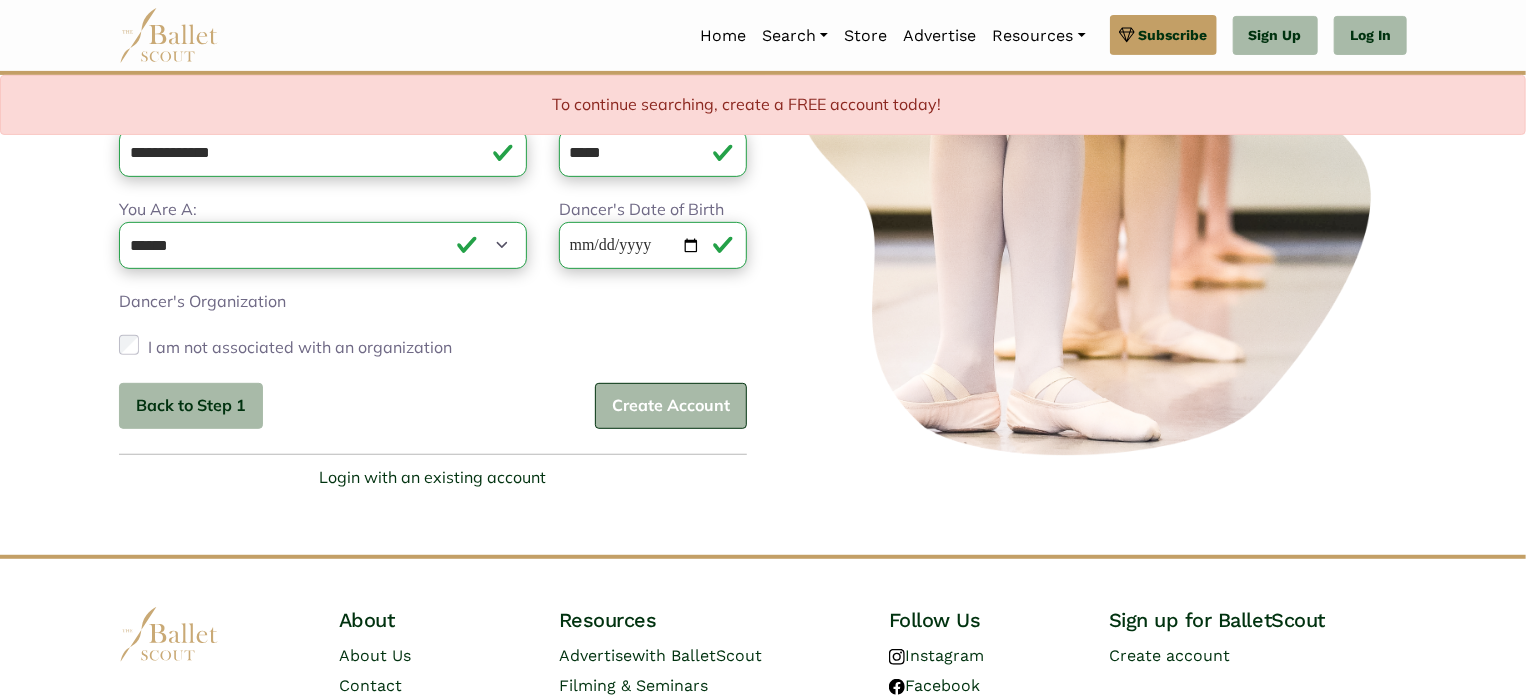 click on "Create Account" at bounding box center (671, 406) 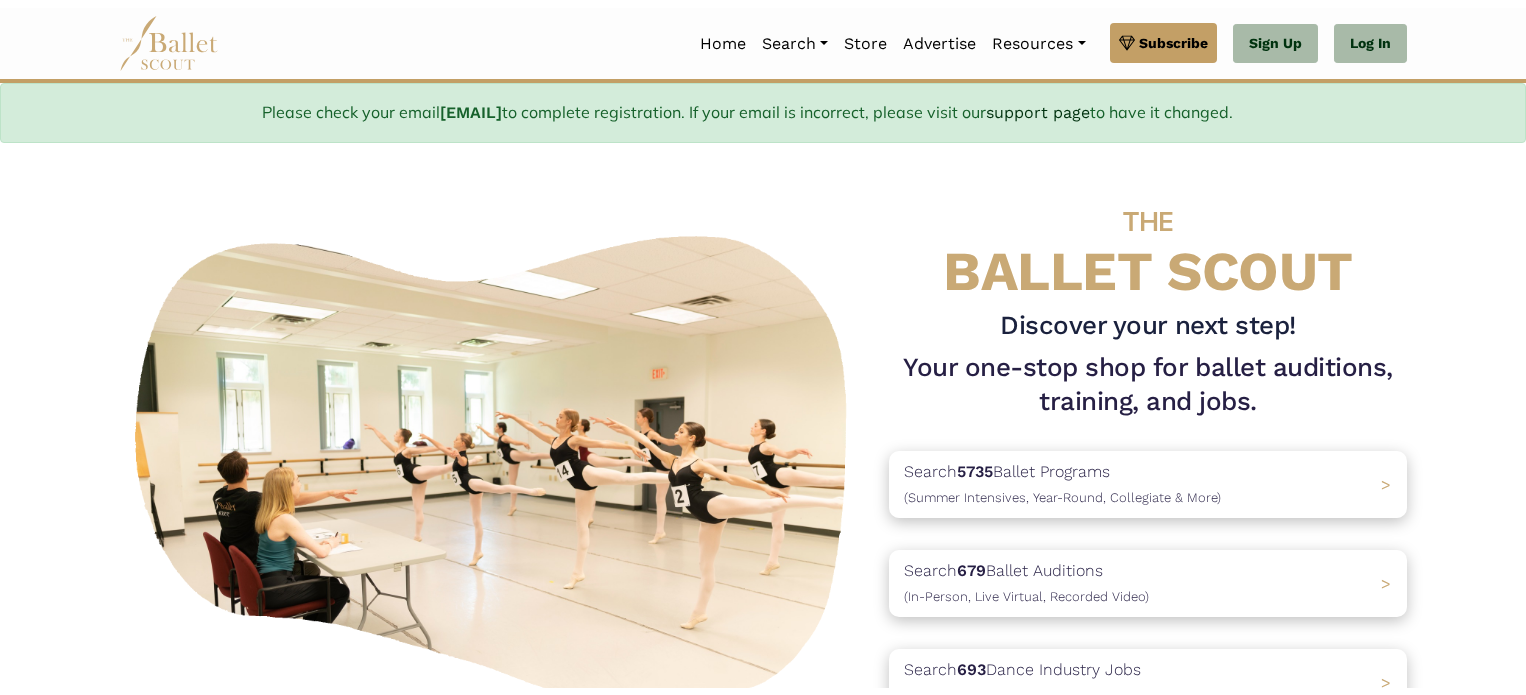scroll, scrollTop: 0, scrollLeft: 0, axis: both 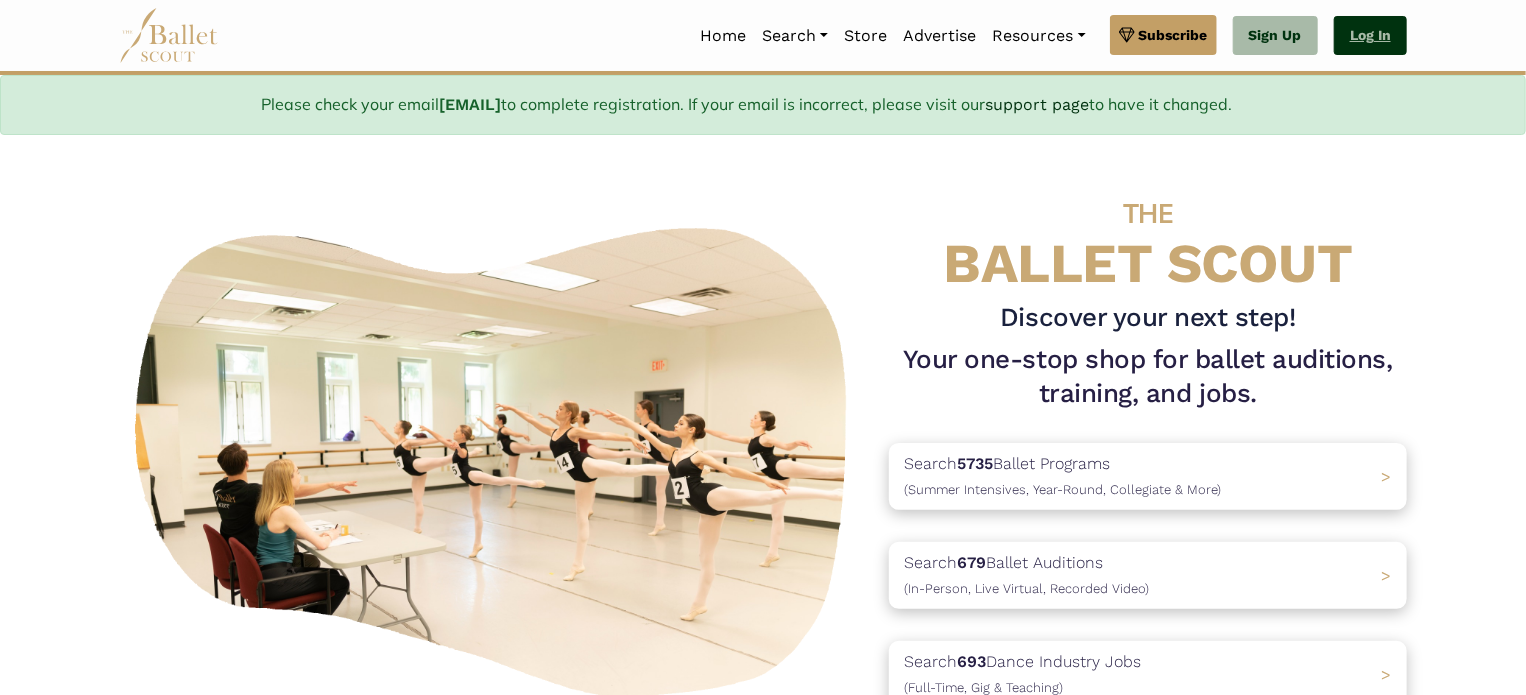 click on "Log In" at bounding box center (1370, 36) 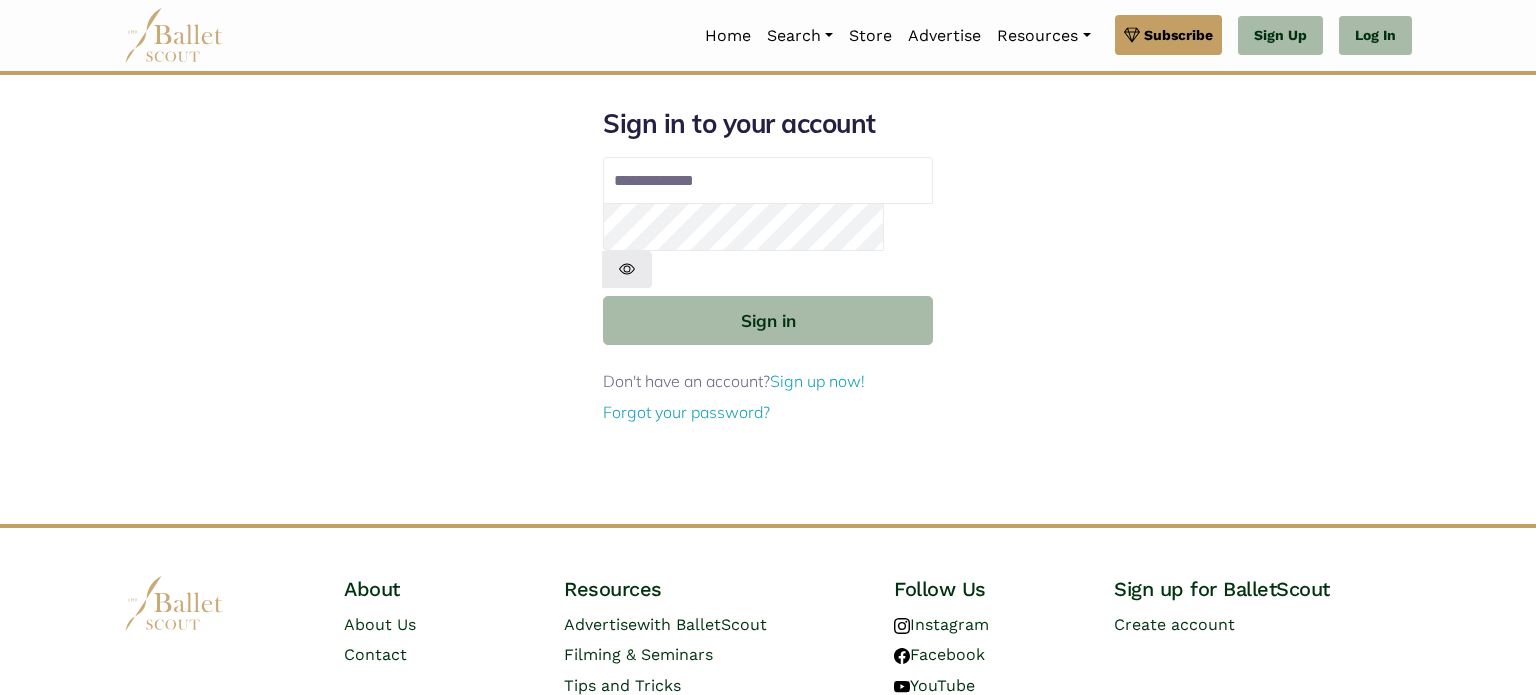 scroll, scrollTop: 0, scrollLeft: 0, axis: both 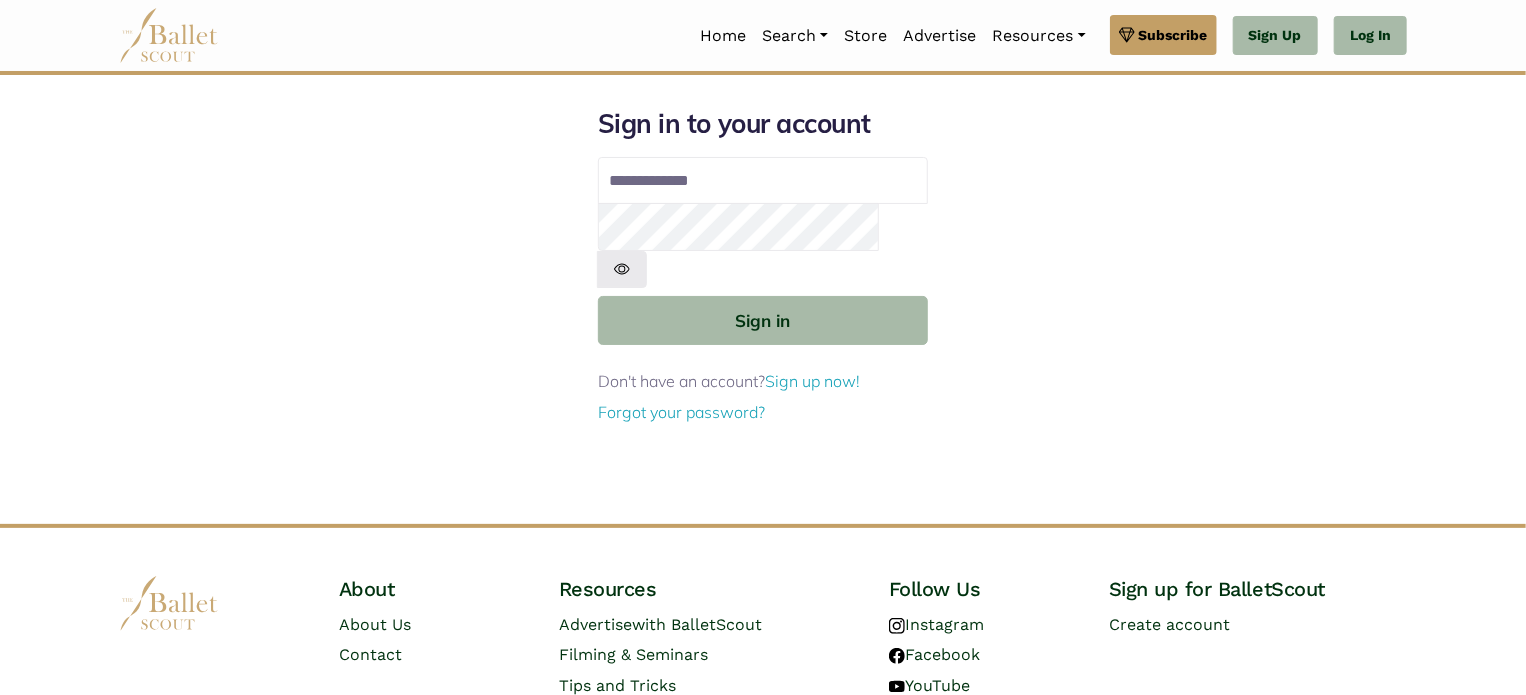 click on "Email address" at bounding box center (763, 181) 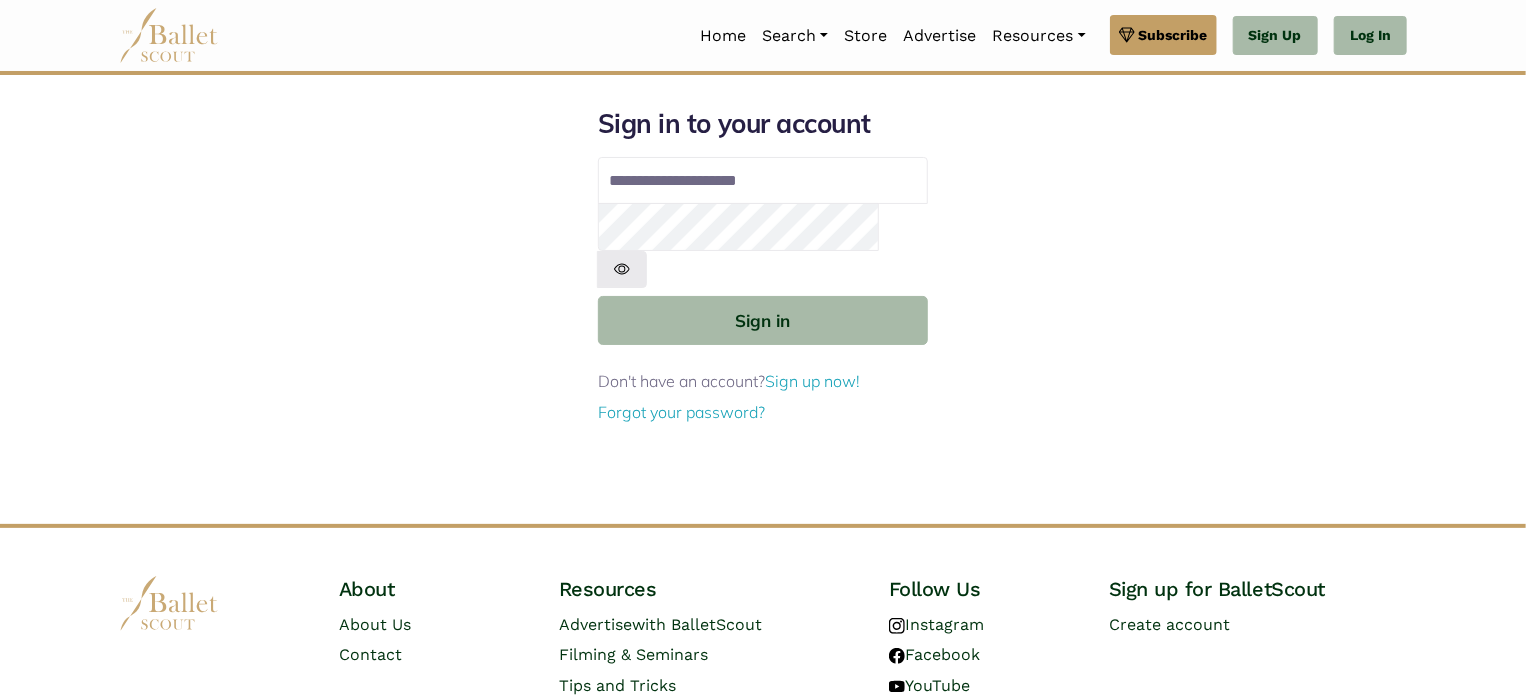 click at bounding box center [622, 269] 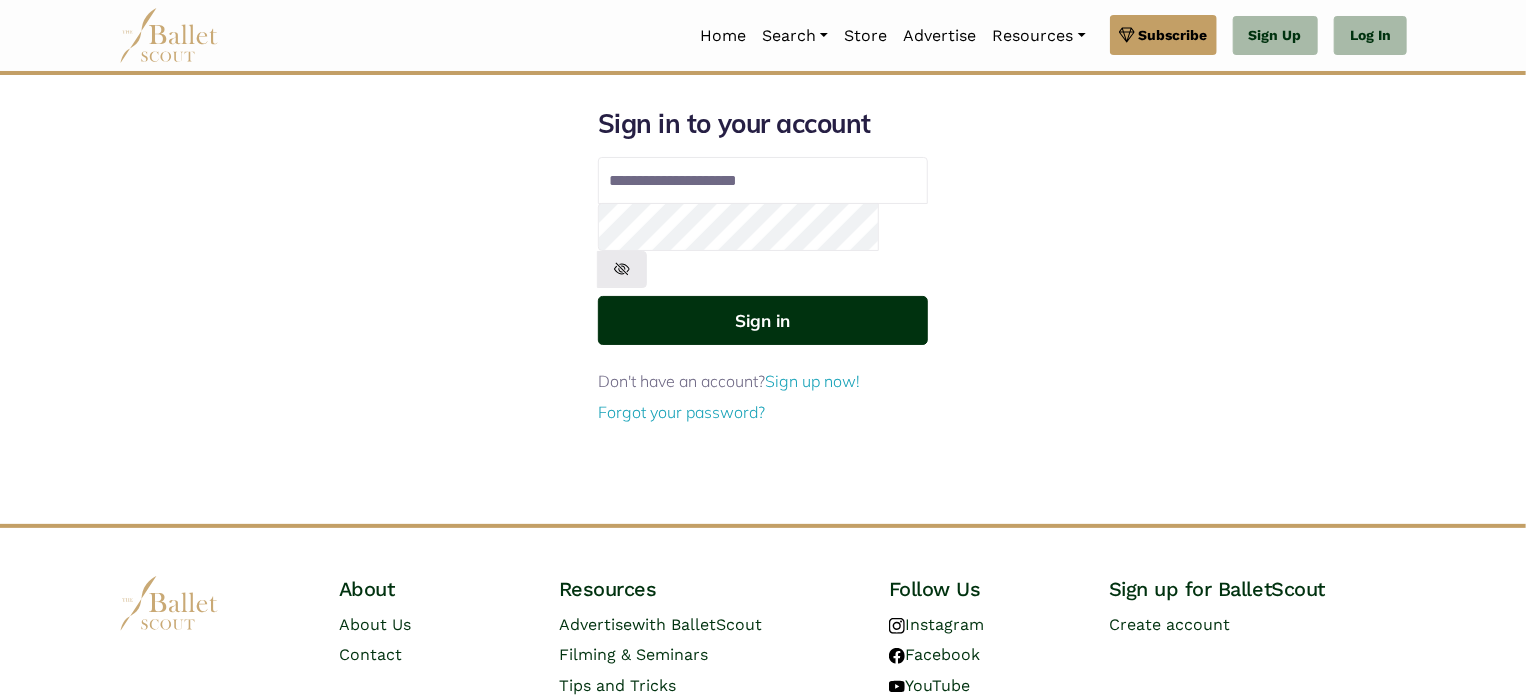 click on "Sign in" at bounding box center (763, 320) 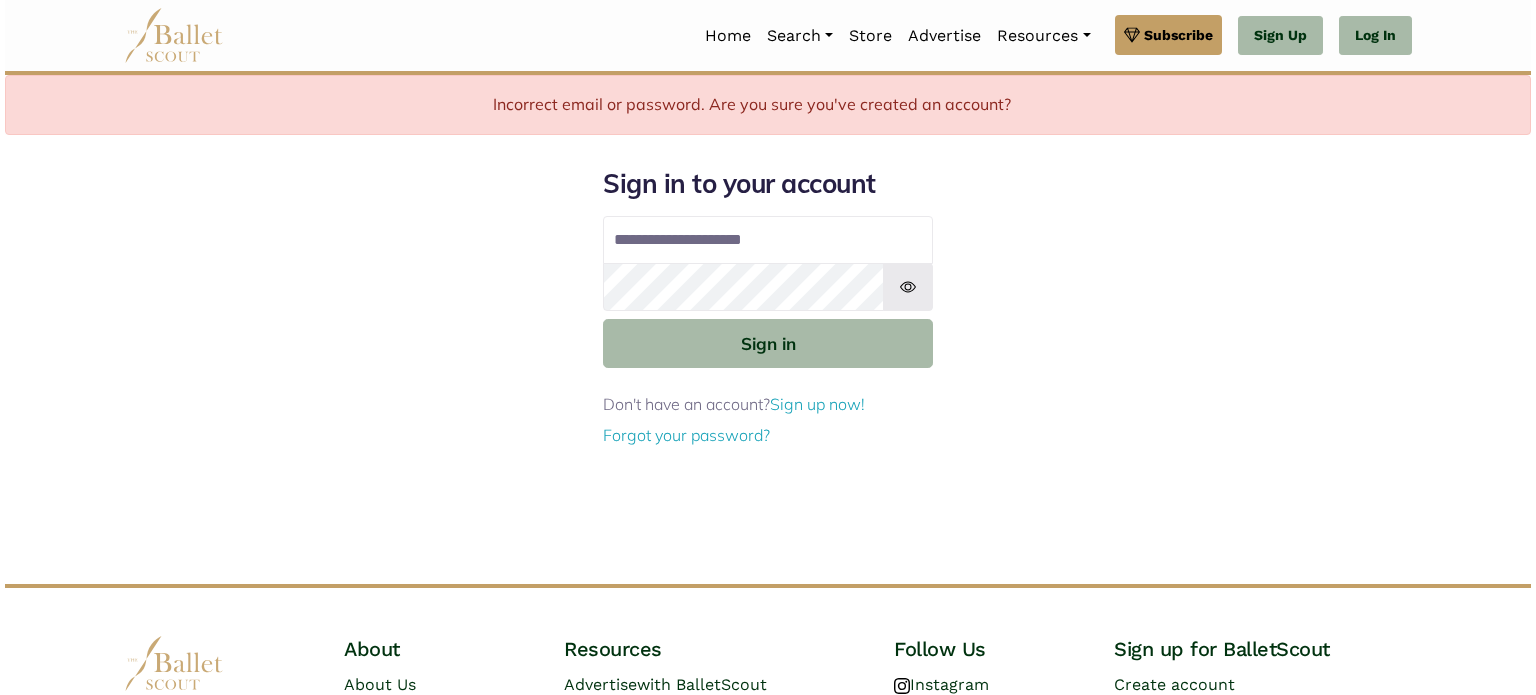 scroll, scrollTop: 0, scrollLeft: 0, axis: both 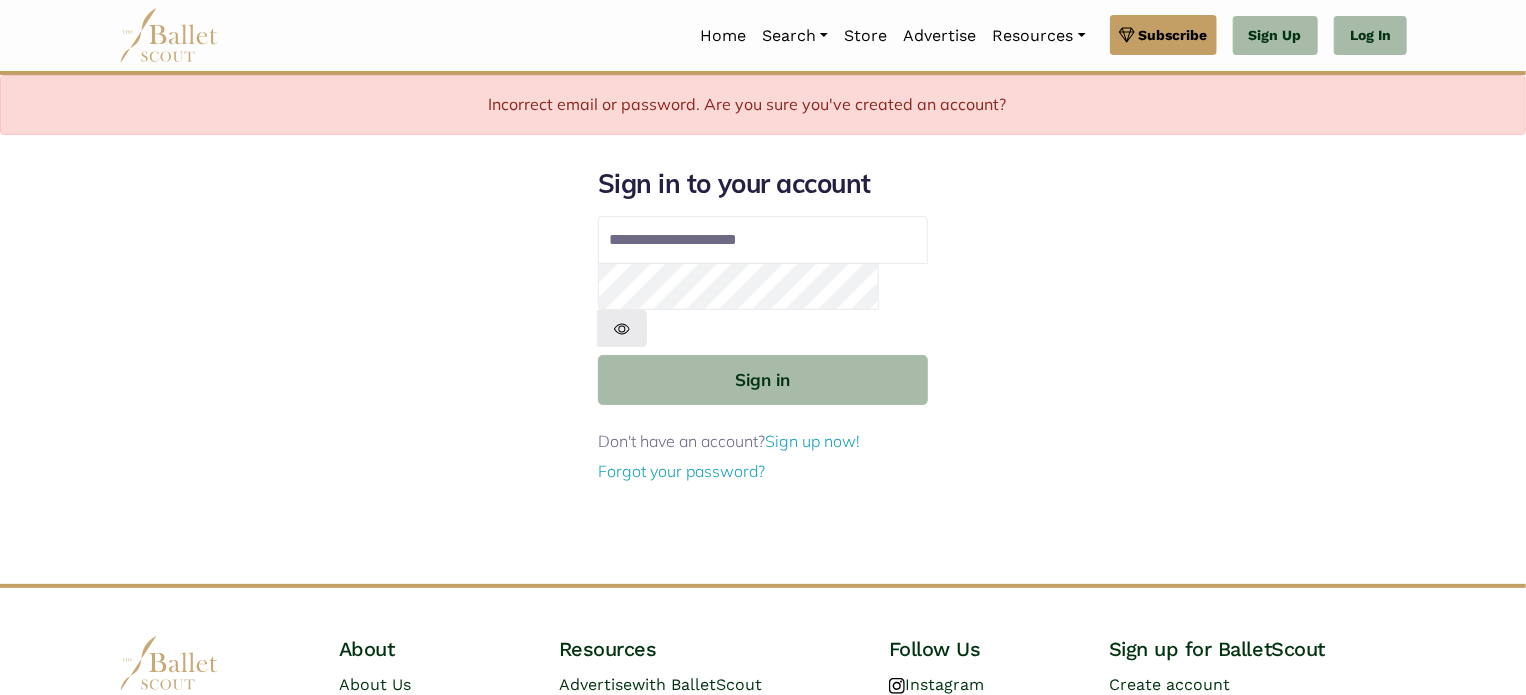 click at bounding box center (622, 328) 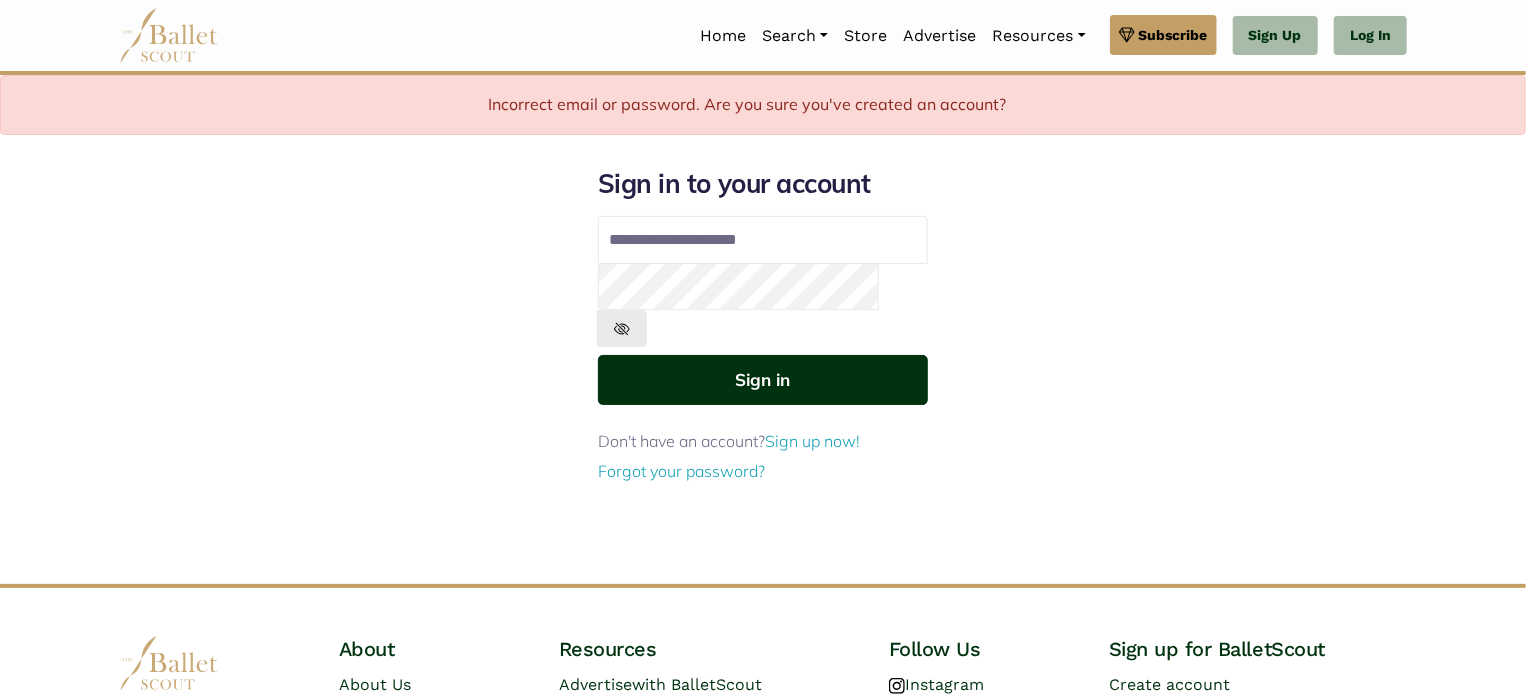click on "Sign in" at bounding box center (763, 379) 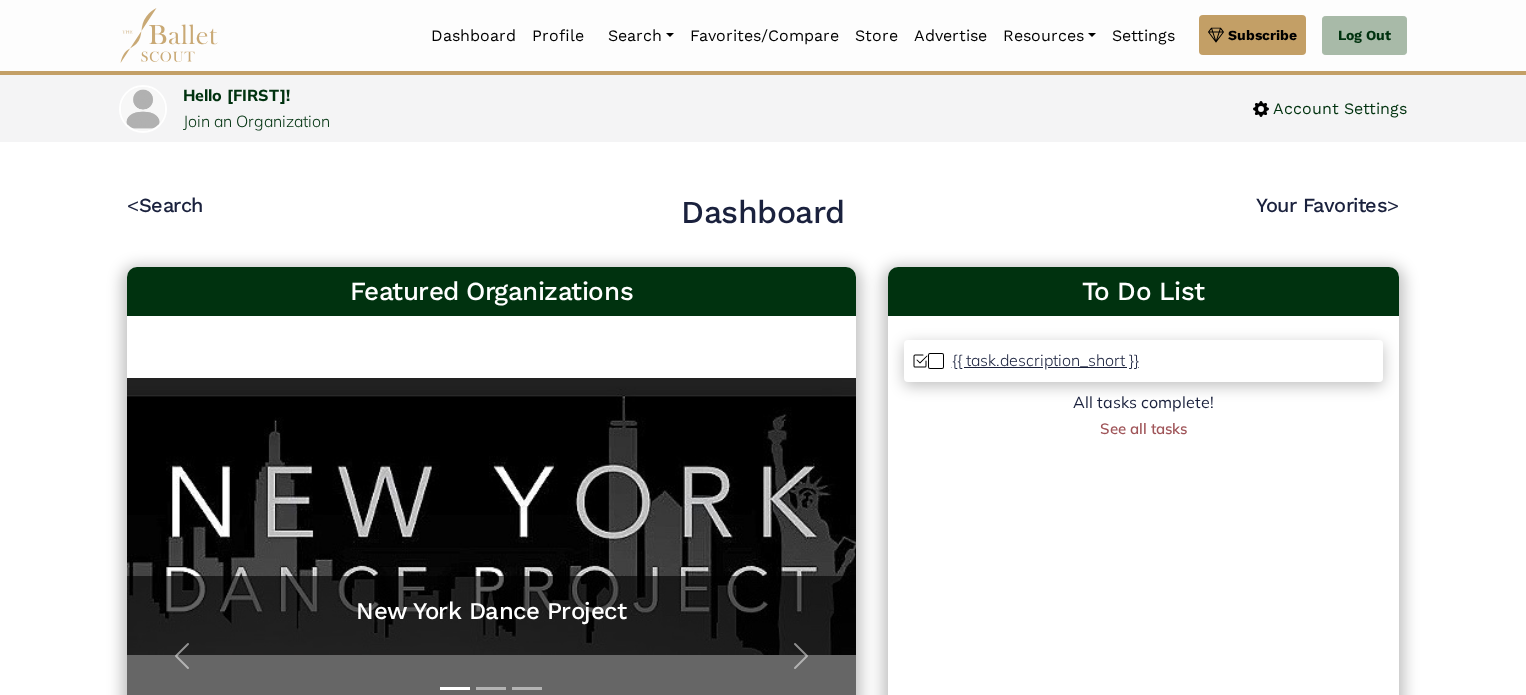 scroll, scrollTop: 0, scrollLeft: 0, axis: both 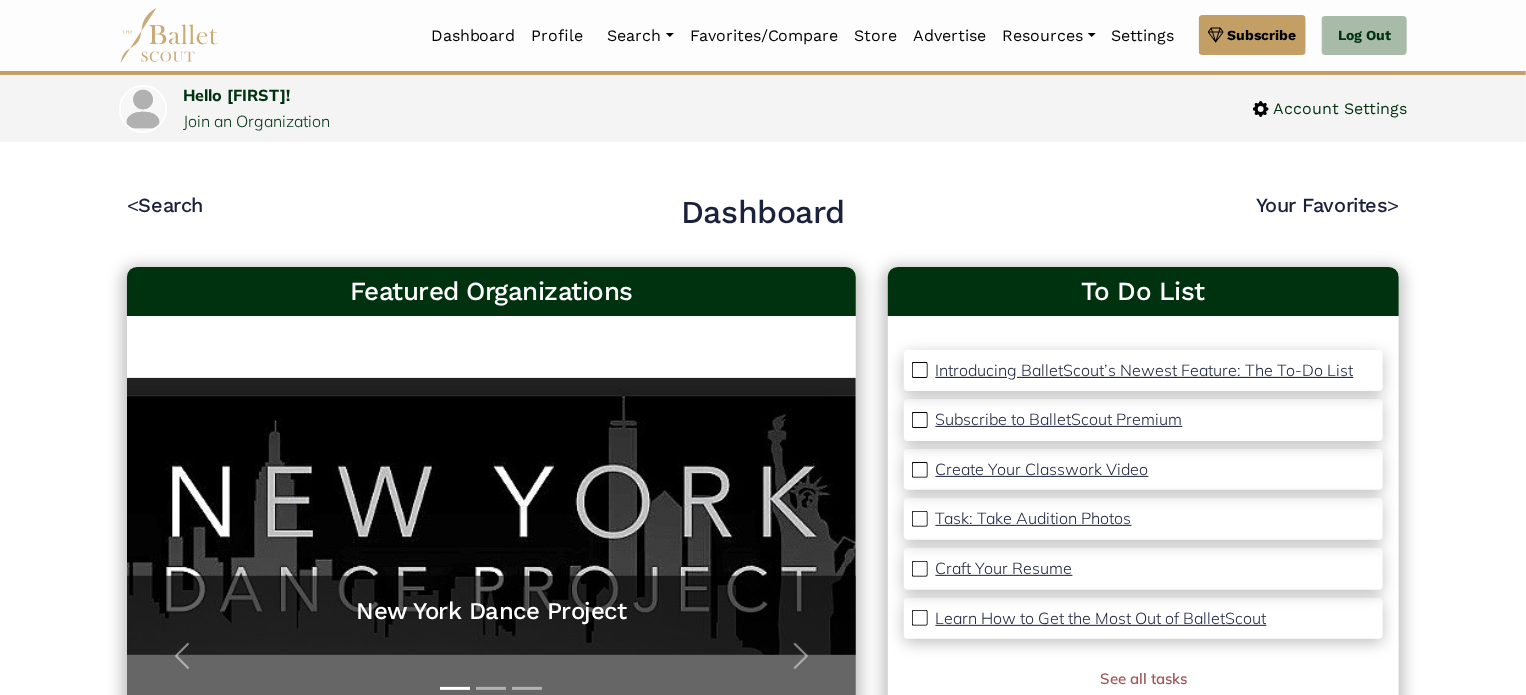 click on "Introducing BalletScout’s Newest Feature: The To-Do List" at bounding box center [1145, 370] 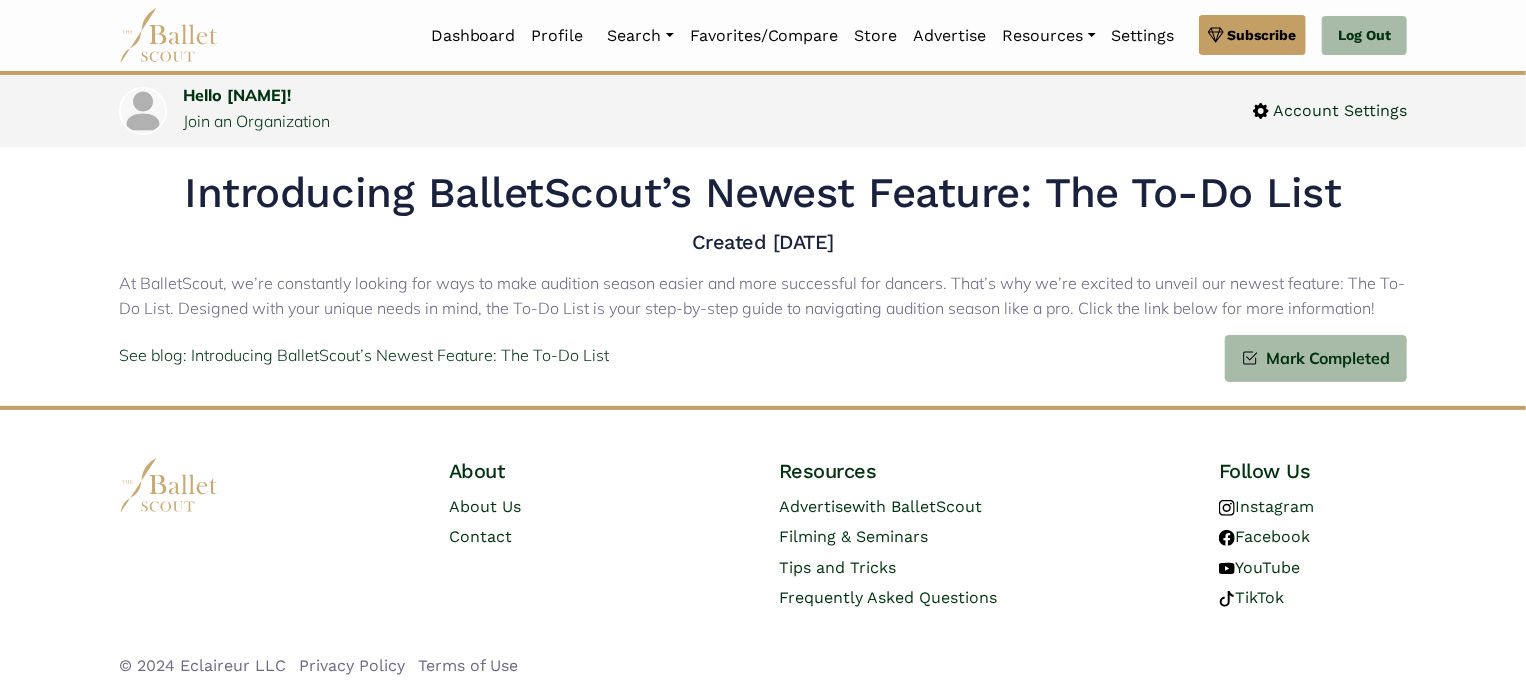 scroll, scrollTop: 7, scrollLeft: 0, axis: vertical 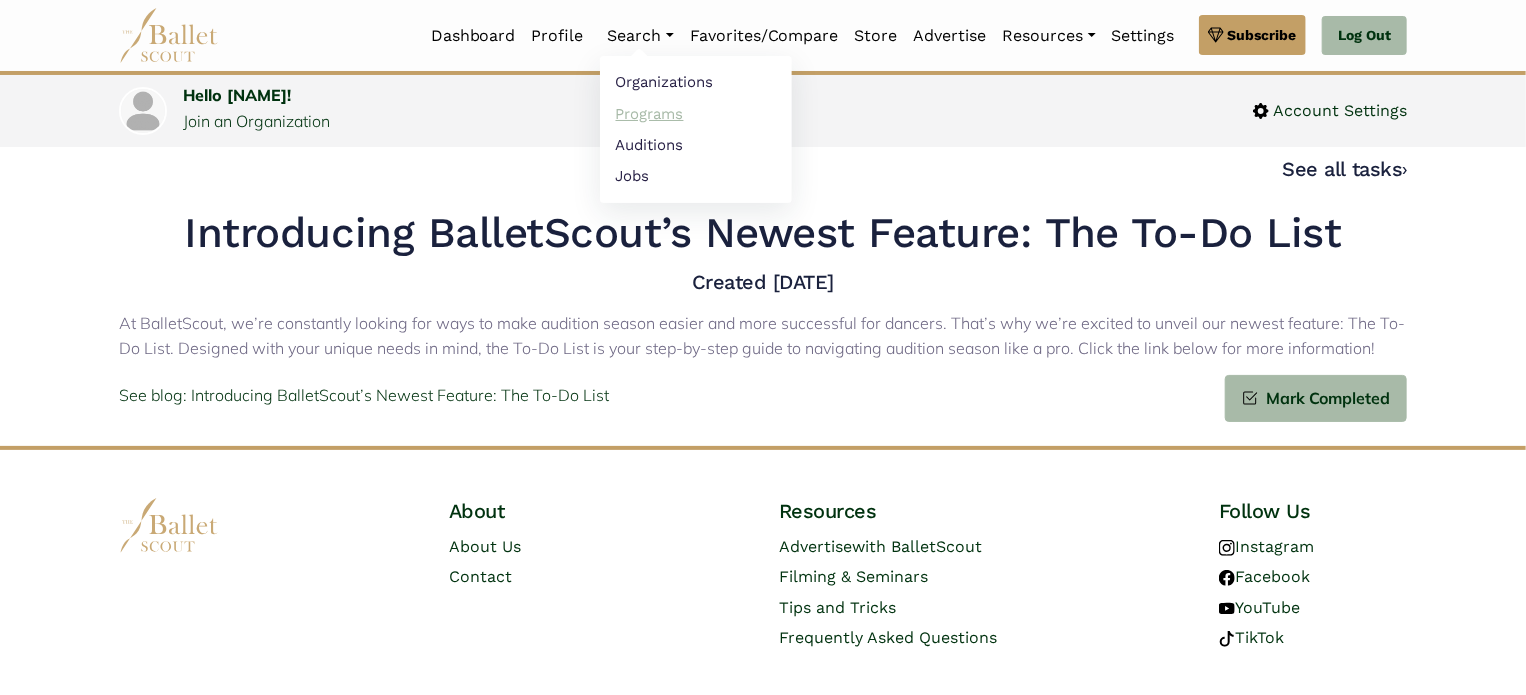 click on "Programs" at bounding box center [696, 113] 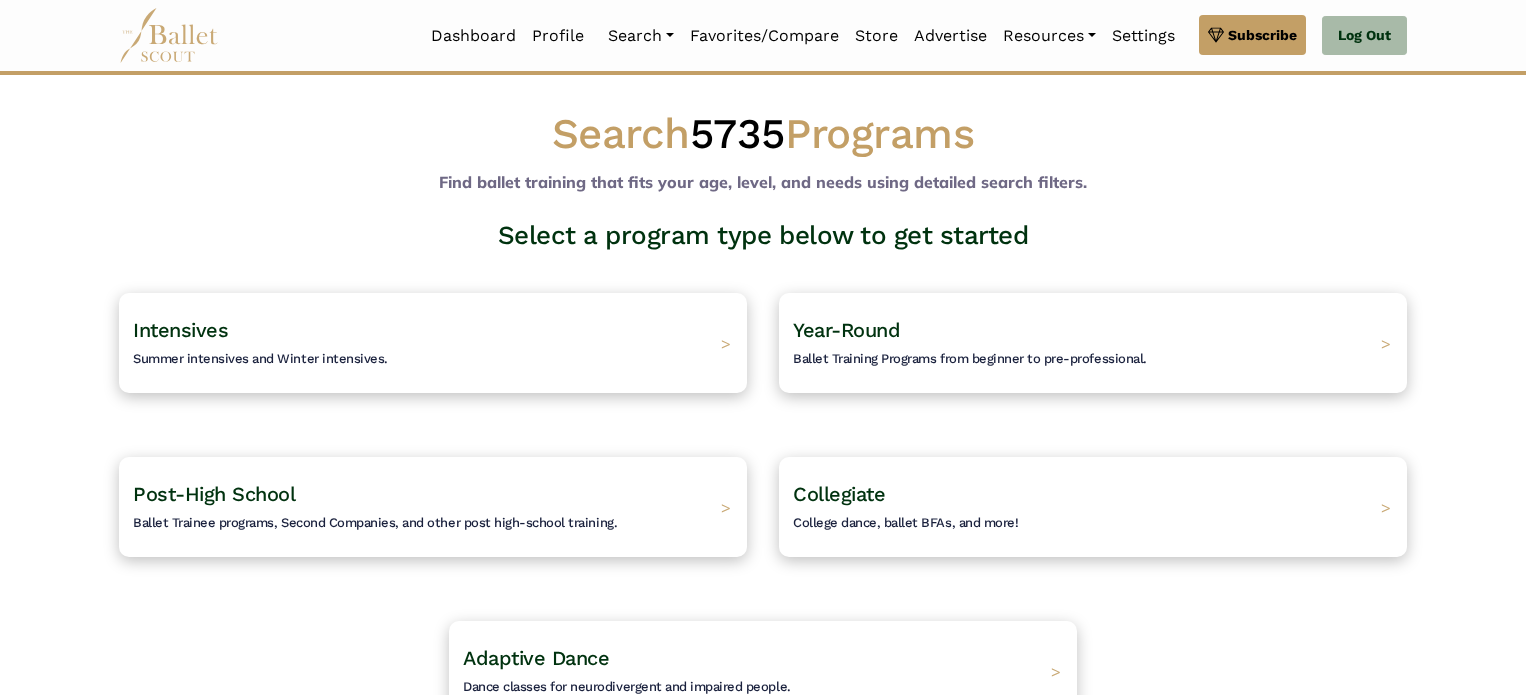 scroll, scrollTop: 0, scrollLeft: 0, axis: both 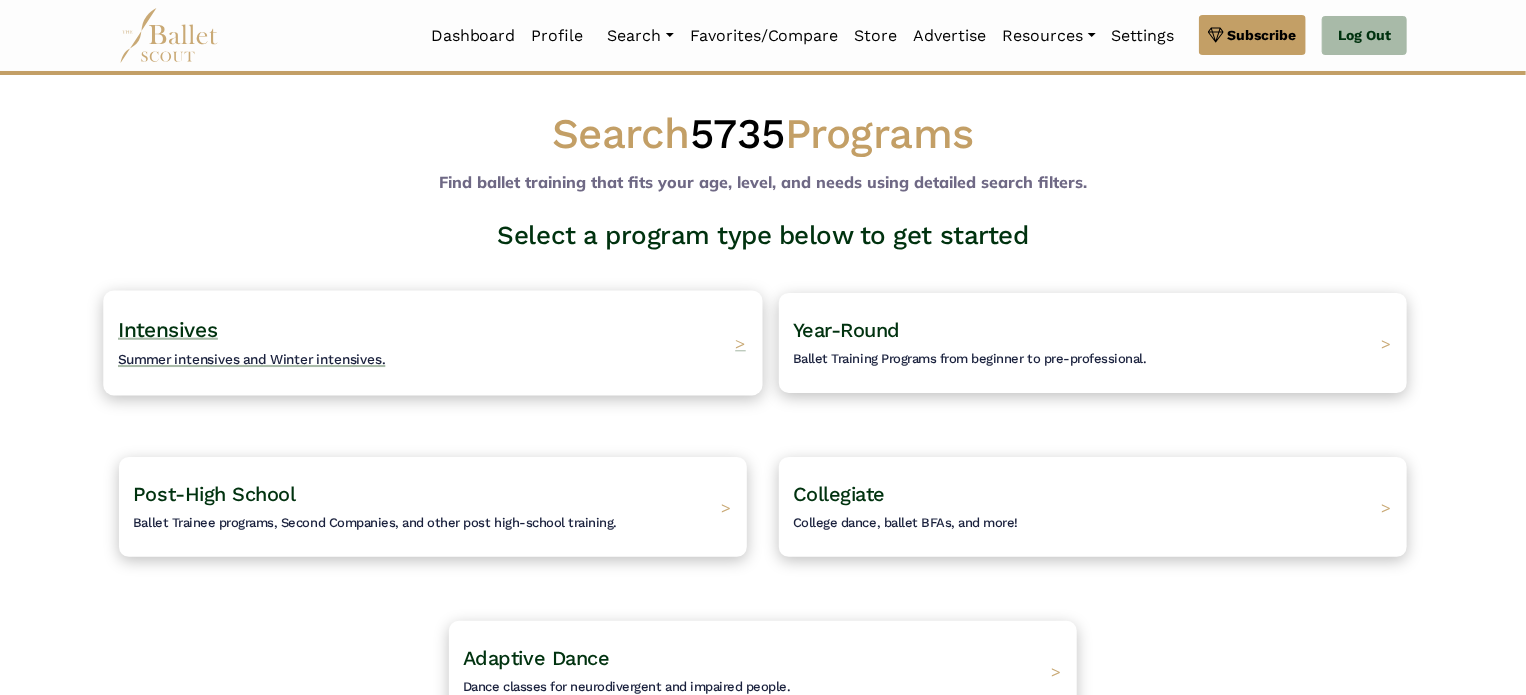 click on "Intensives Summer
intensives and Winter intensives.
>" at bounding box center [432, 342] 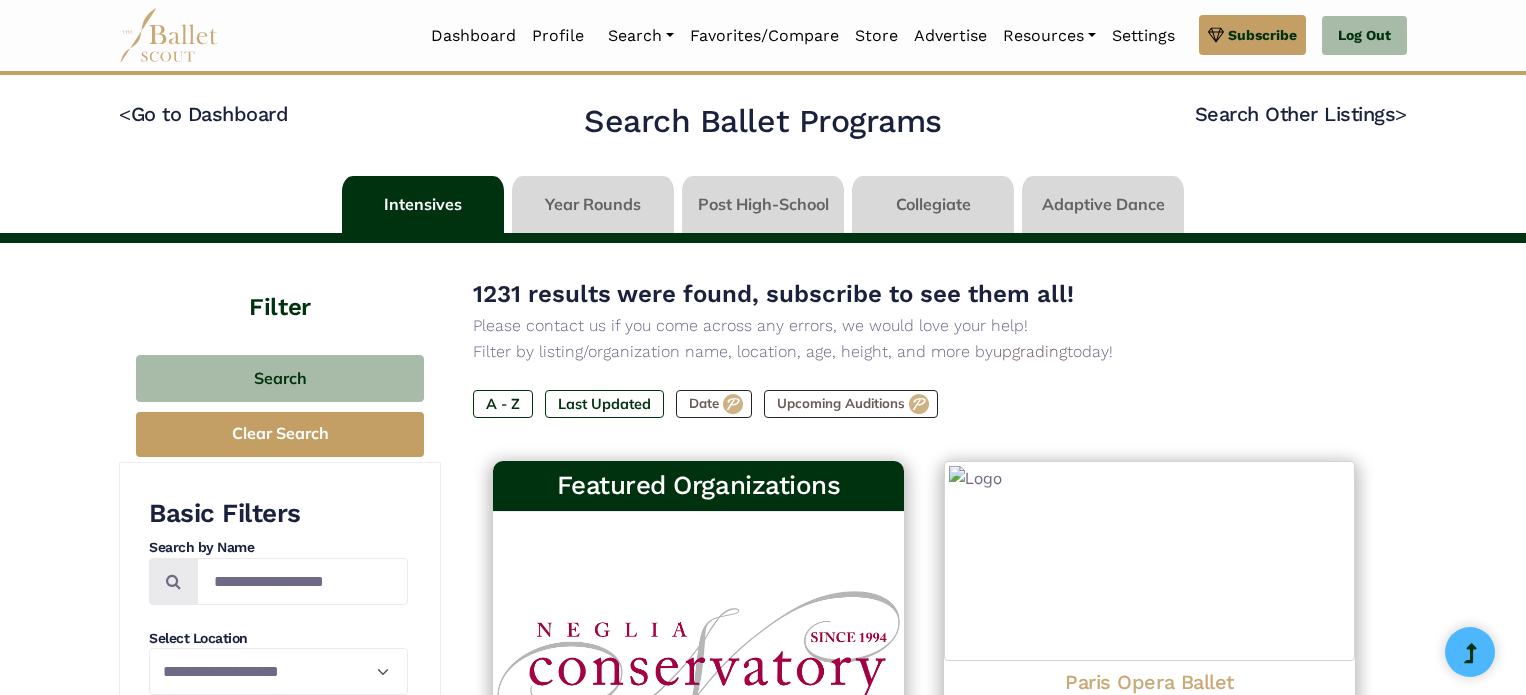 scroll, scrollTop: 0, scrollLeft: 0, axis: both 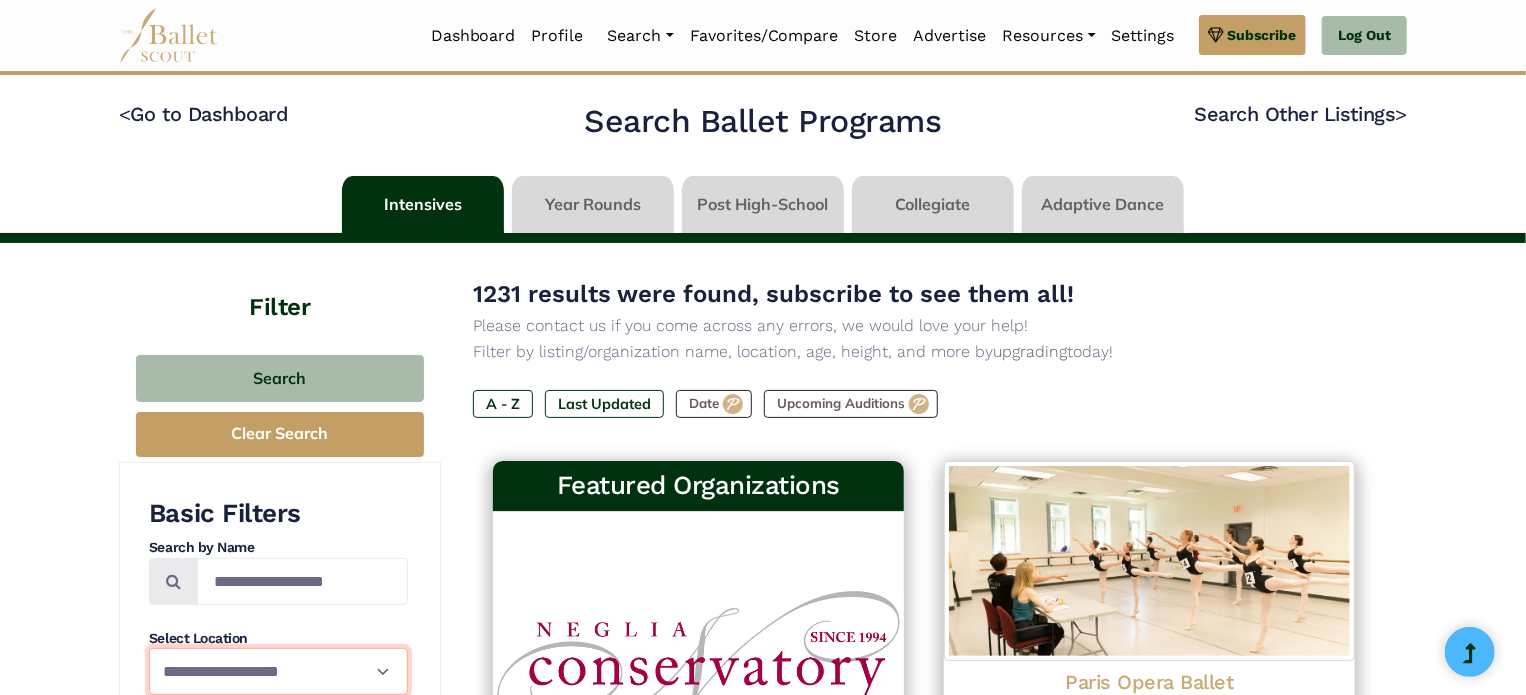 click on "**********" at bounding box center (278, 671) 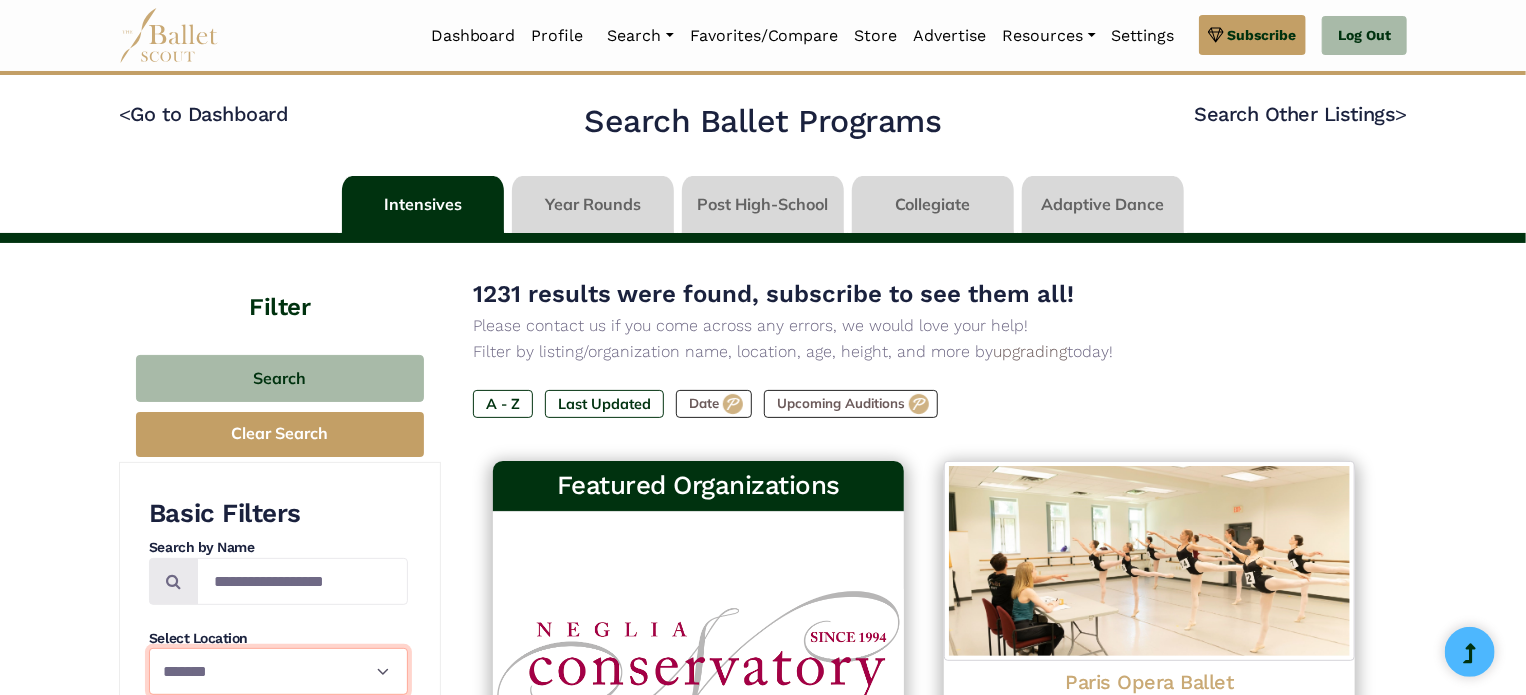 click on "**********" at bounding box center [278, 671] 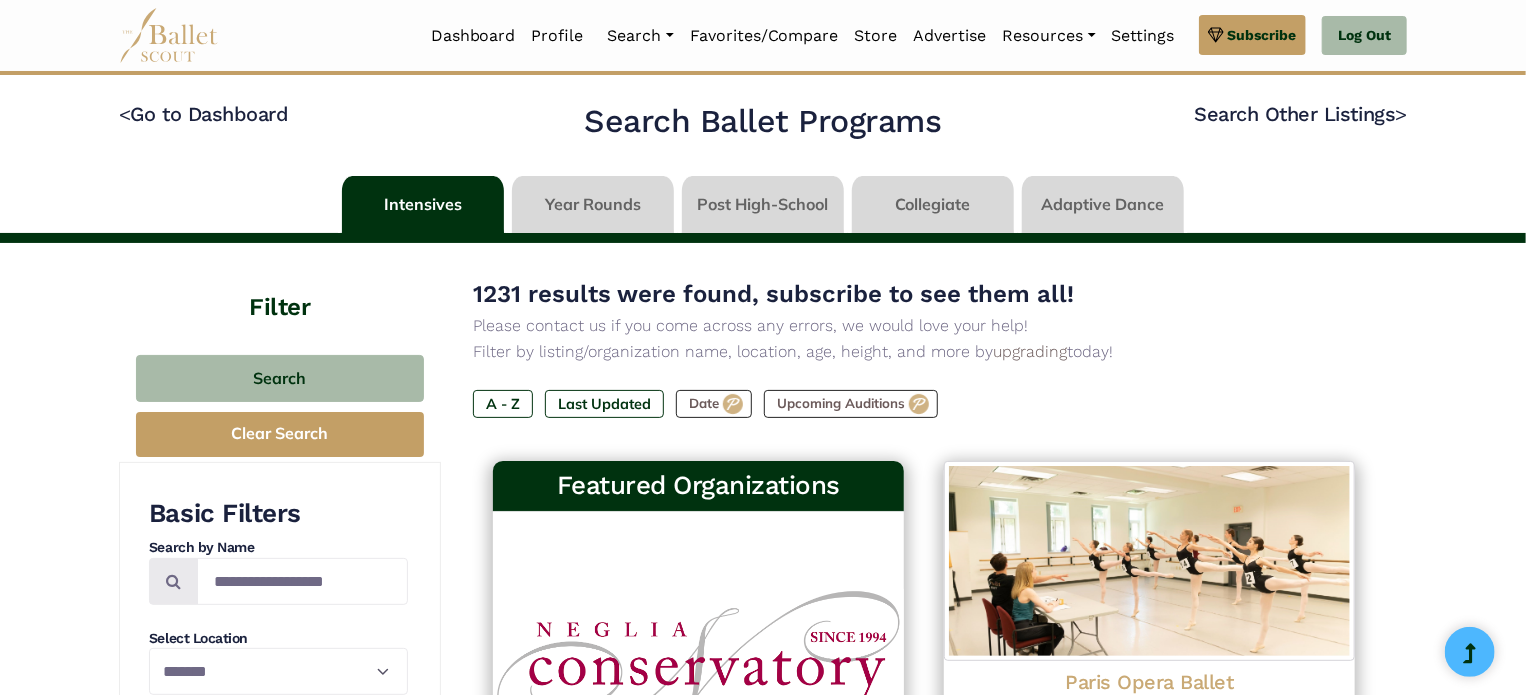 click on "**********" at bounding box center (763, 1942) 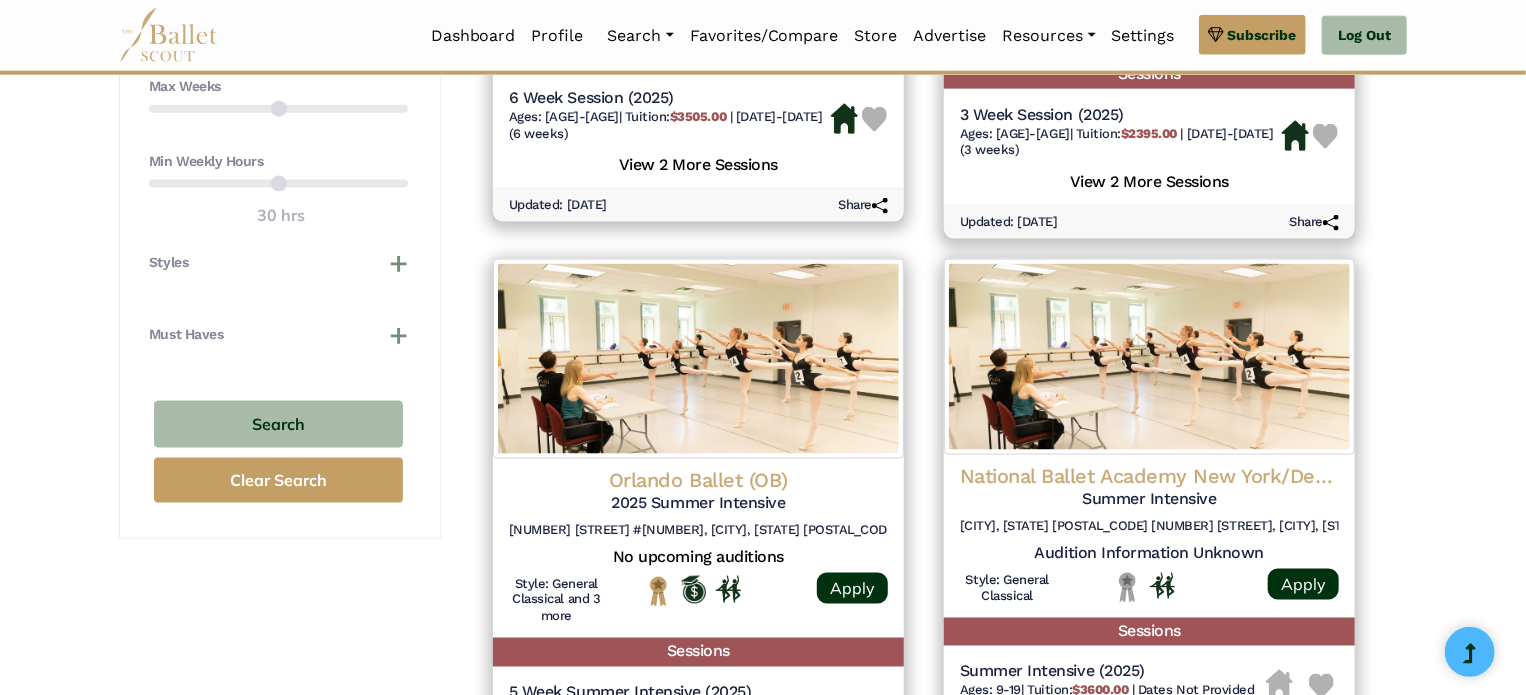 scroll, scrollTop: 1320, scrollLeft: 0, axis: vertical 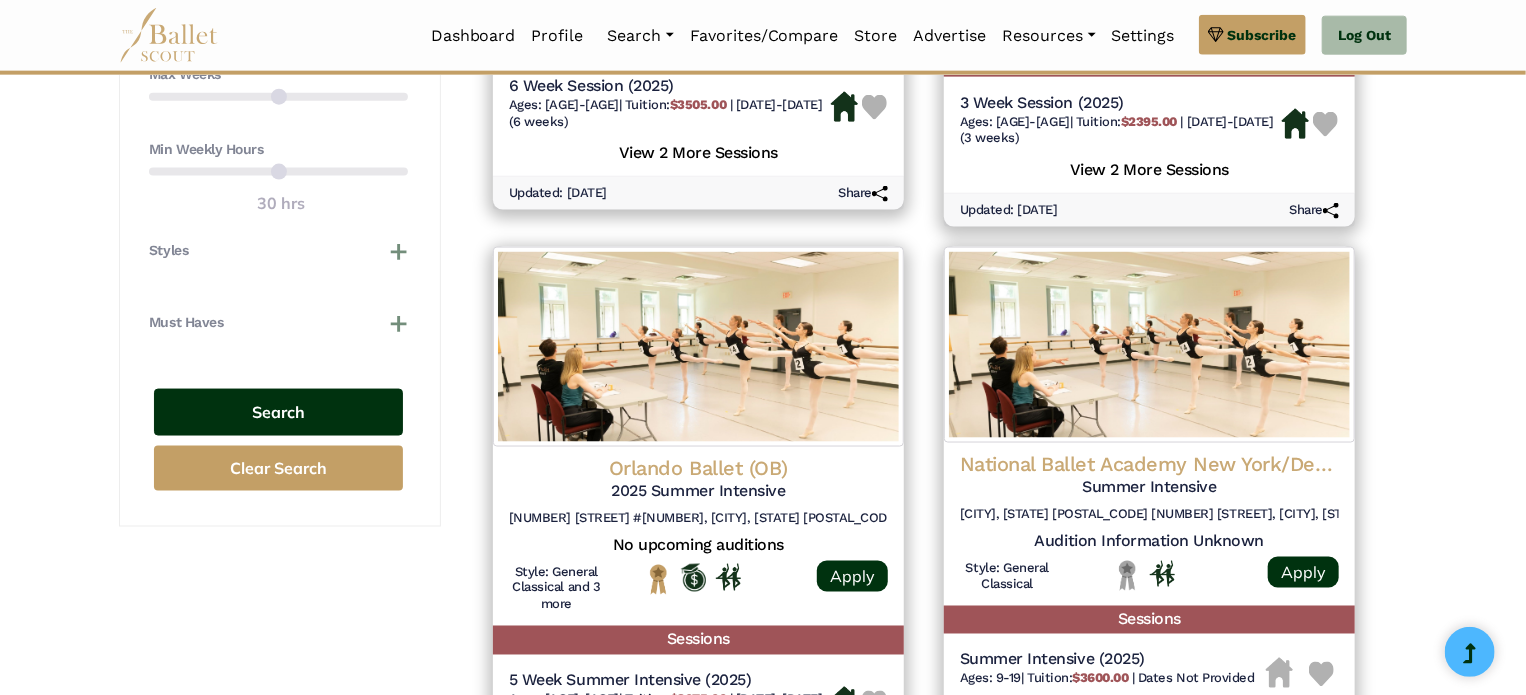 click on "Search" at bounding box center (278, 412) 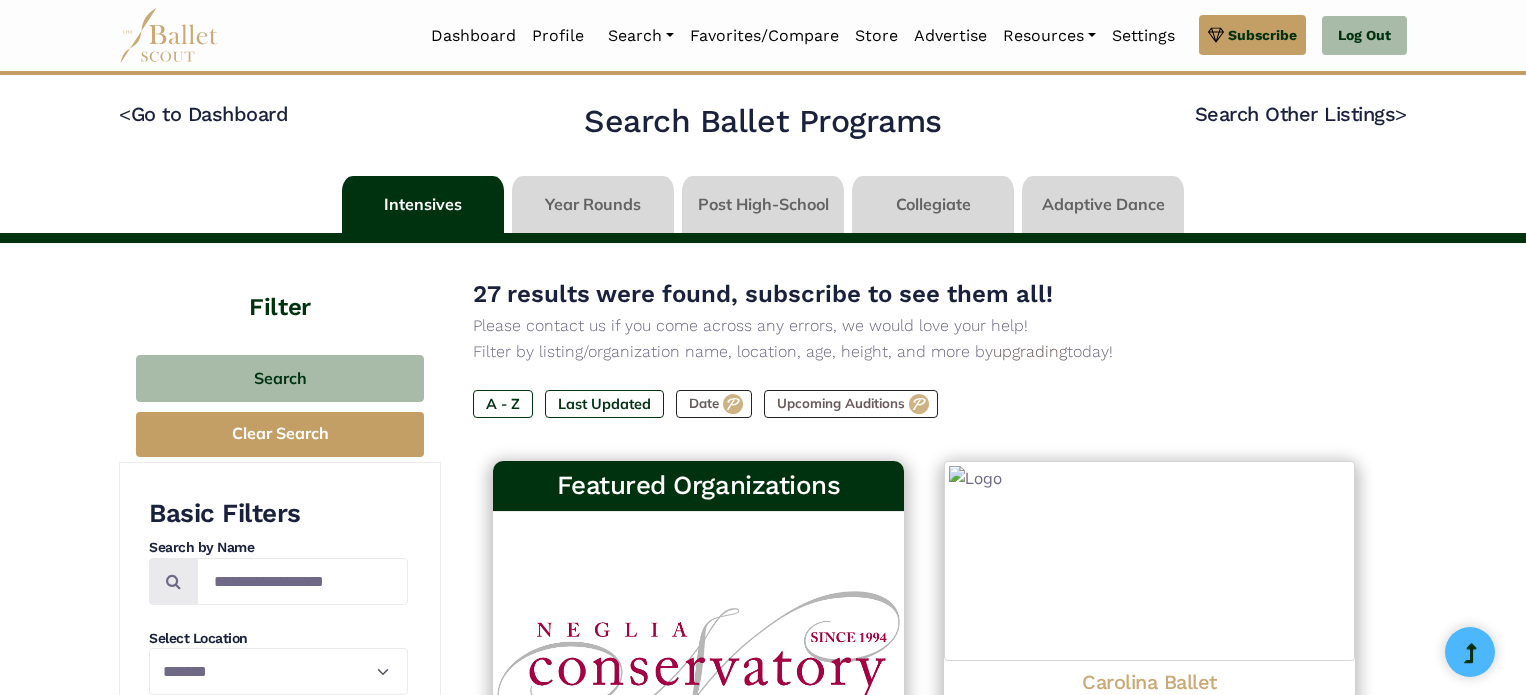 select on "**" 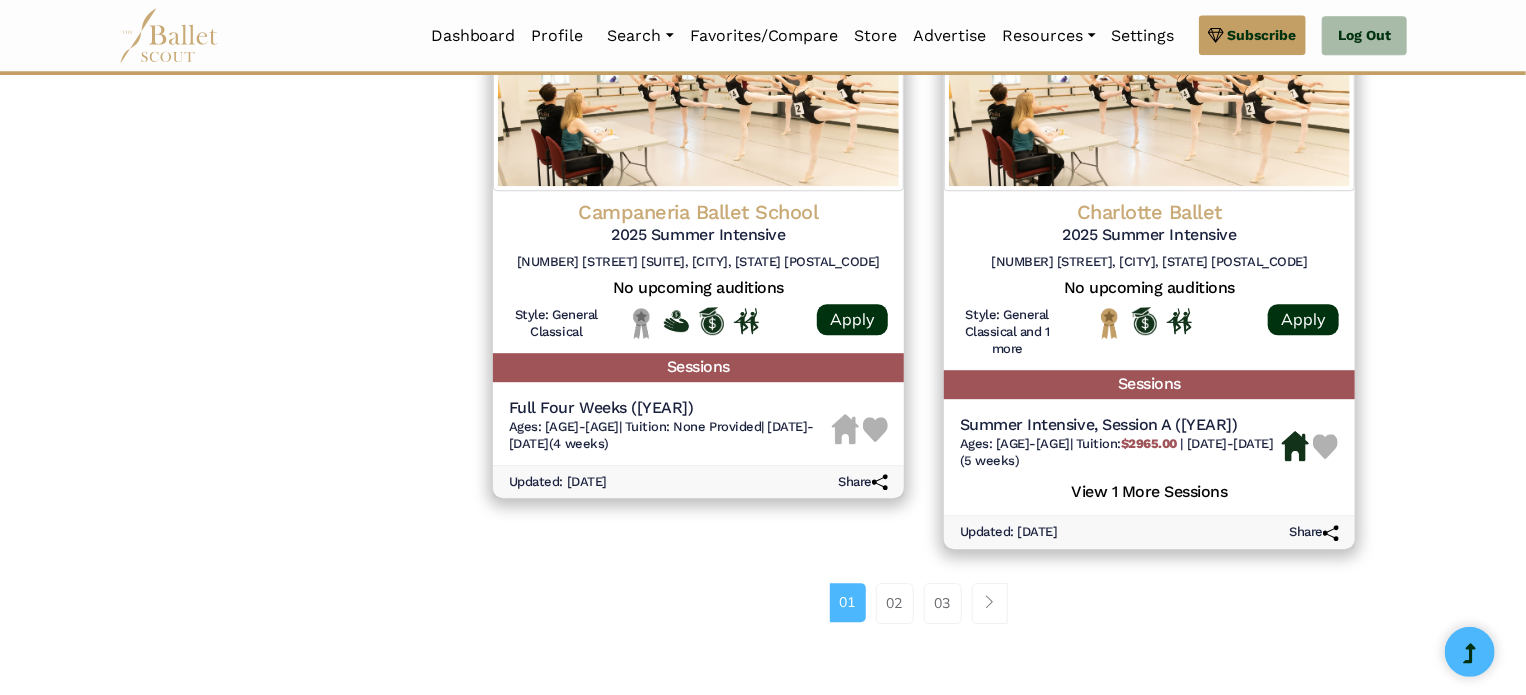 scroll, scrollTop: 2720, scrollLeft: 0, axis: vertical 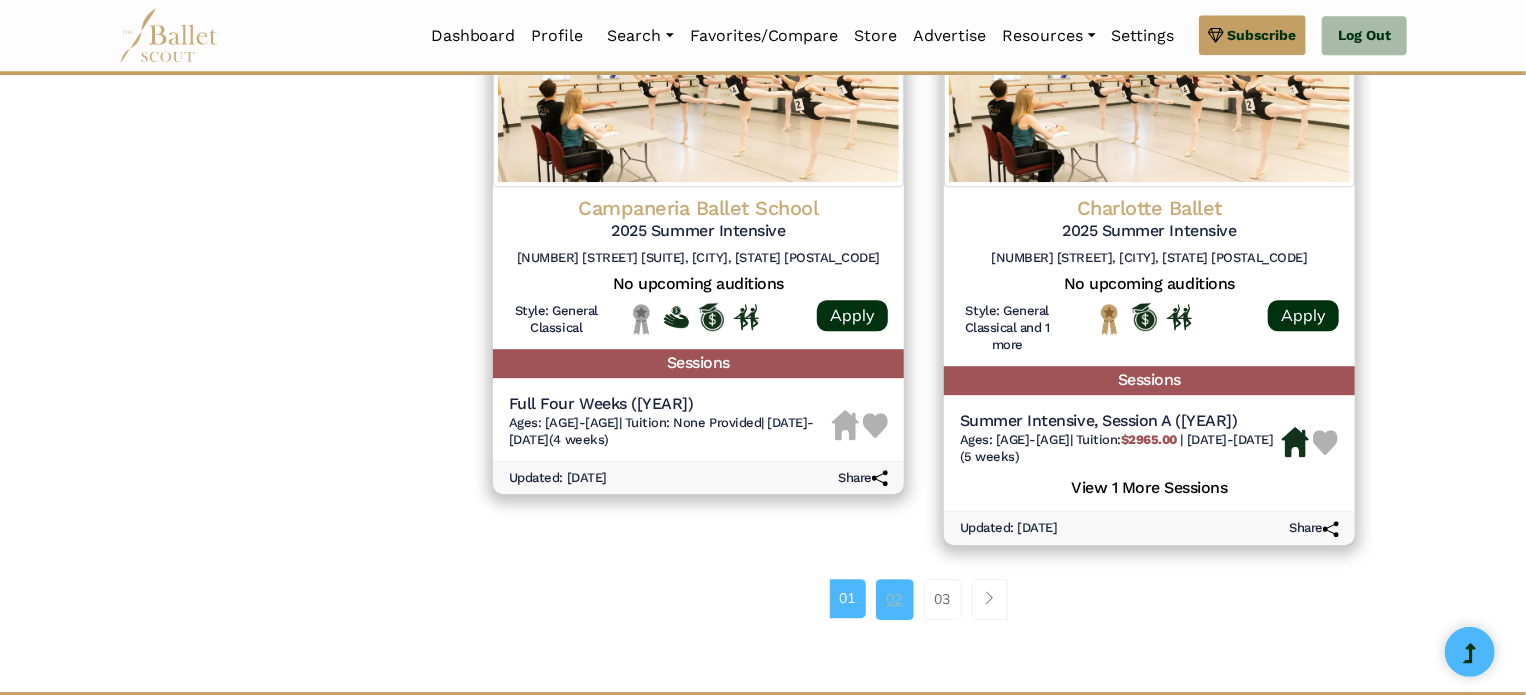 click on "02" at bounding box center (895, 599) 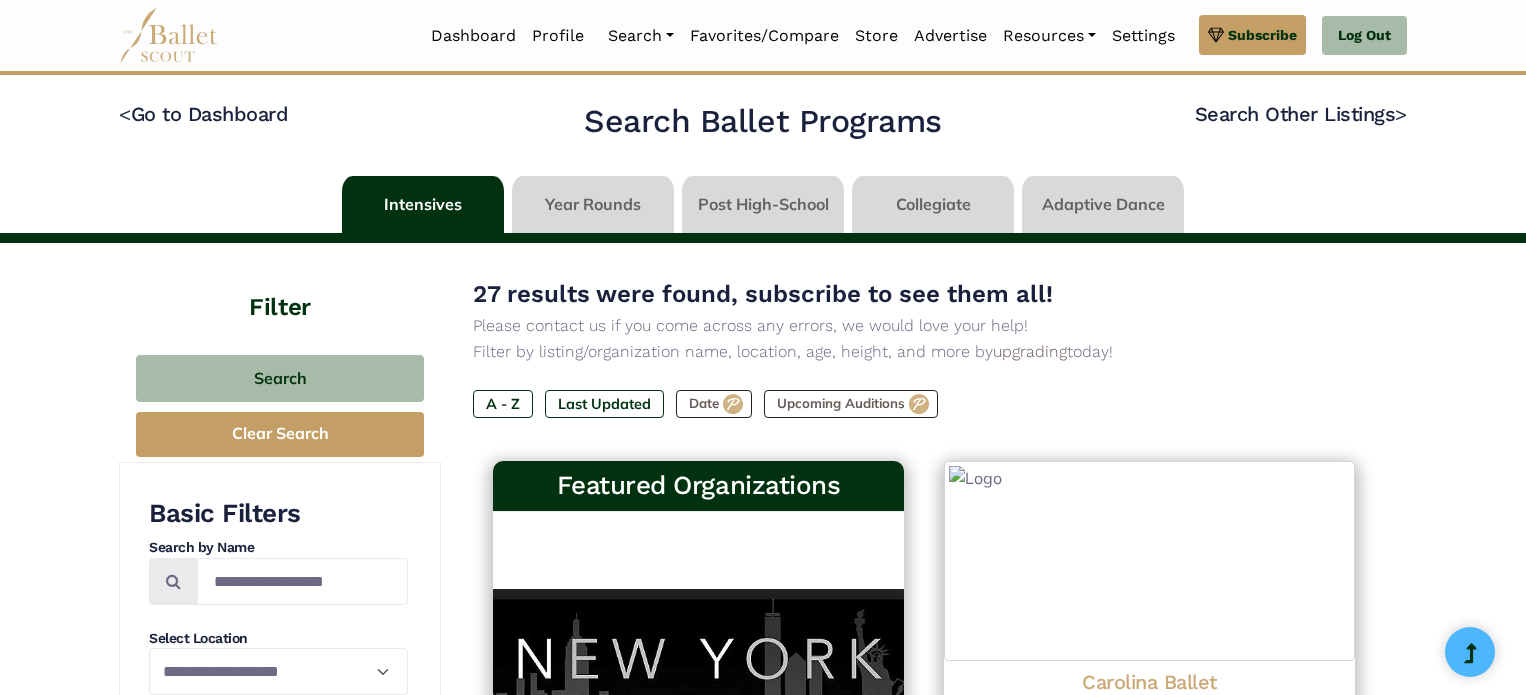 scroll, scrollTop: 0, scrollLeft: 0, axis: both 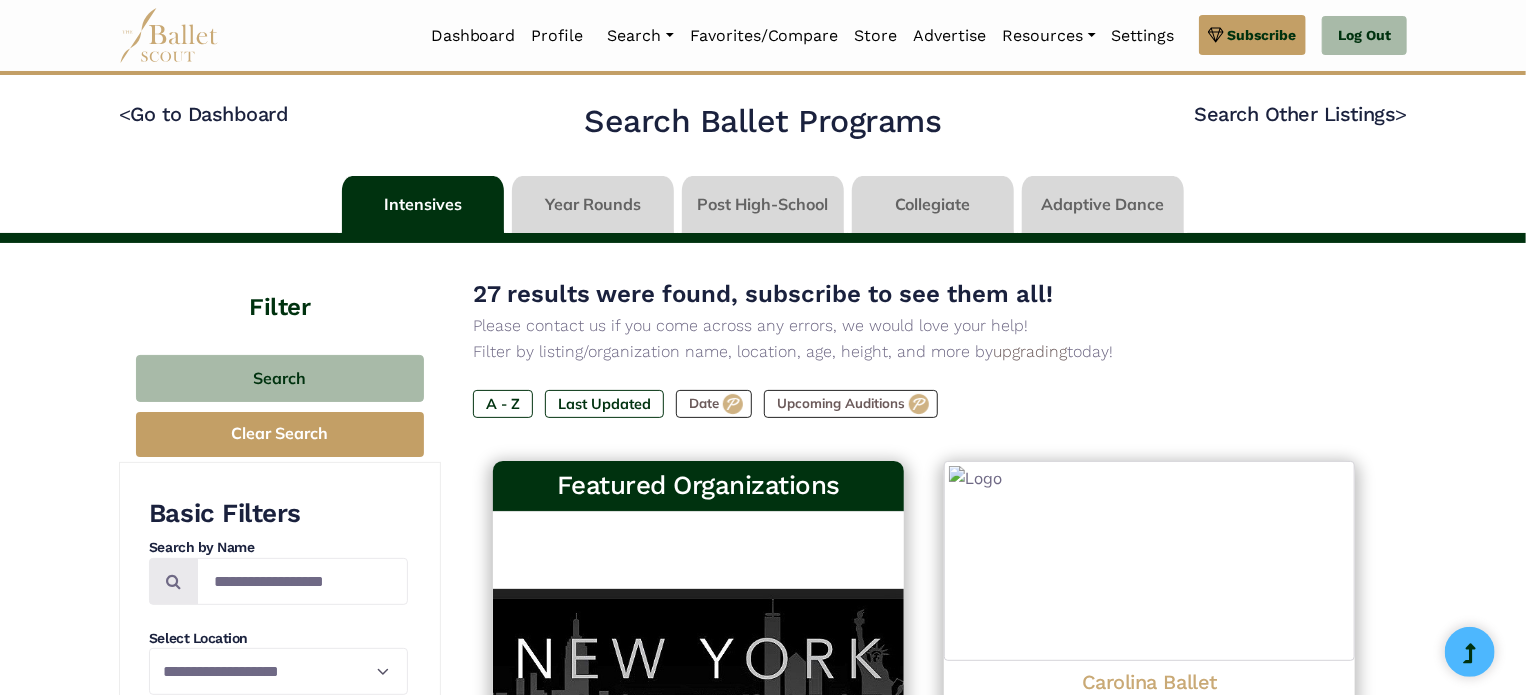 select on "**" 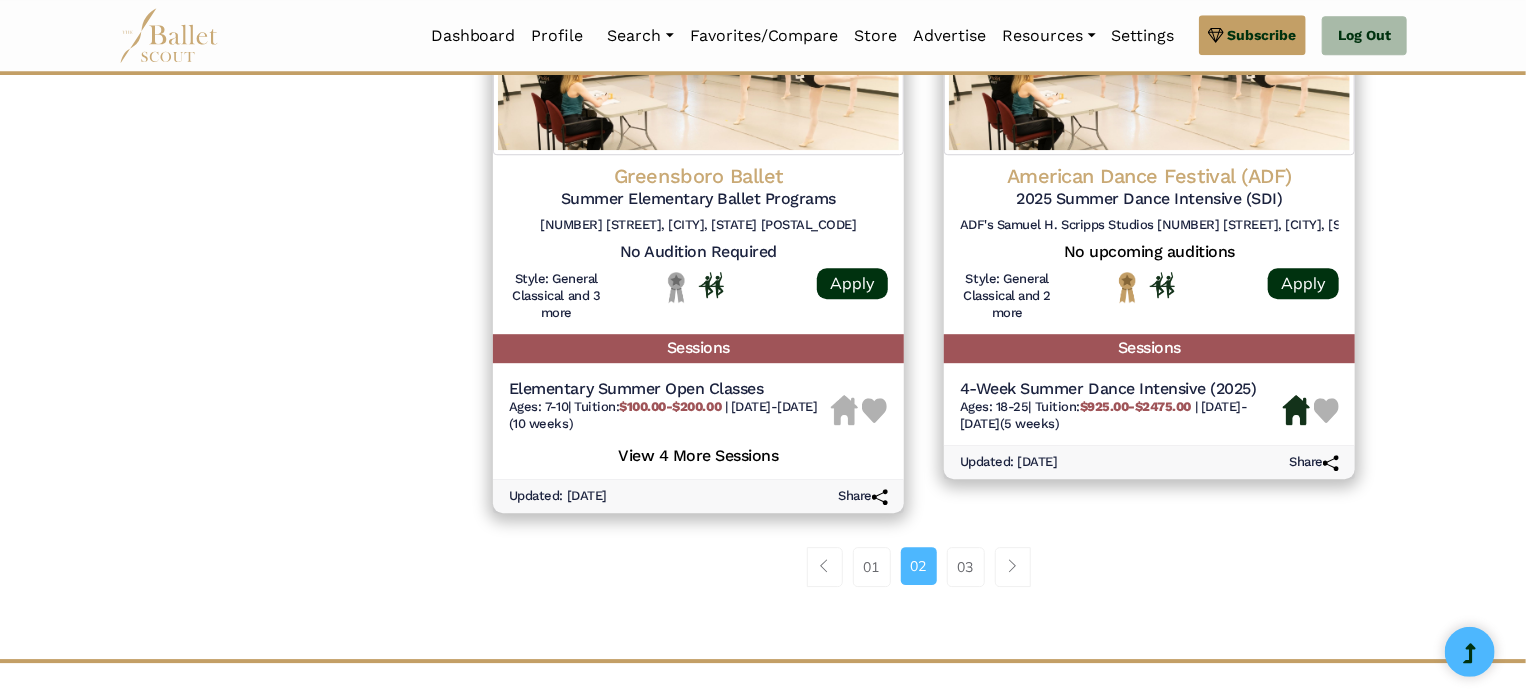 scroll, scrollTop: 2800, scrollLeft: 0, axis: vertical 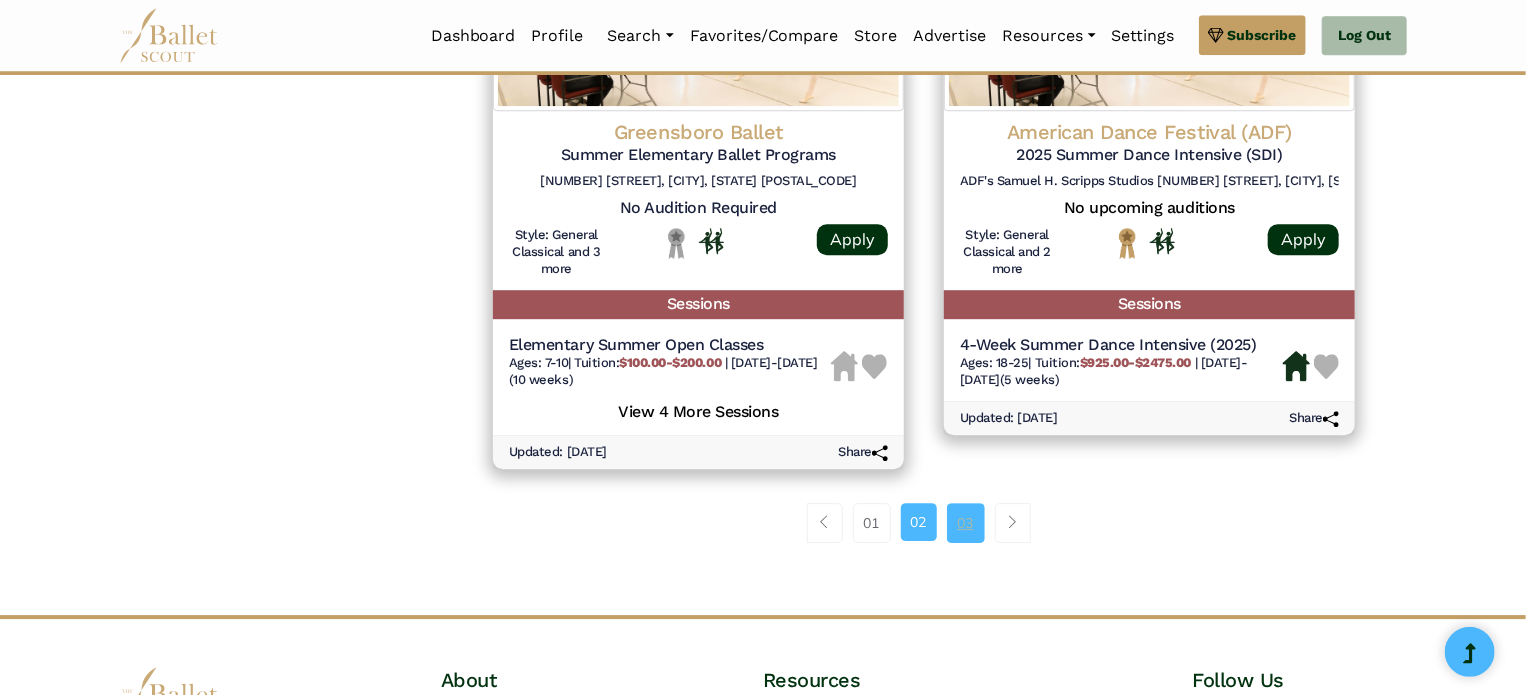 click on "03" at bounding box center [966, 523] 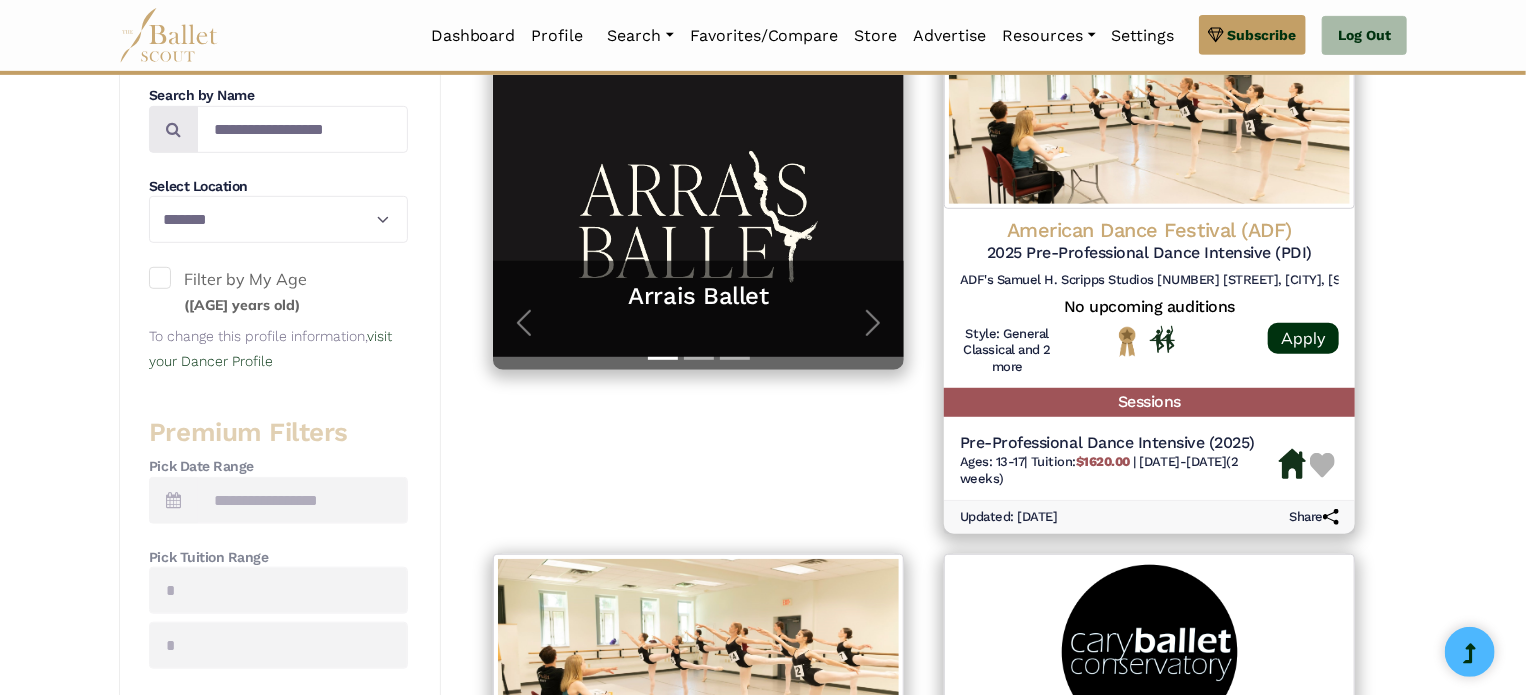scroll, scrollTop: 440, scrollLeft: 0, axis: vertical 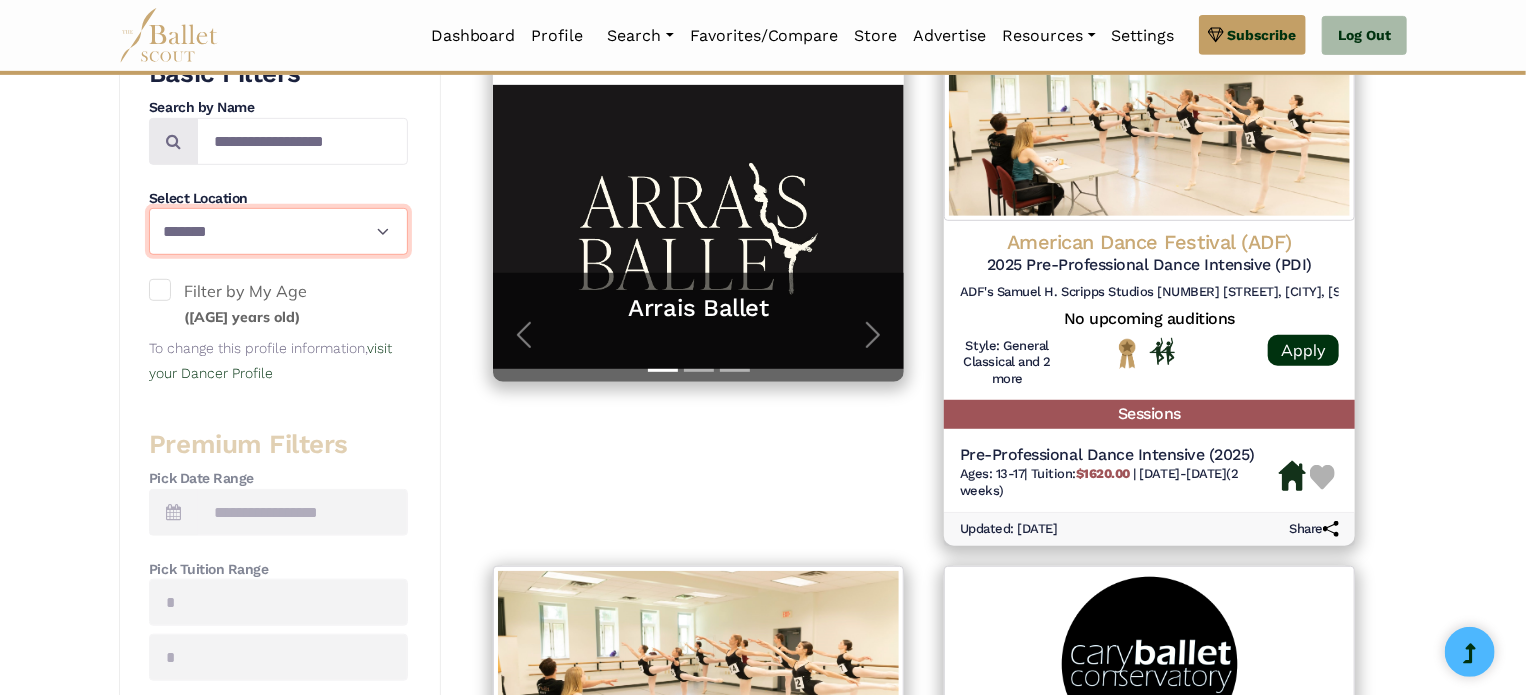 click on "**********" at bounding box center [278, 231] 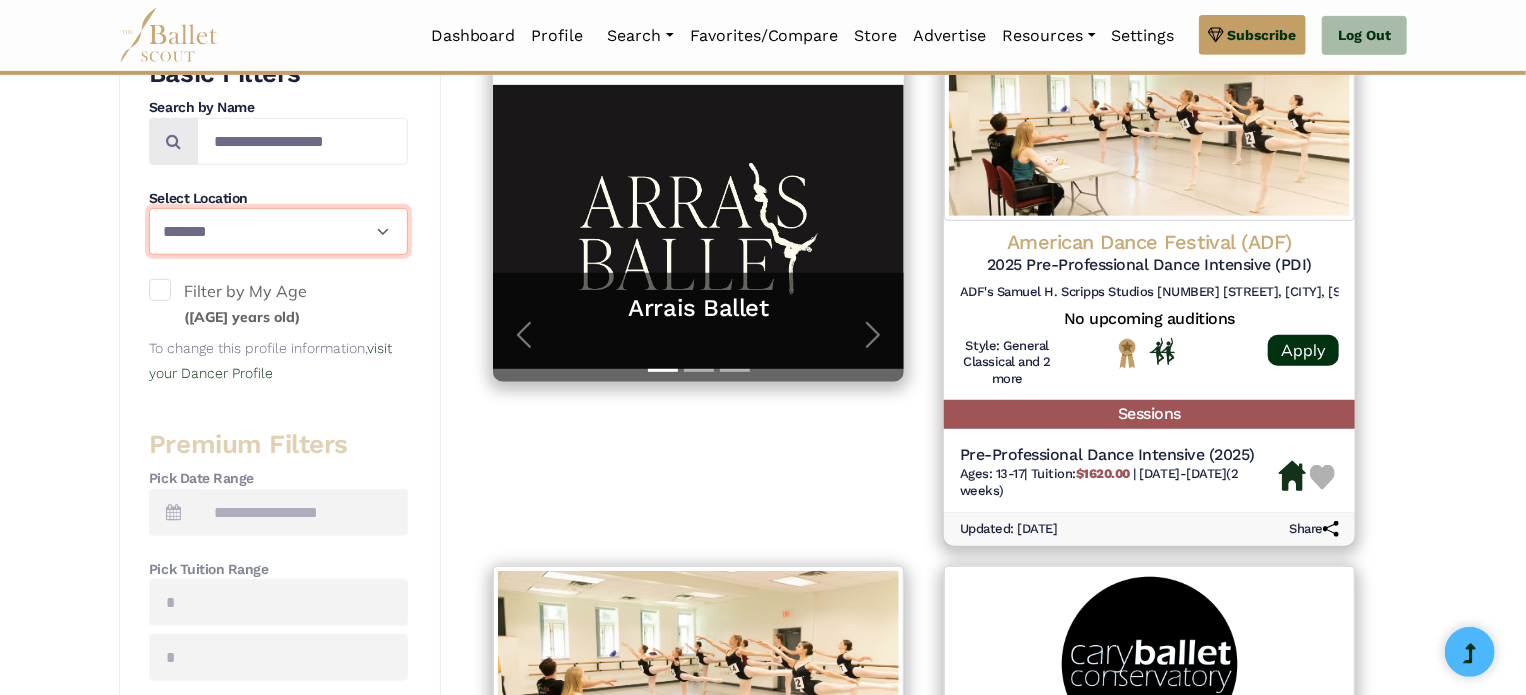 select on "**" 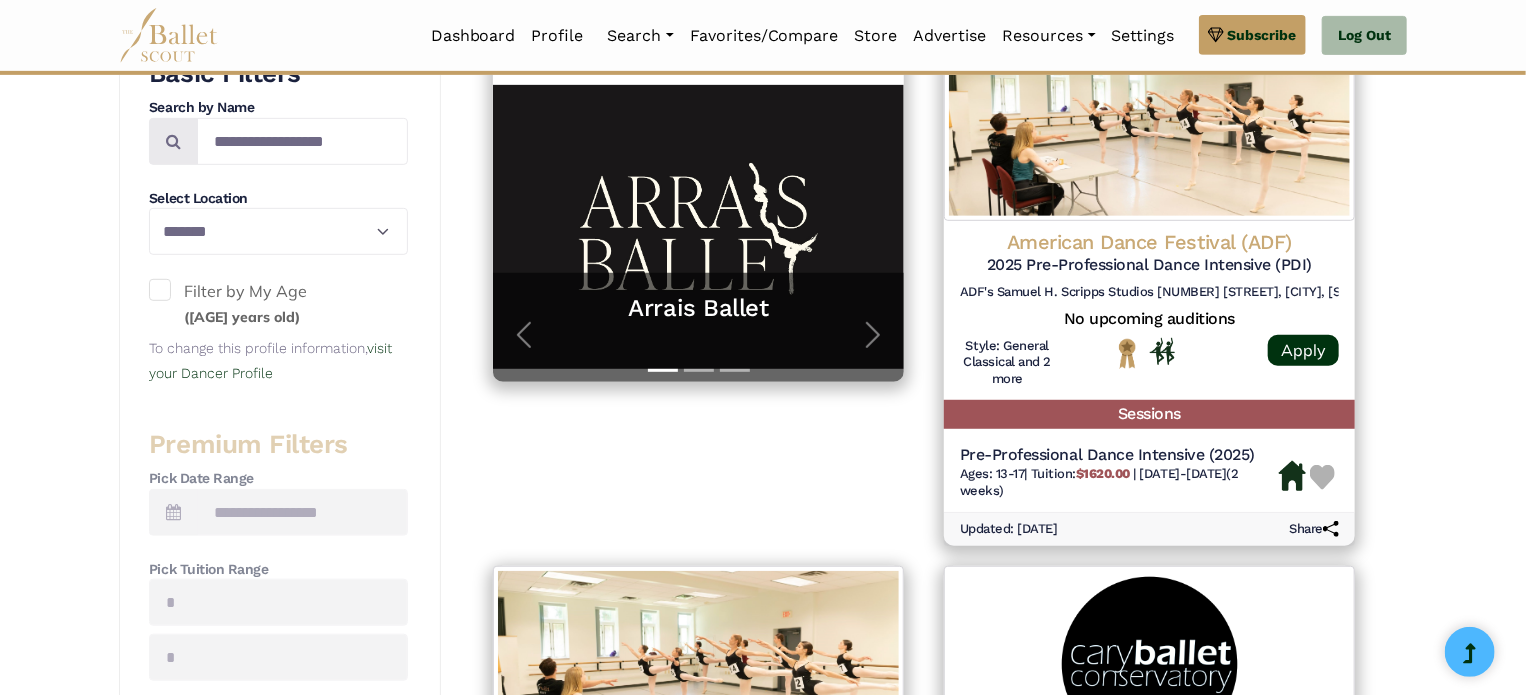 click on "**********" at bounding box center (763, 1515) 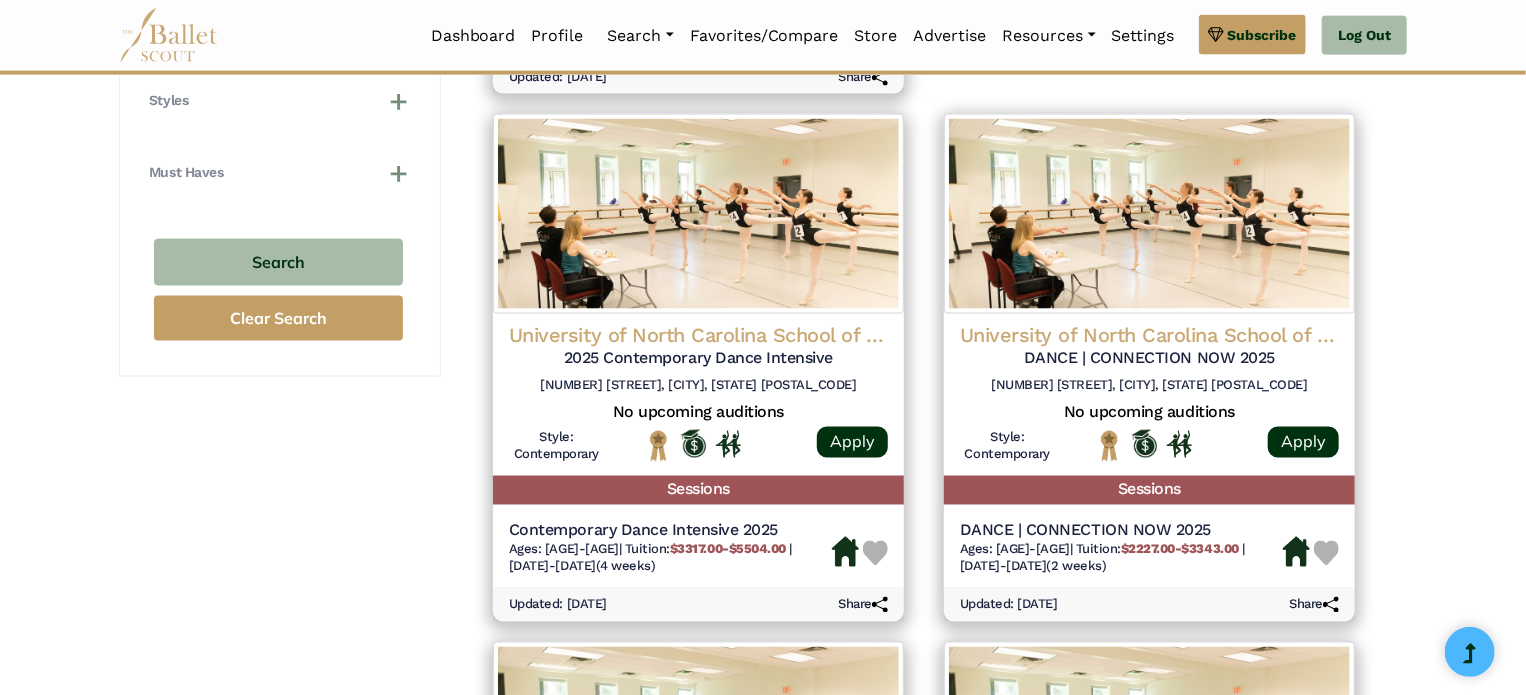 scroll, scrollTop: 1480, scrollLeft: 0, axis: vertical 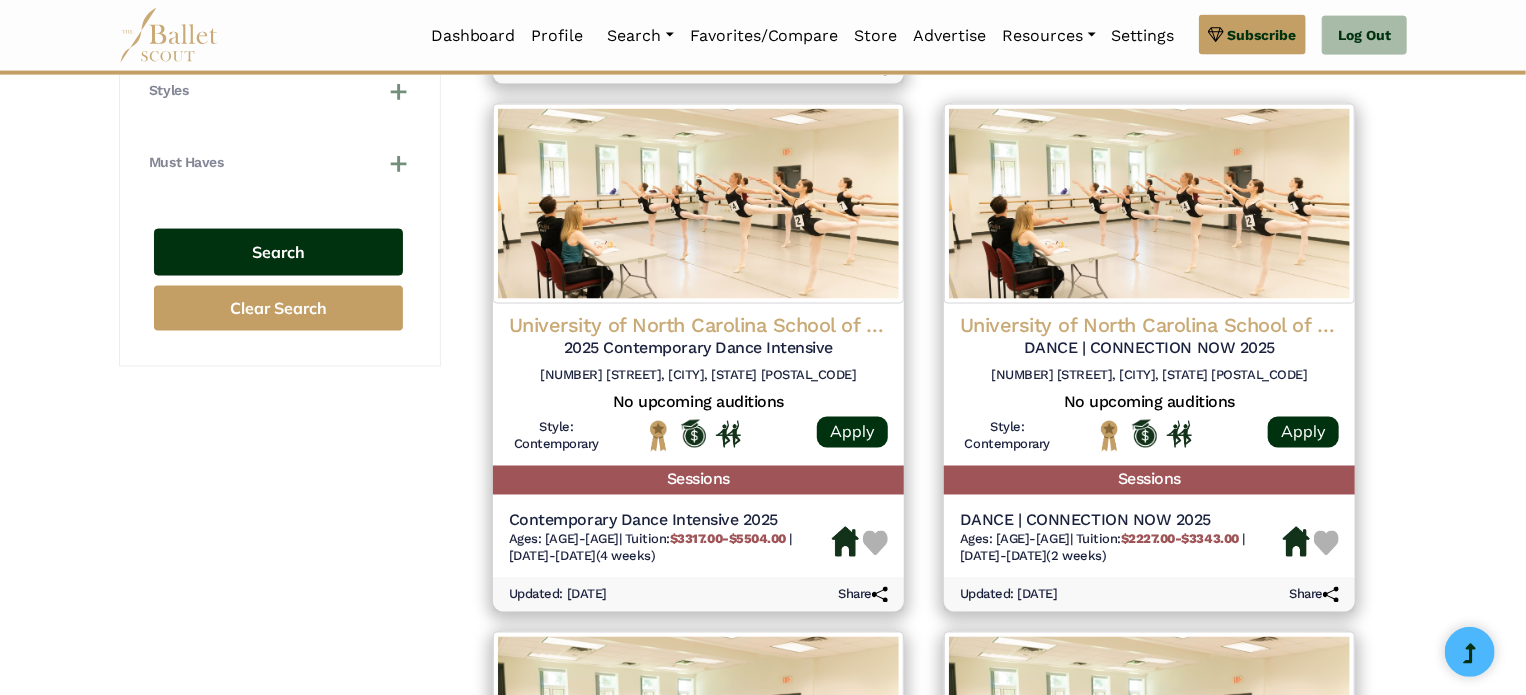 click on "Search" at bounding box center (278, 252) 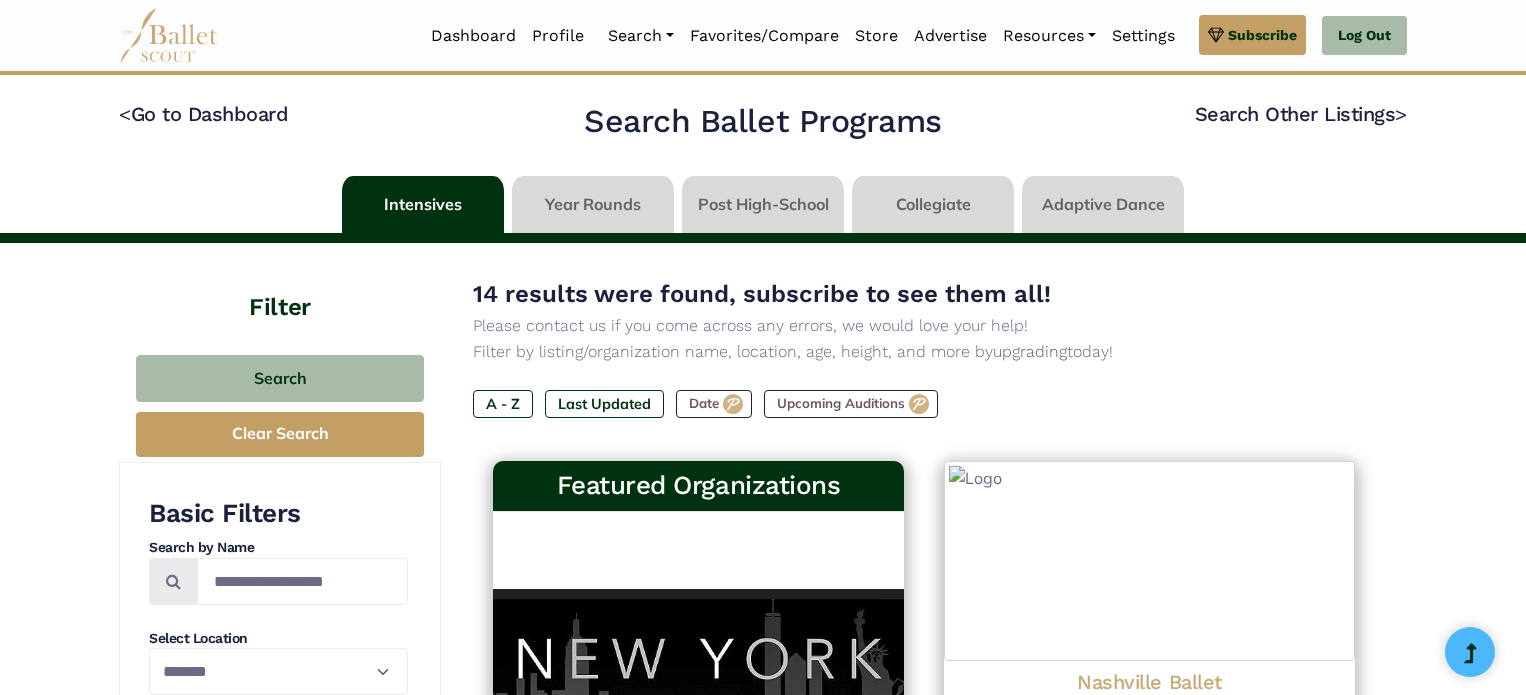 select on "**" 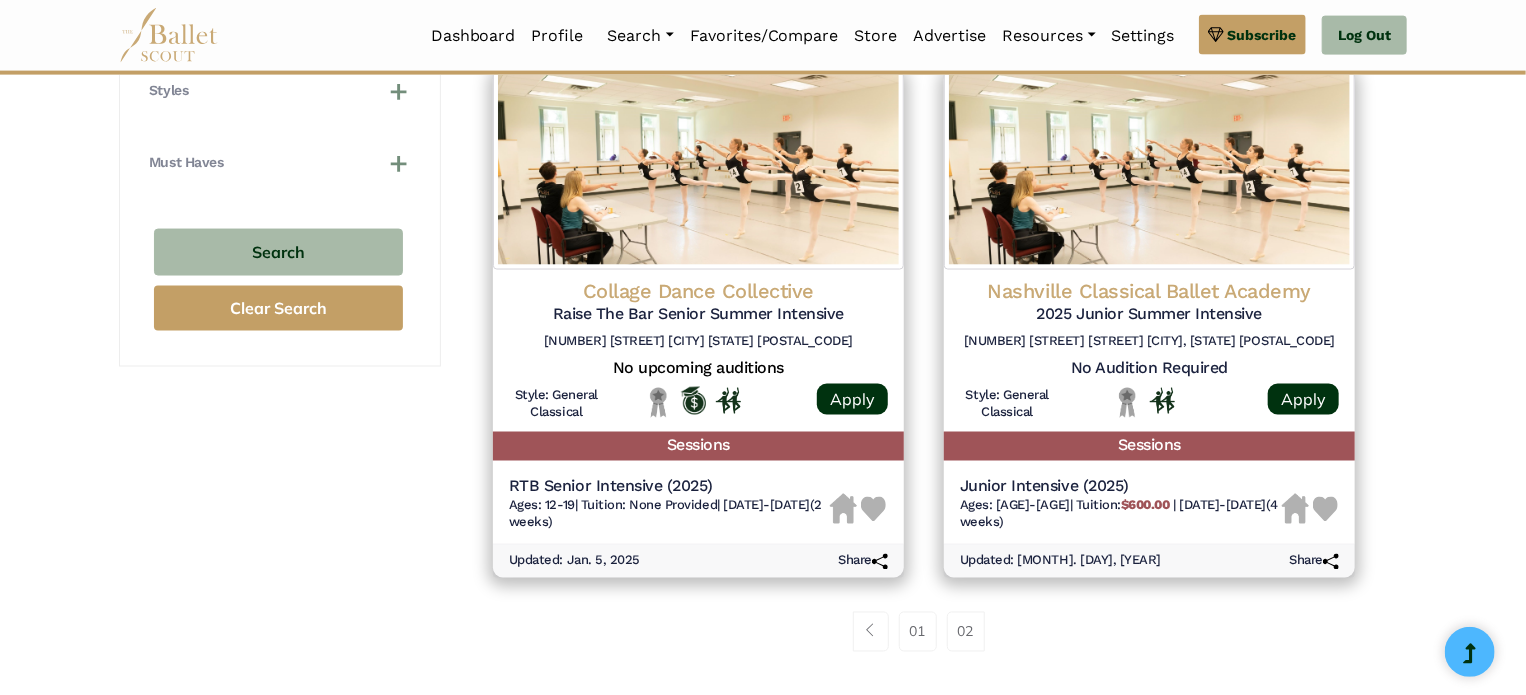 scroll, scrollTop: 1520, scrollLeft: 0, axis: vertical 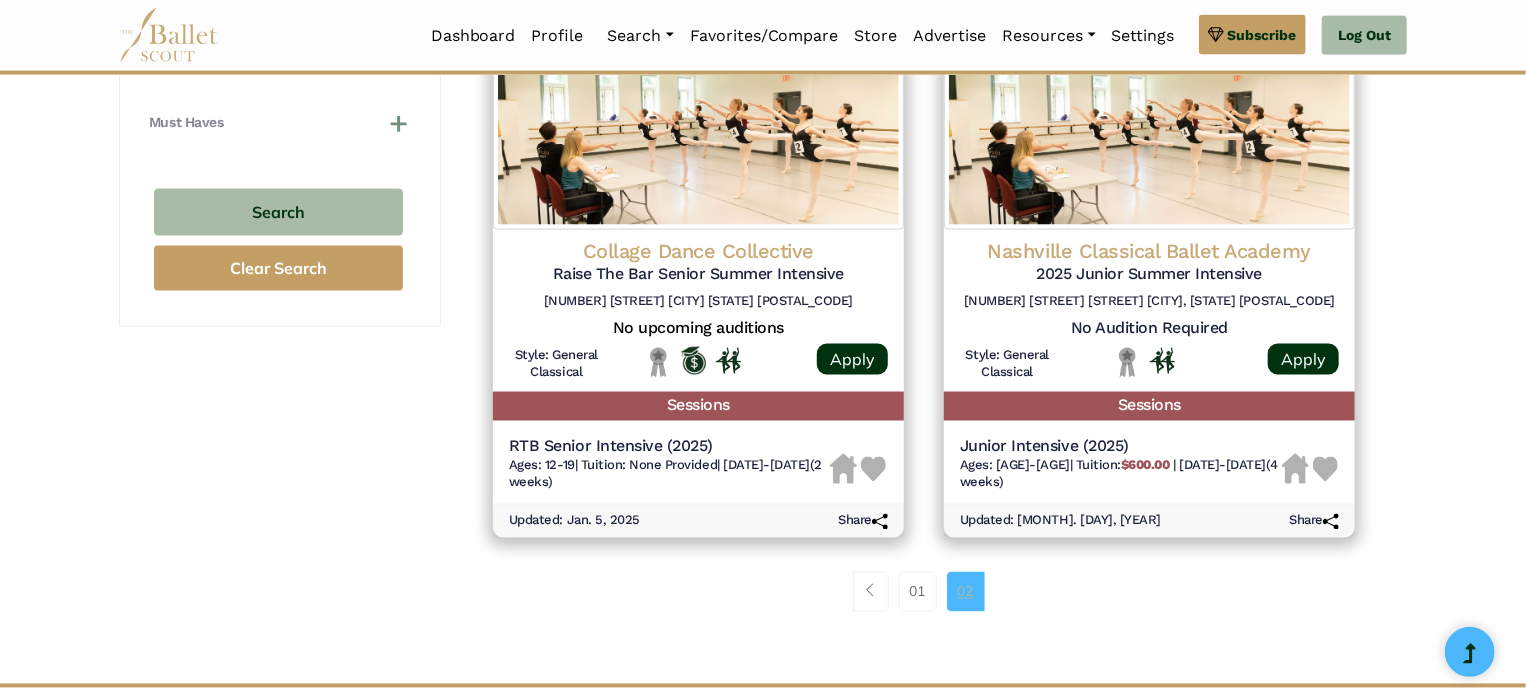 click on "02" at bounding box center (966, 592) 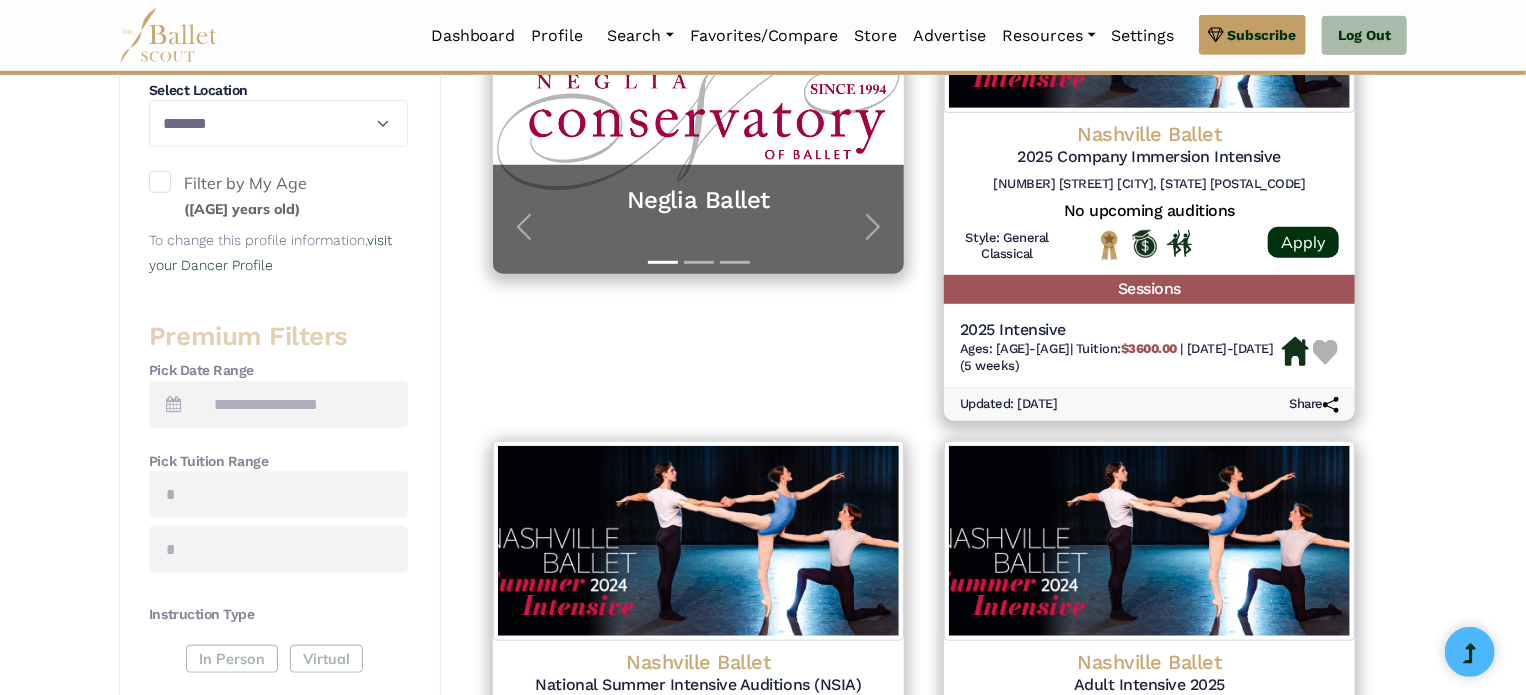 scroll, scrollTop: 511, scrollLeft: 0, axis: vertical 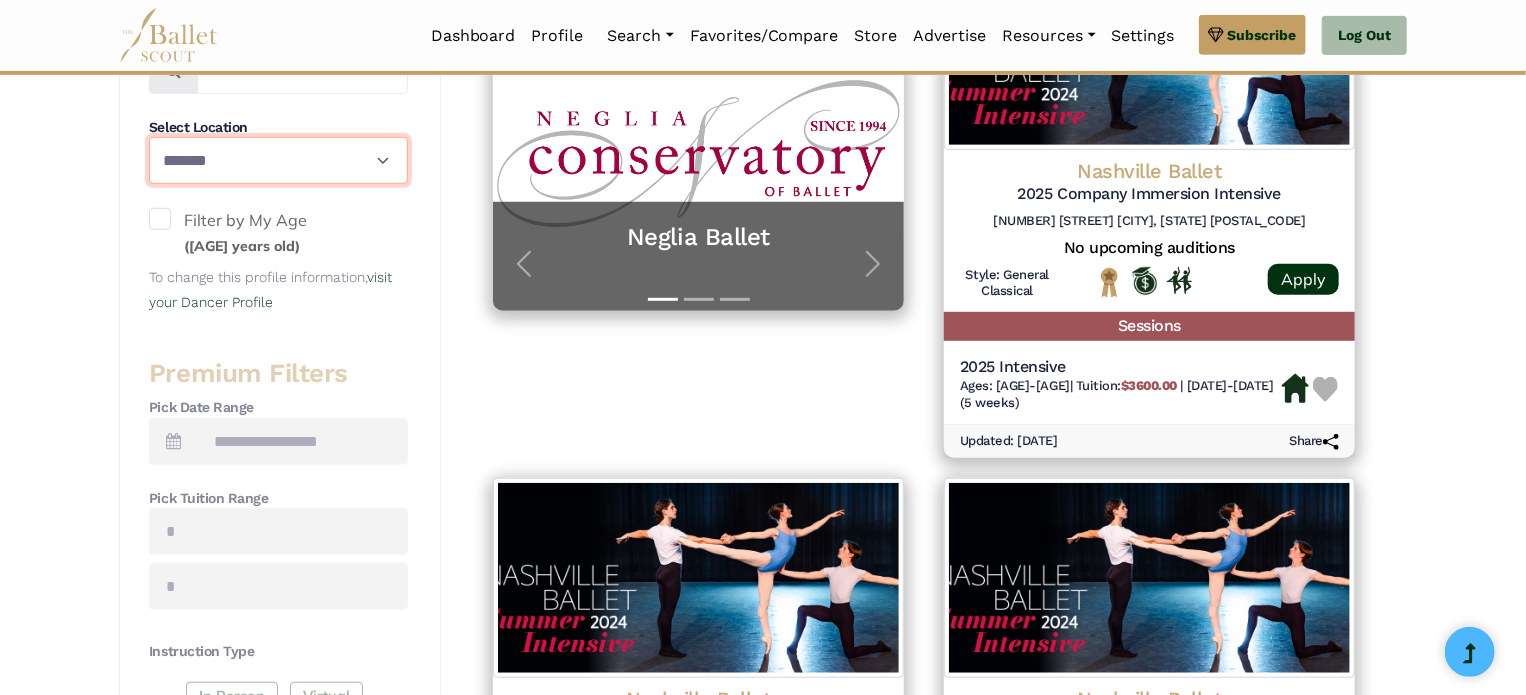 click on "**********" at bounding box center (278, 160) 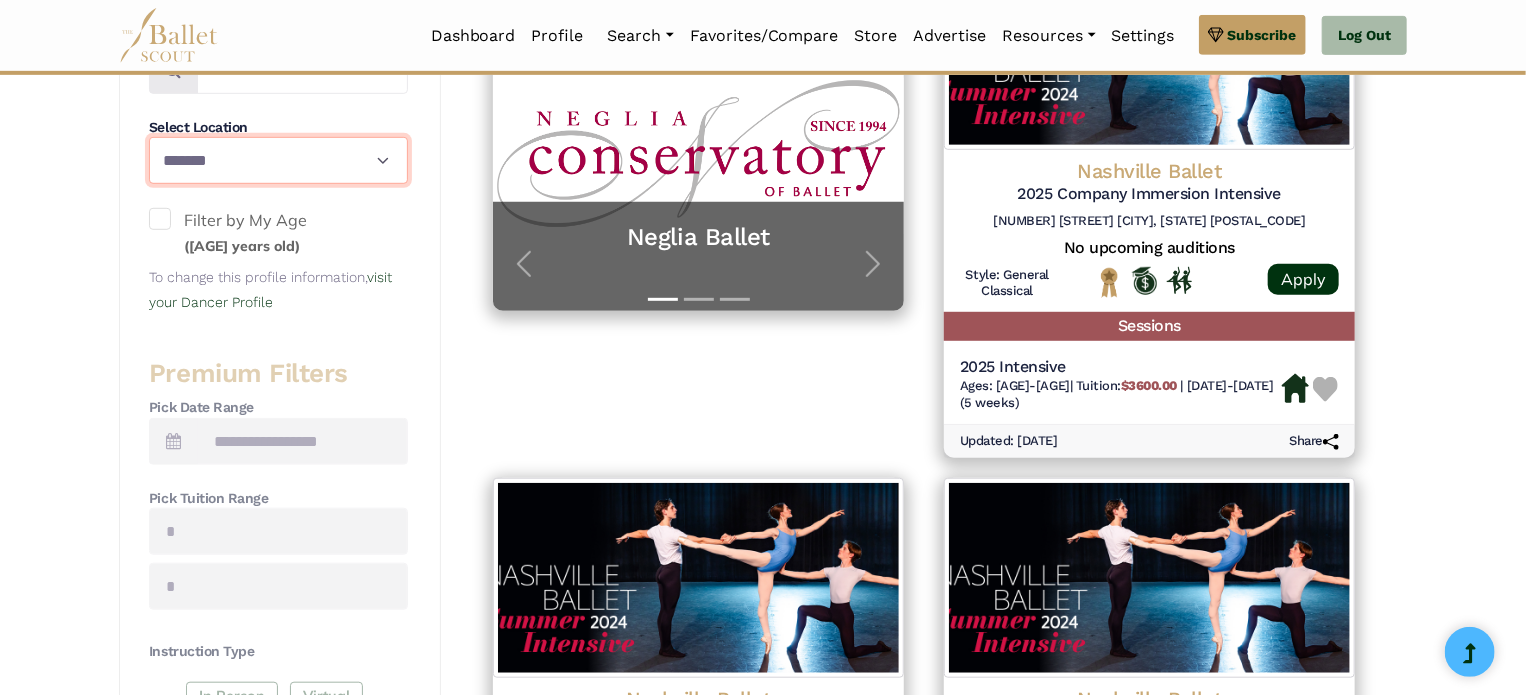 select on "**" 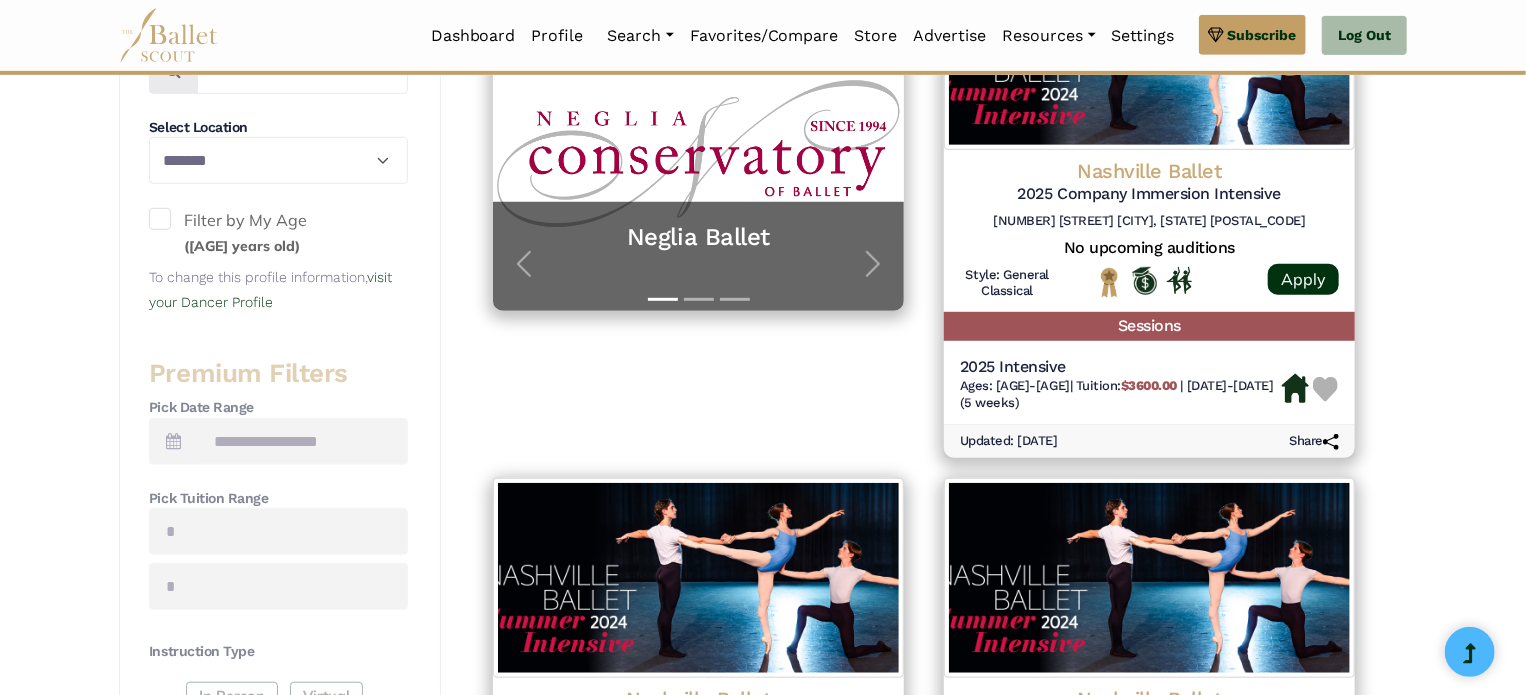 click on "**********" at bounding box center (763, 853) 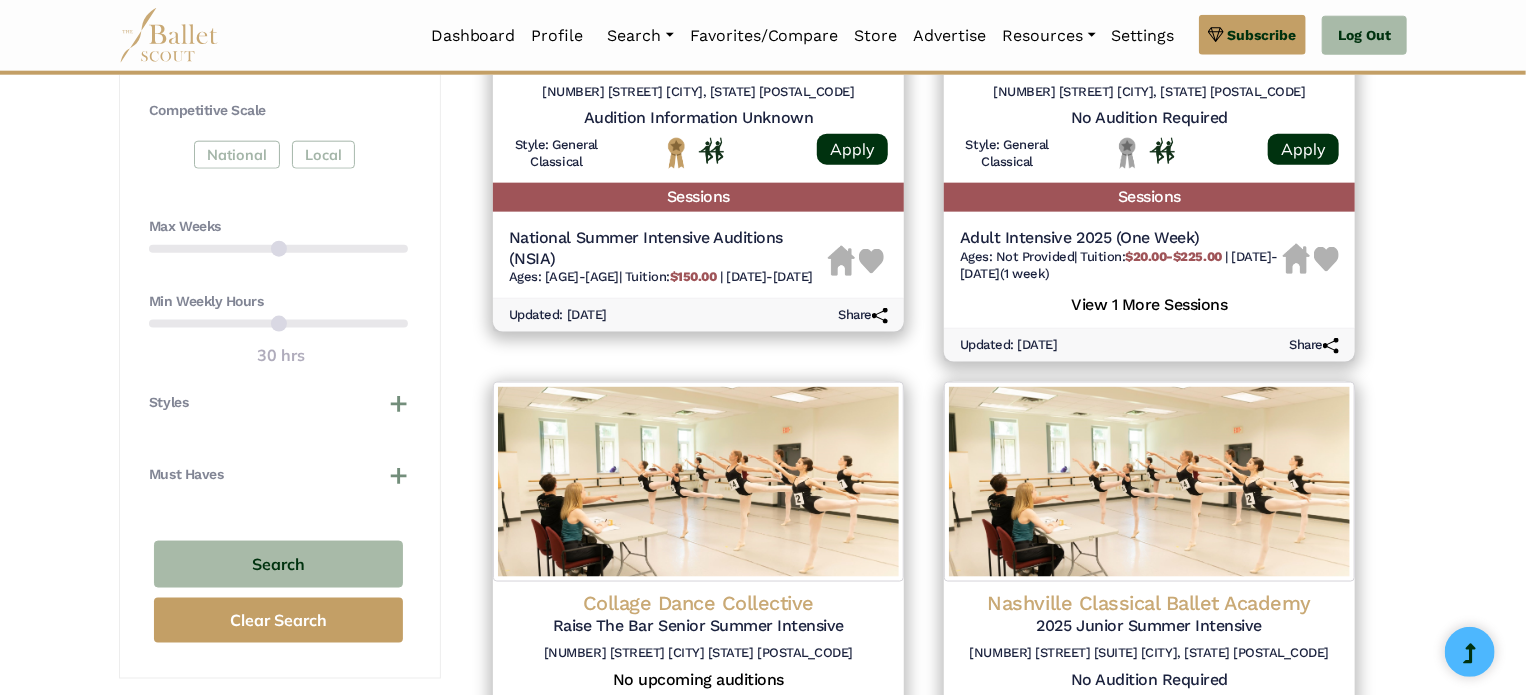 scroll, scrollTop: 1191, scrollLeft: 0, axis: vertical 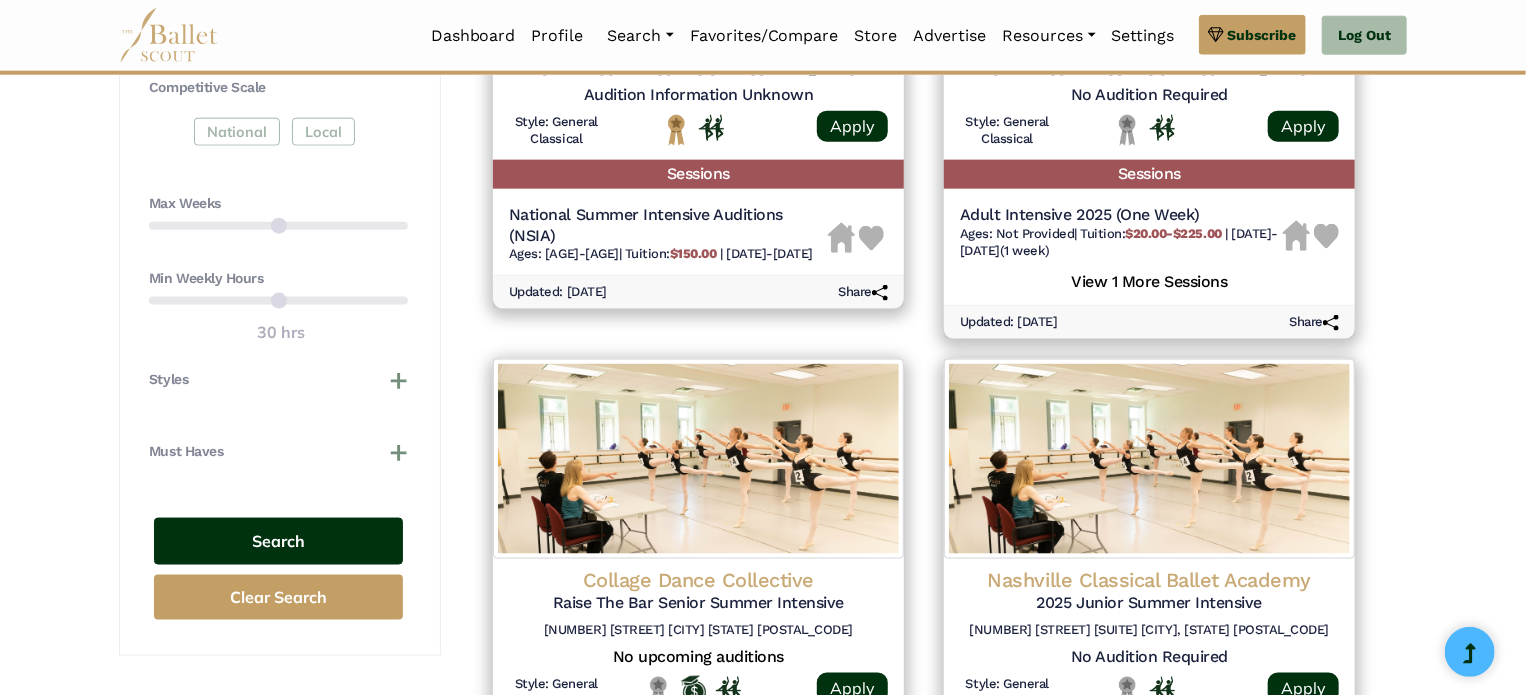 click on "Search" at bounding box center [278, 541] 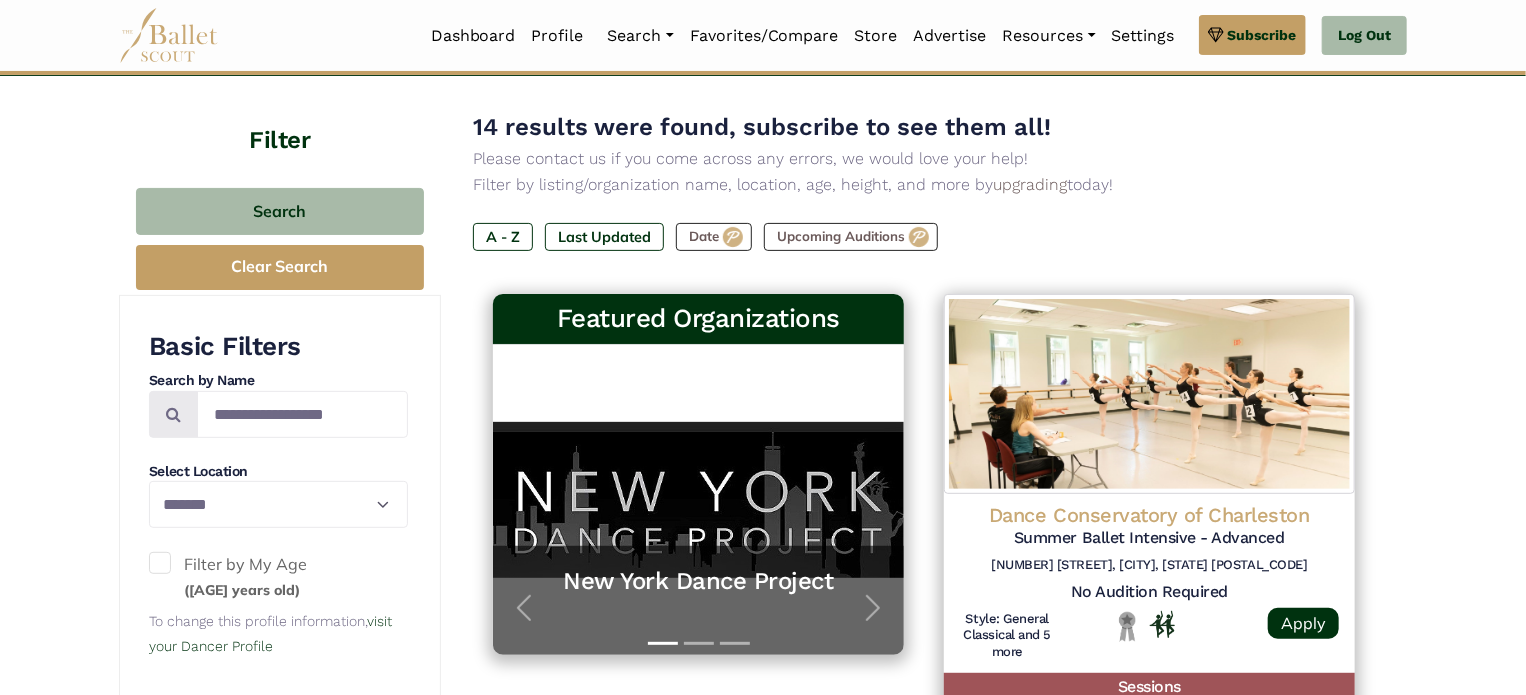 scroll, scrollTop: 160, scrollLeft: 0, axis: vertical 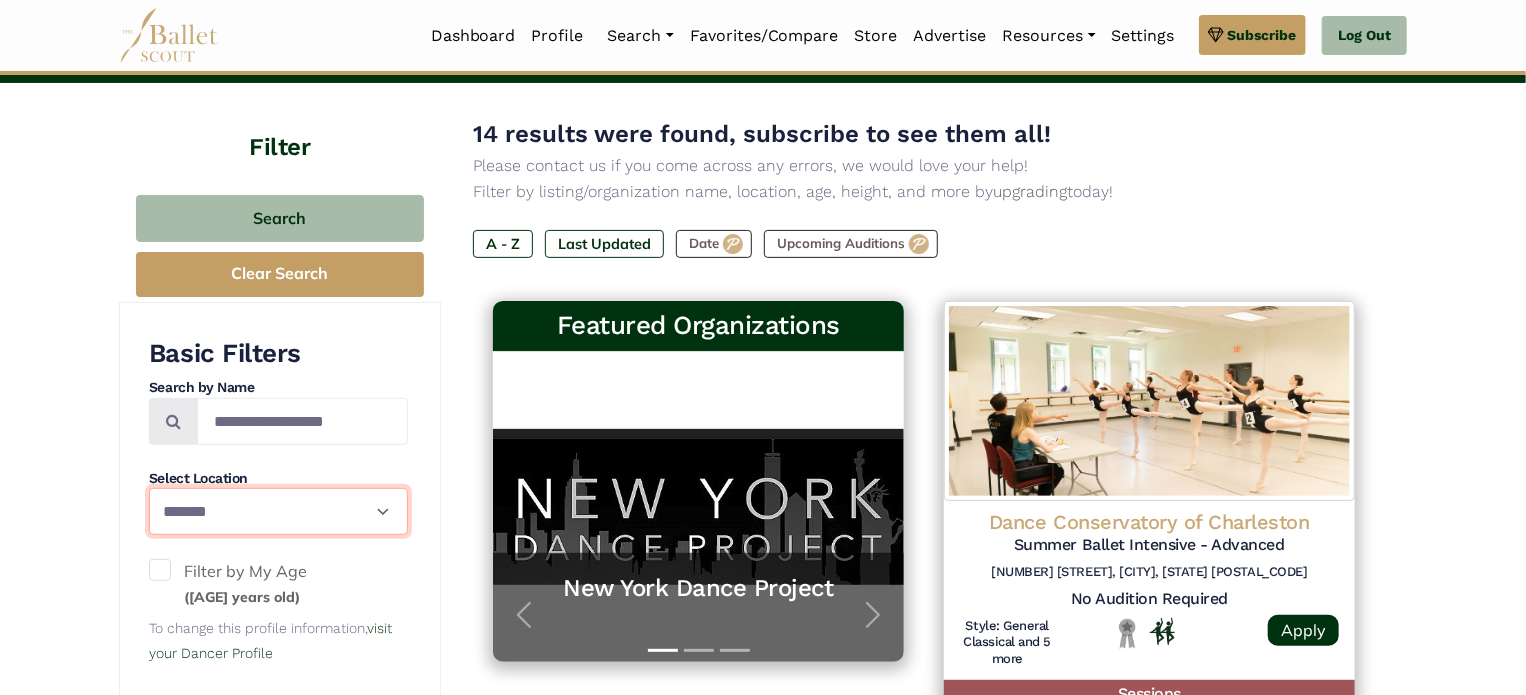 click on "**********" at bounding box center [278, 511] 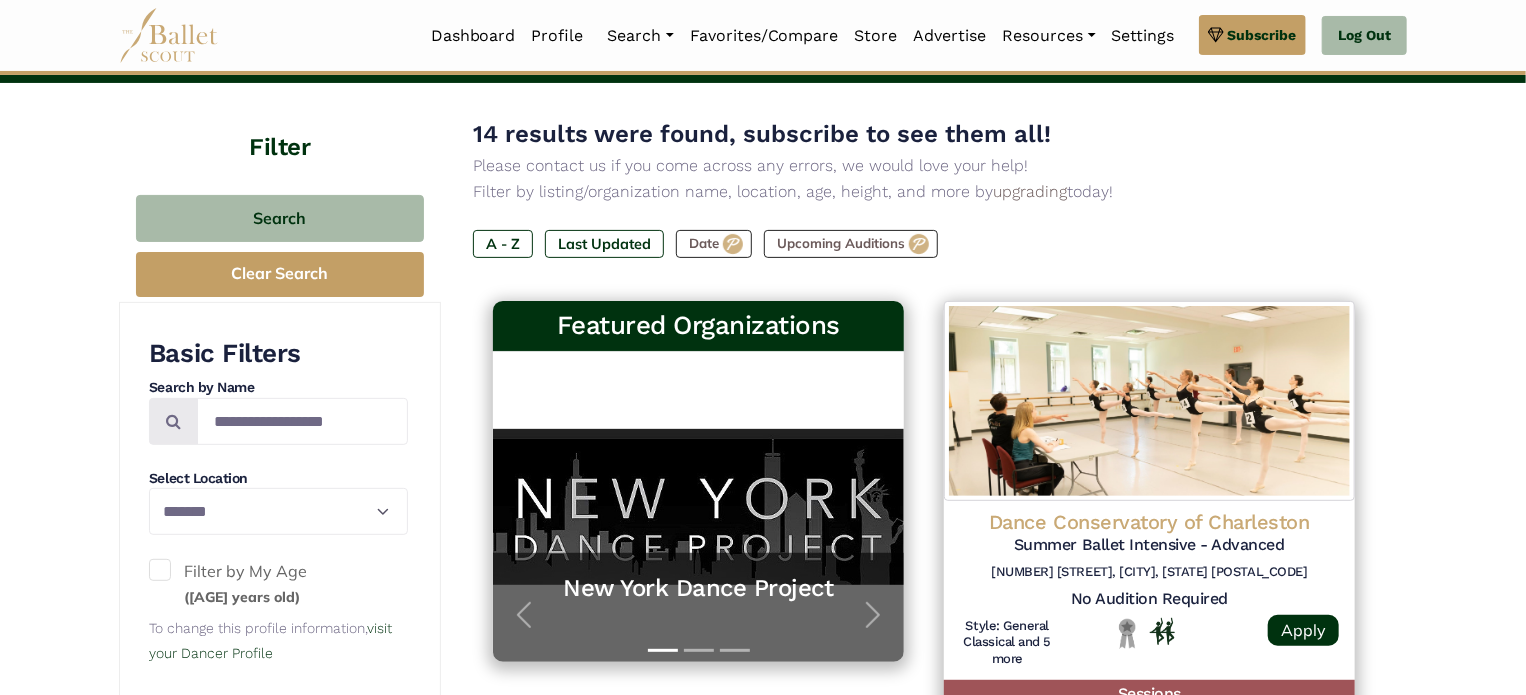 click on "**********" at bounding box center (763, 1242) 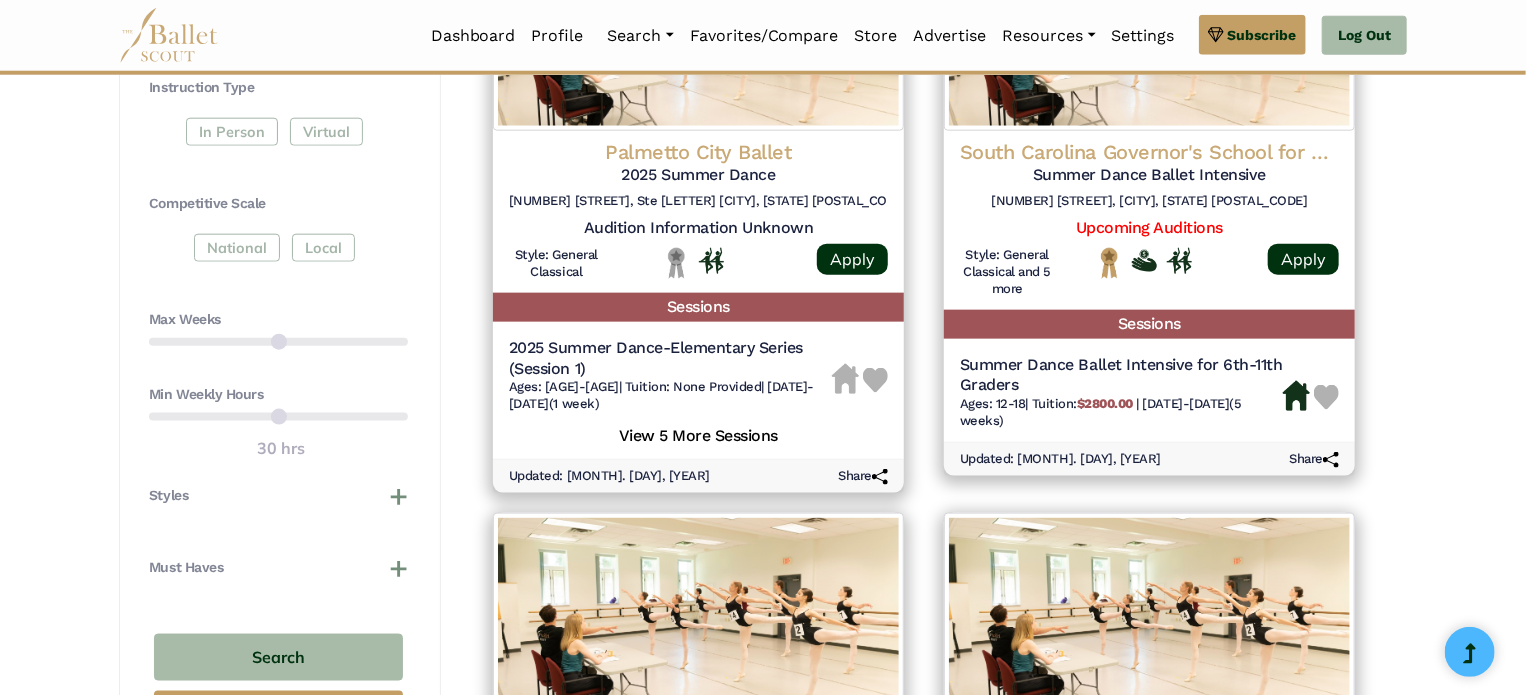 scroll, scrollTop: 1080, scrollLeft: 0, axis: vertical 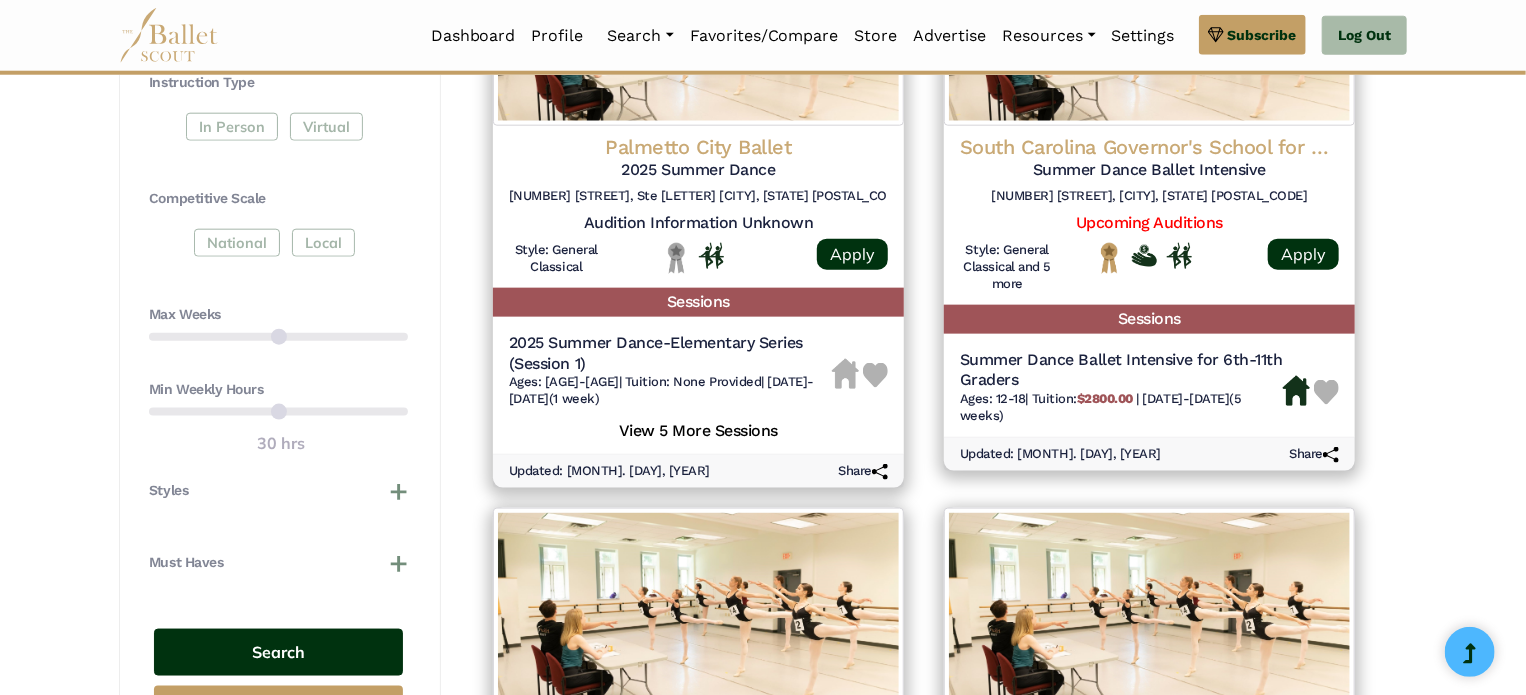click on "Search" at bounding box center (278, 652) 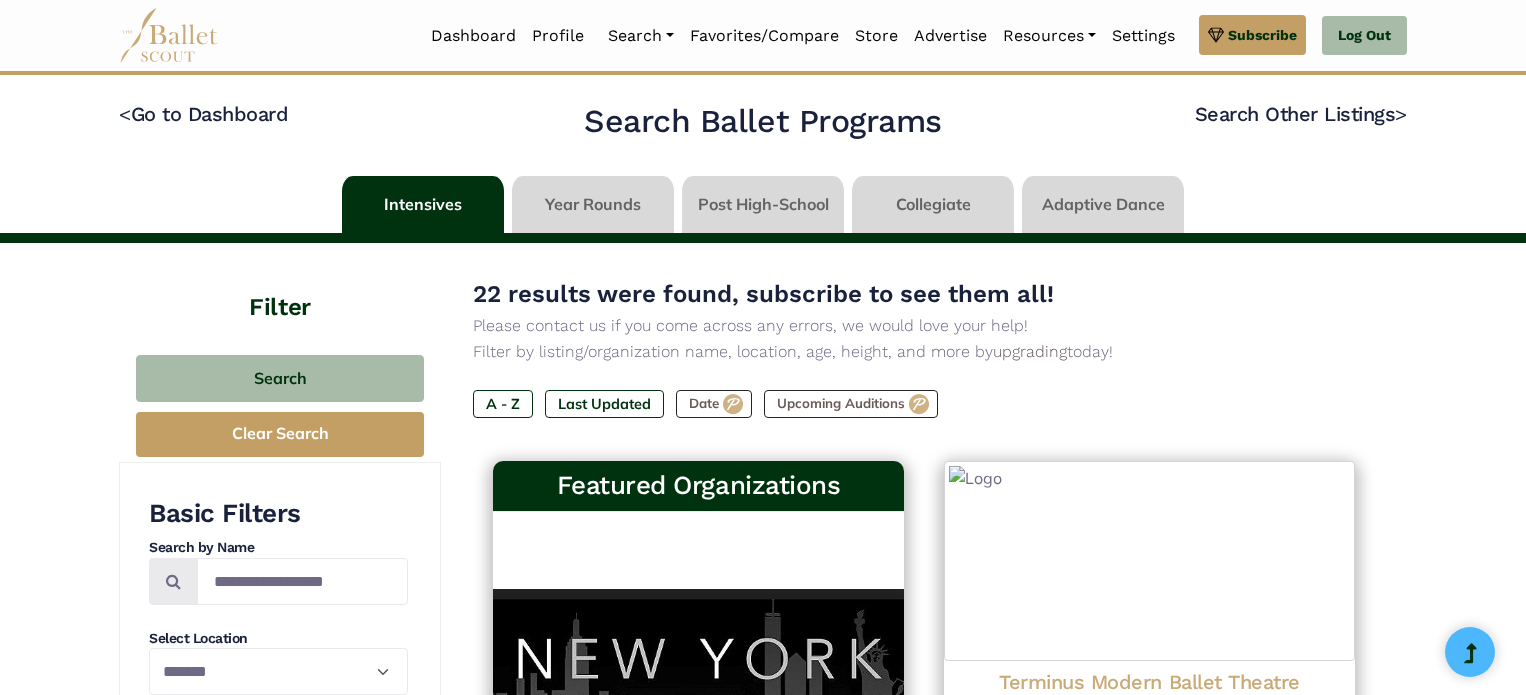 select on "**" 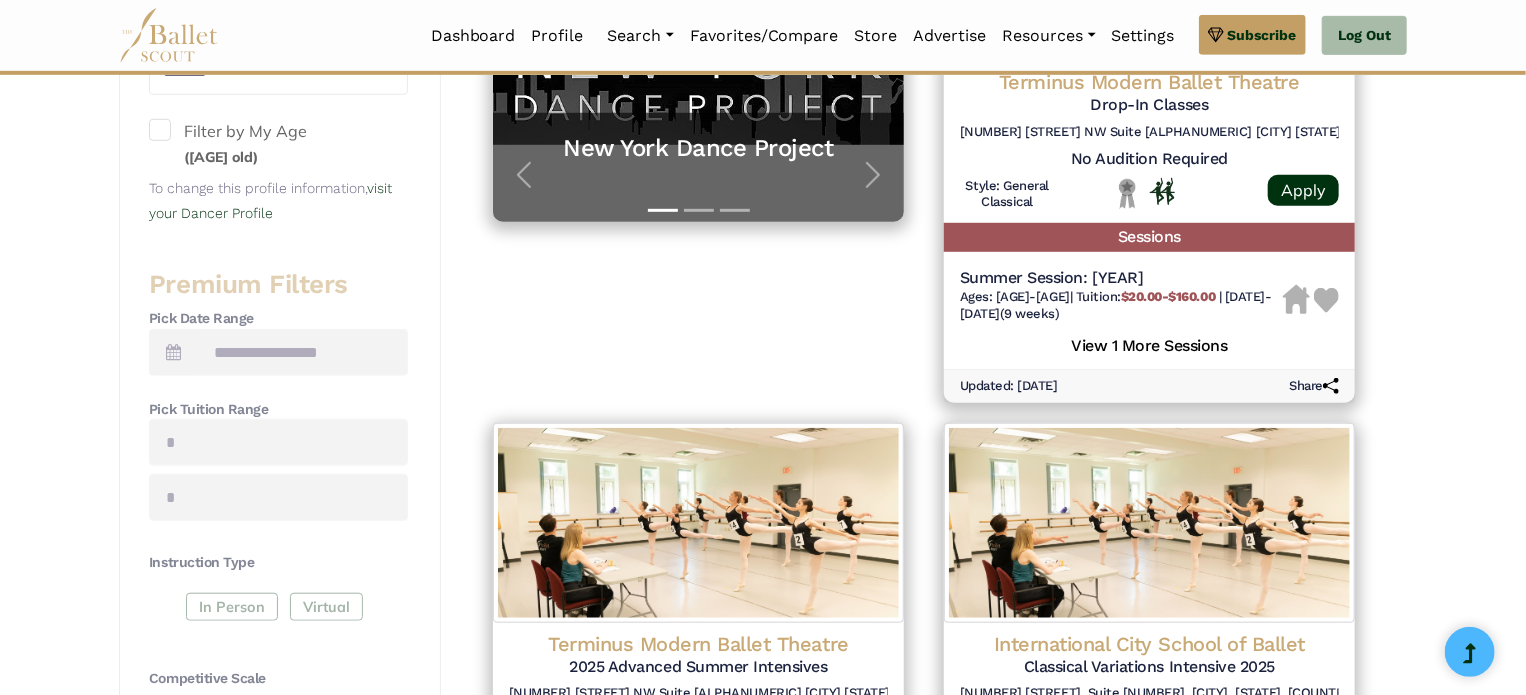 scroll, scrollTop: 480, scrollLeft: 0, axis: vertical 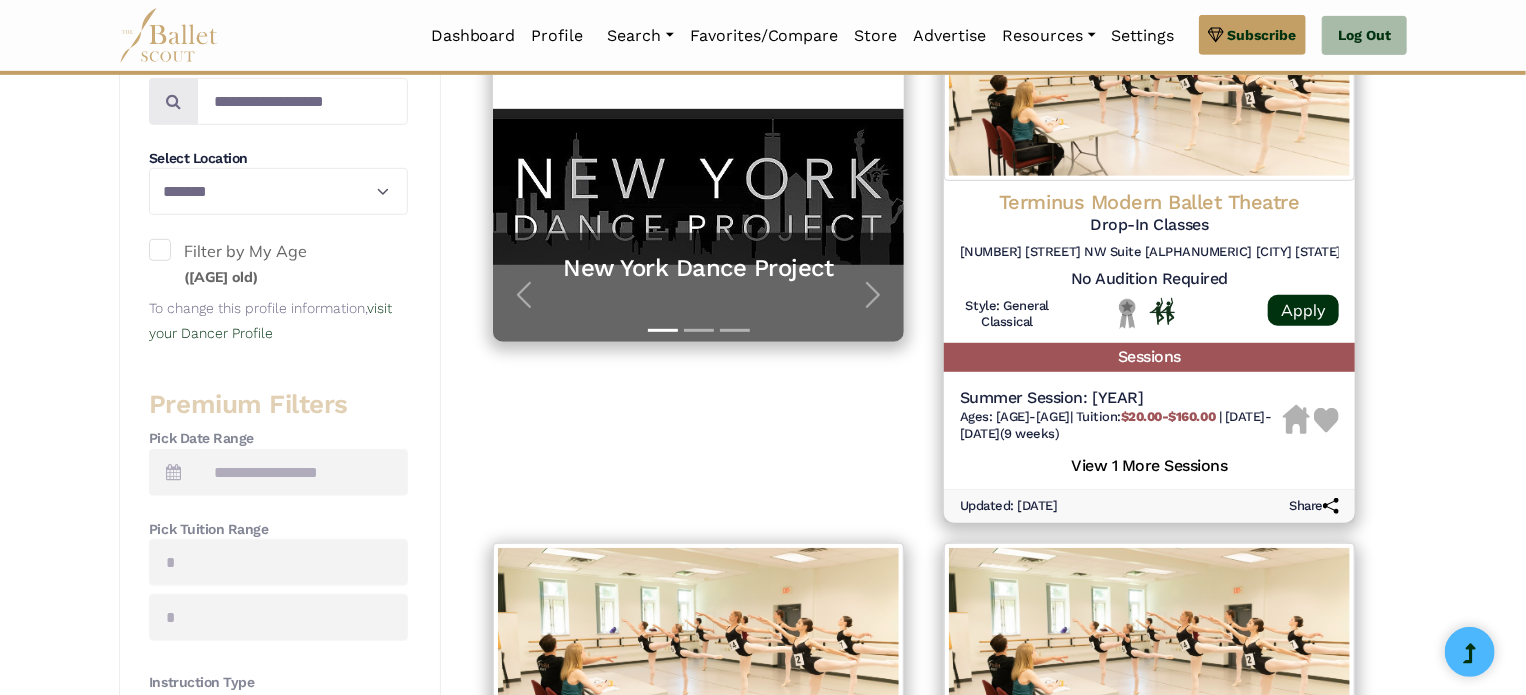 click at bounding box center (160, 250) 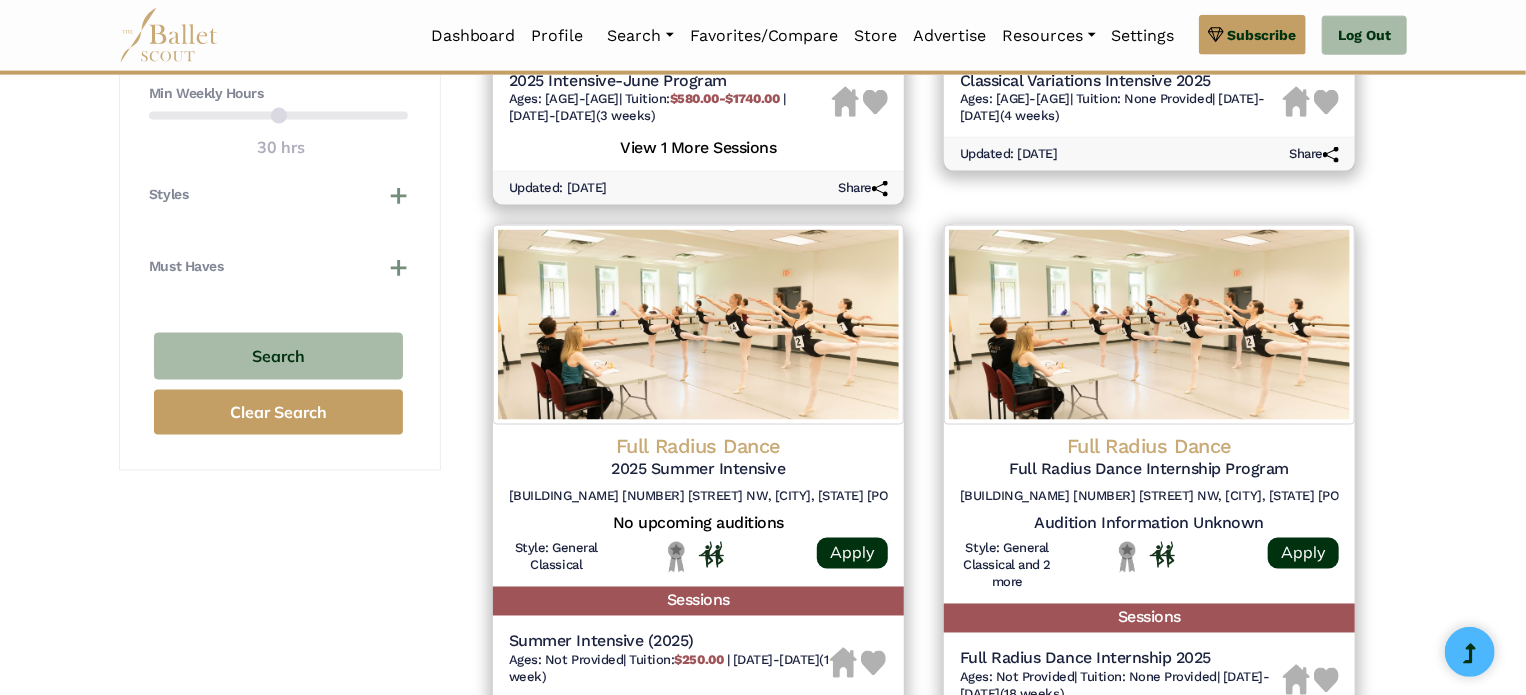 scroll, scrollTop: 1400, scrollLeft: 0, axis: vertical 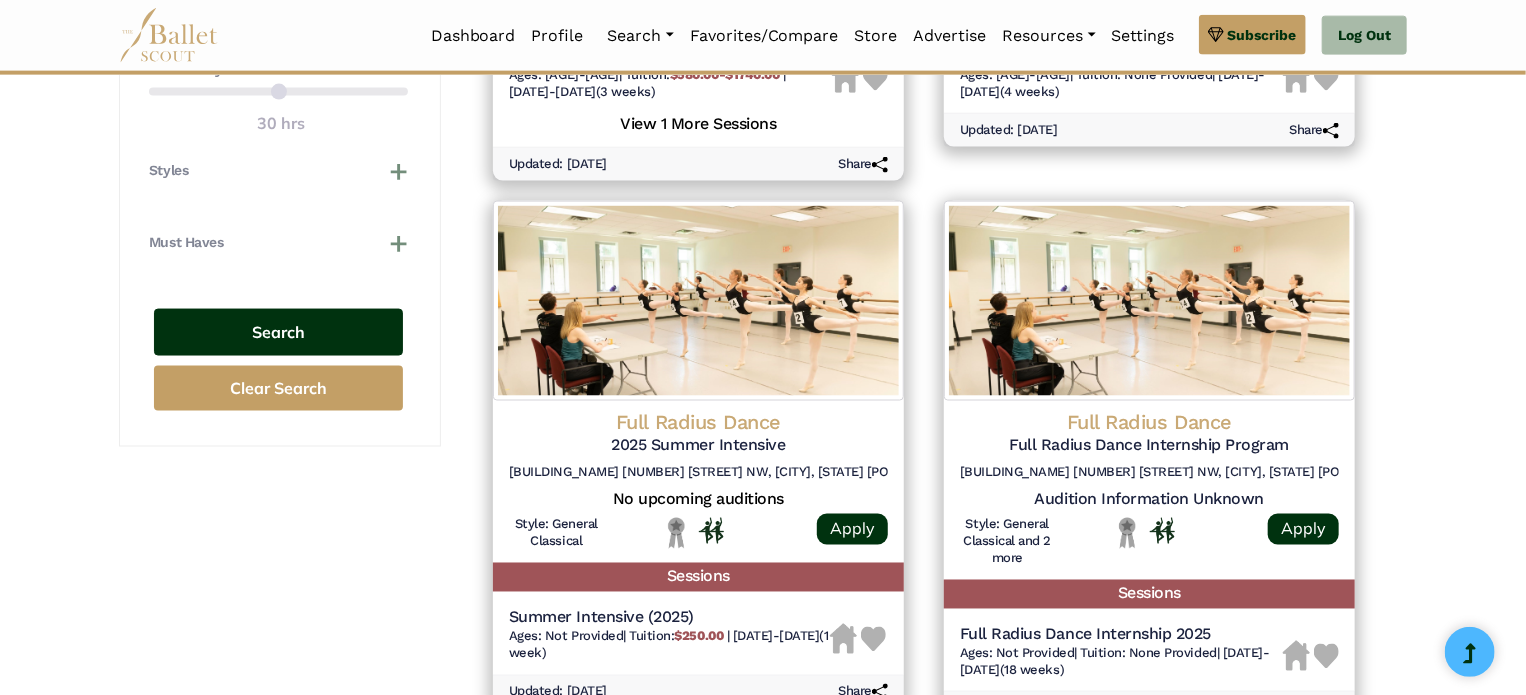 click on "Search" at bounding box center (278, 332) 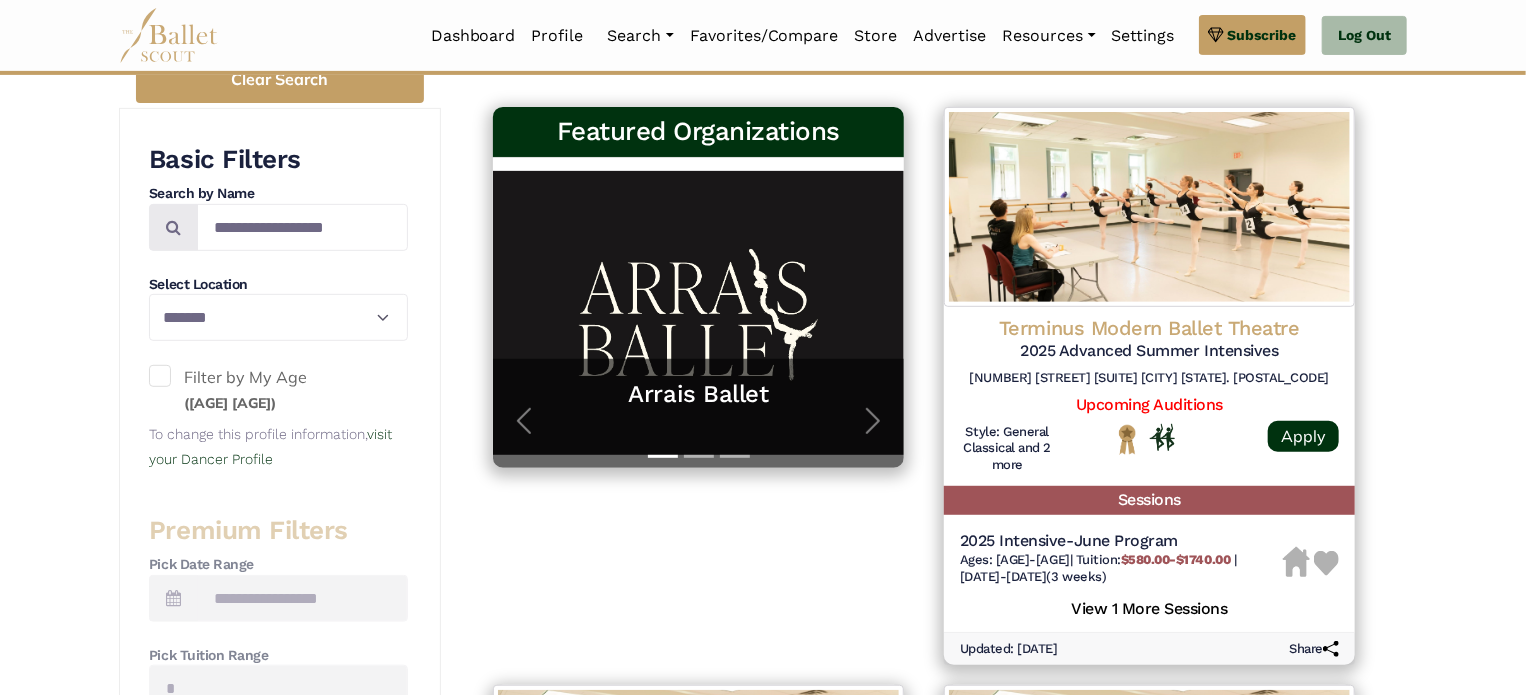 scroll, scrollTop: 360, scrollLeft: 0, axis: vertical 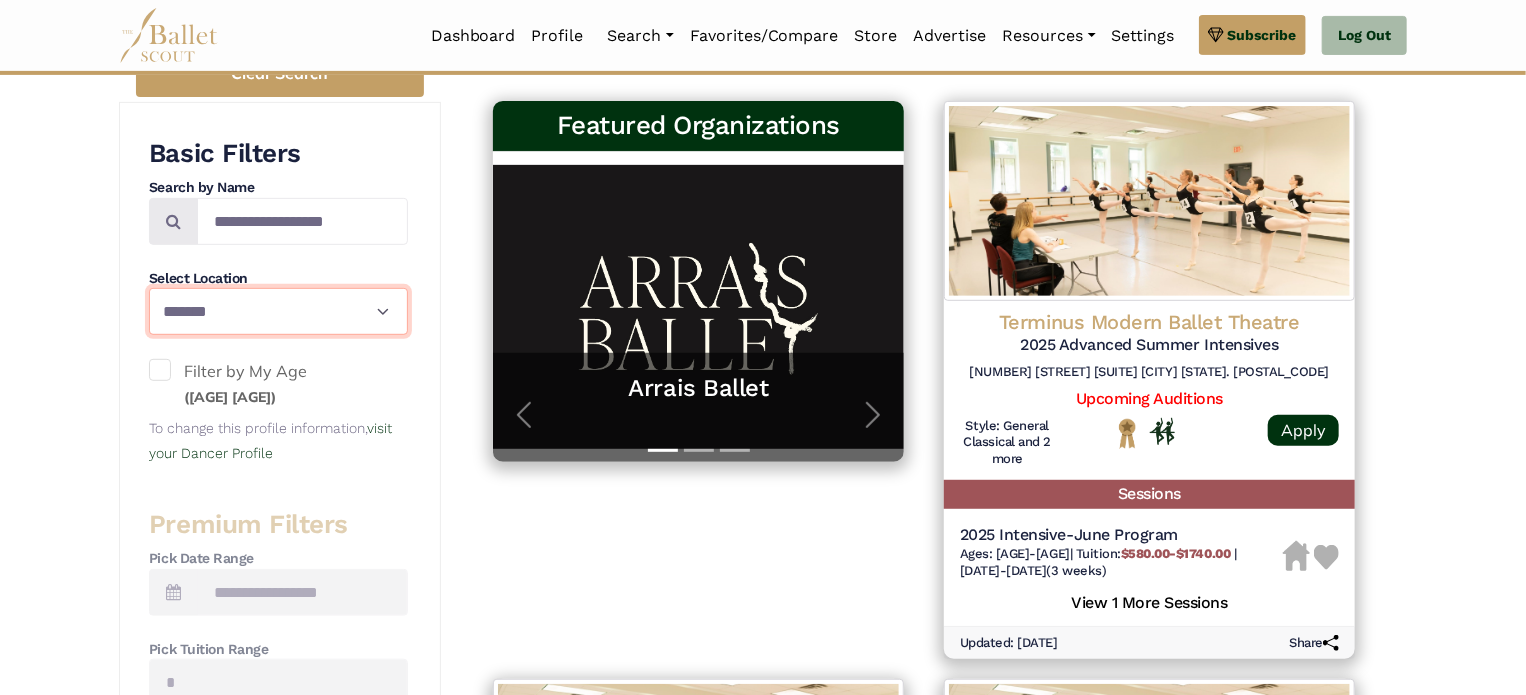 click on "**********" at bounding box center [278, 311] 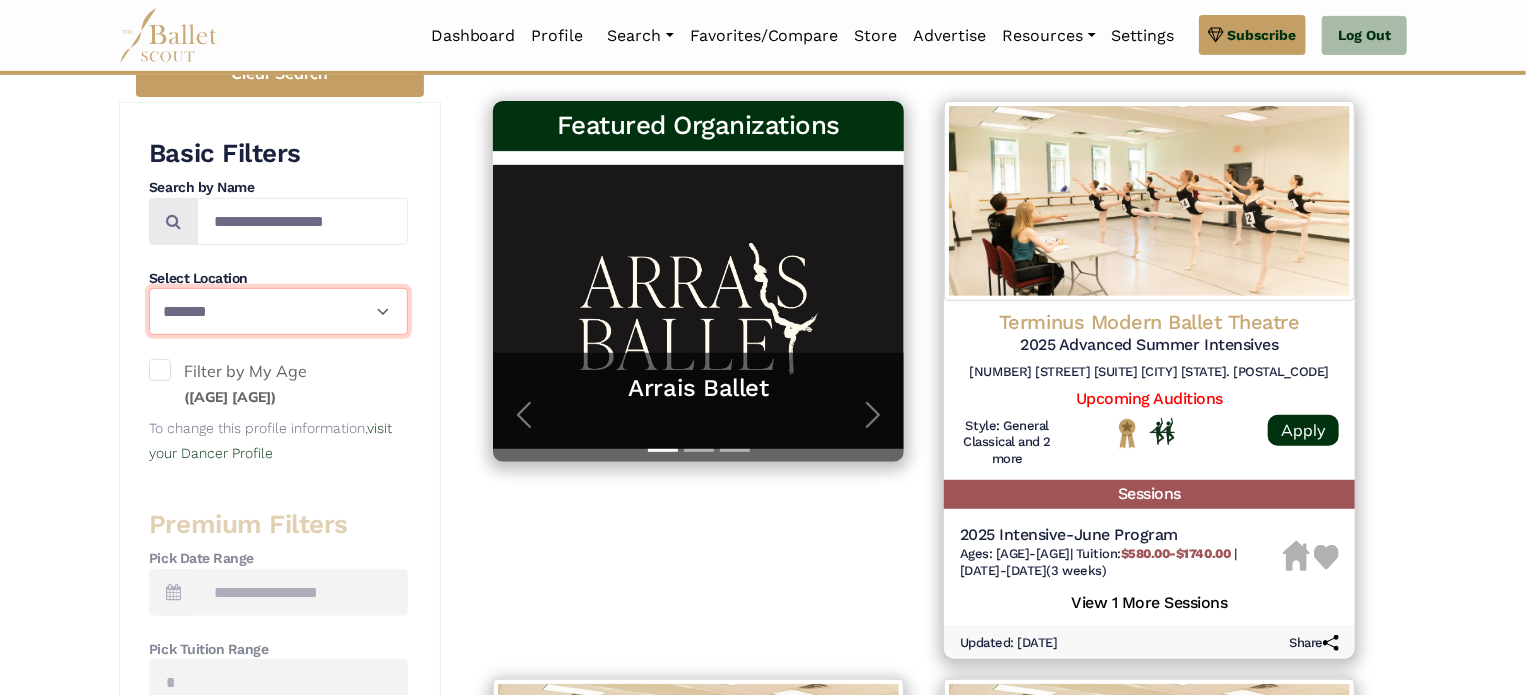 select on "**" 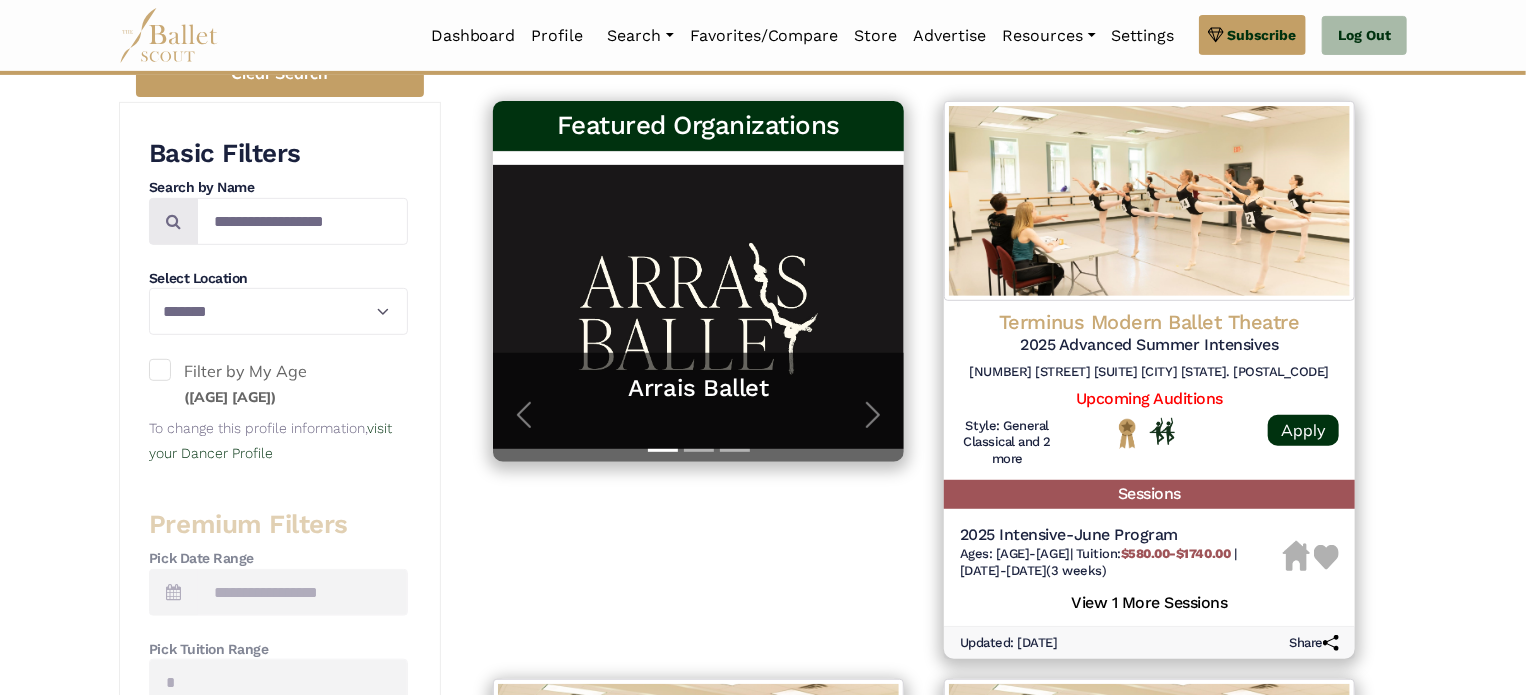 click on "**********" at bounding box center (763, 1599) 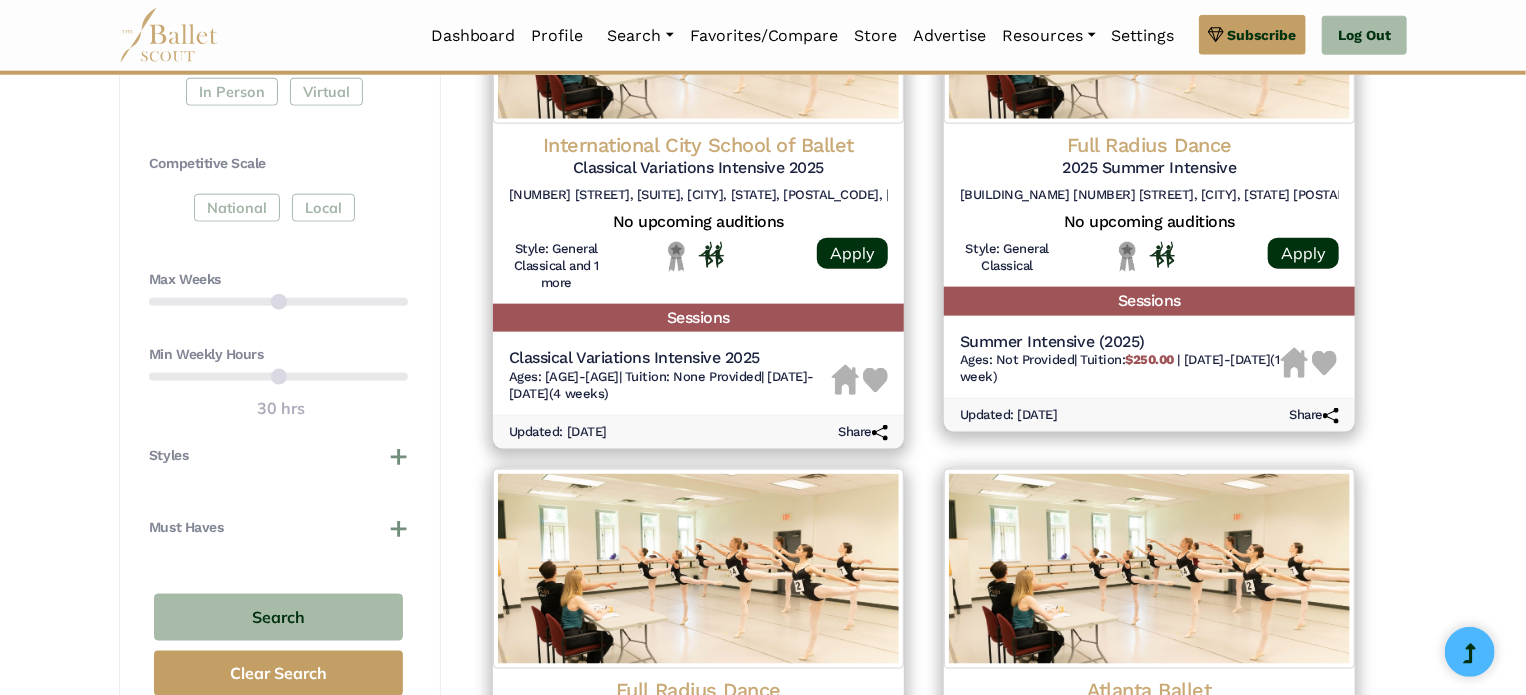 scroll, scrollTop: 1120, scrollLeft: 0, axis: vertical 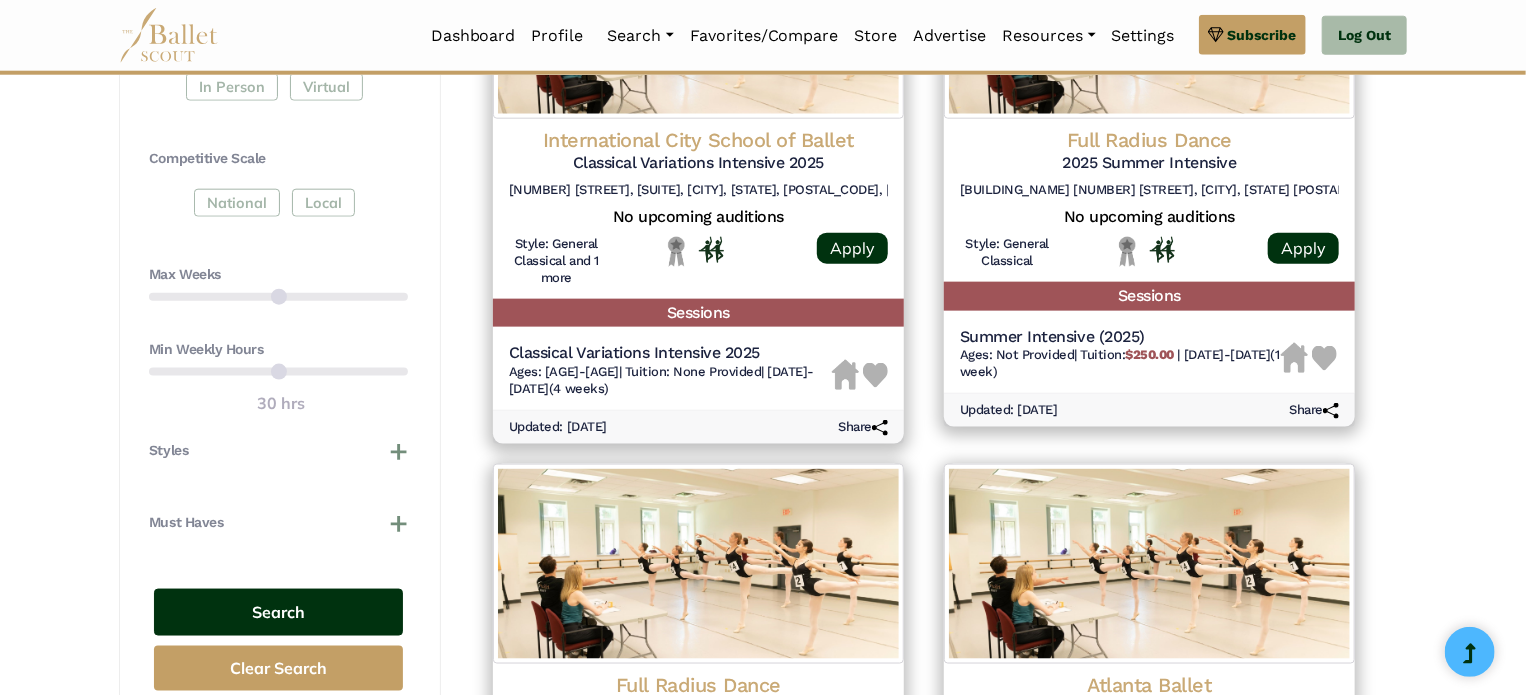 click on "Search" at bounding box center [278, 612] 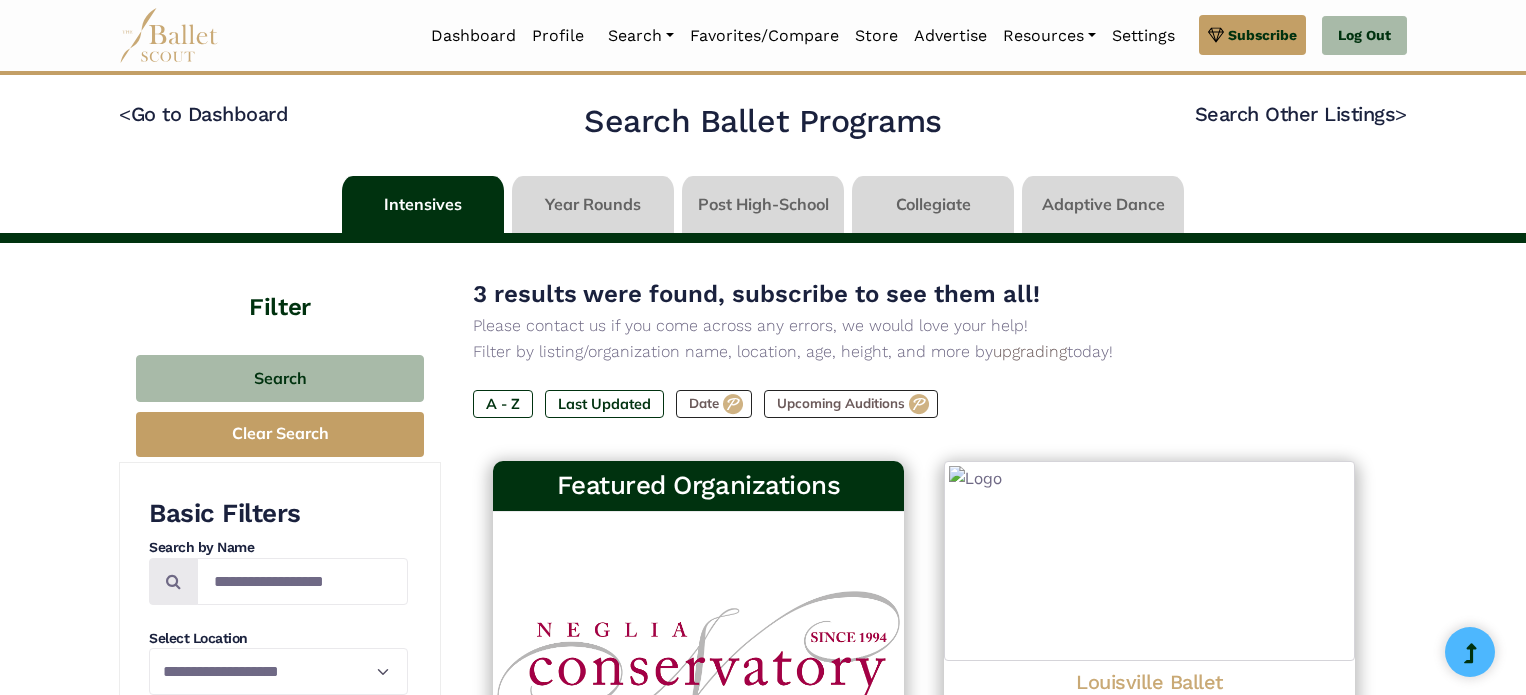 scroll, scrollTop: 0, scrollLeft: 0, axis: both 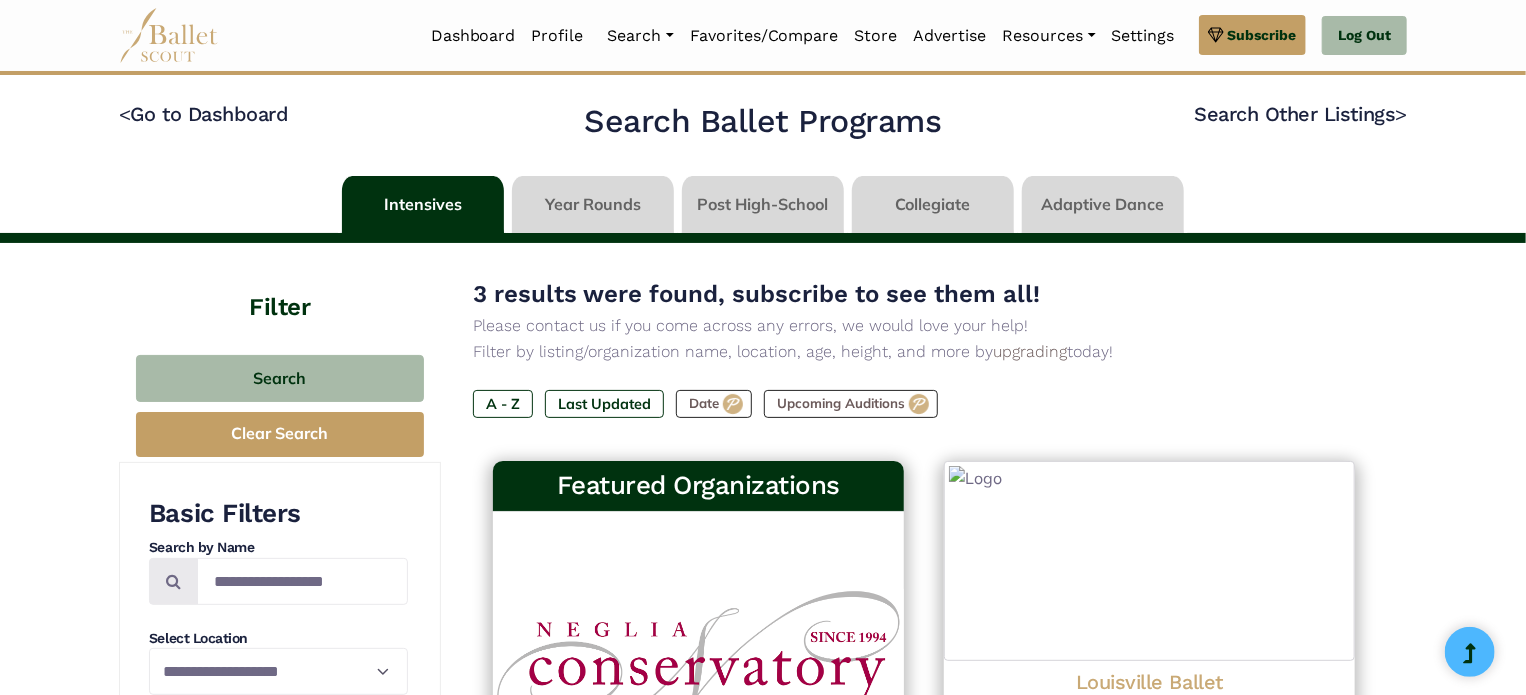 select on "**" 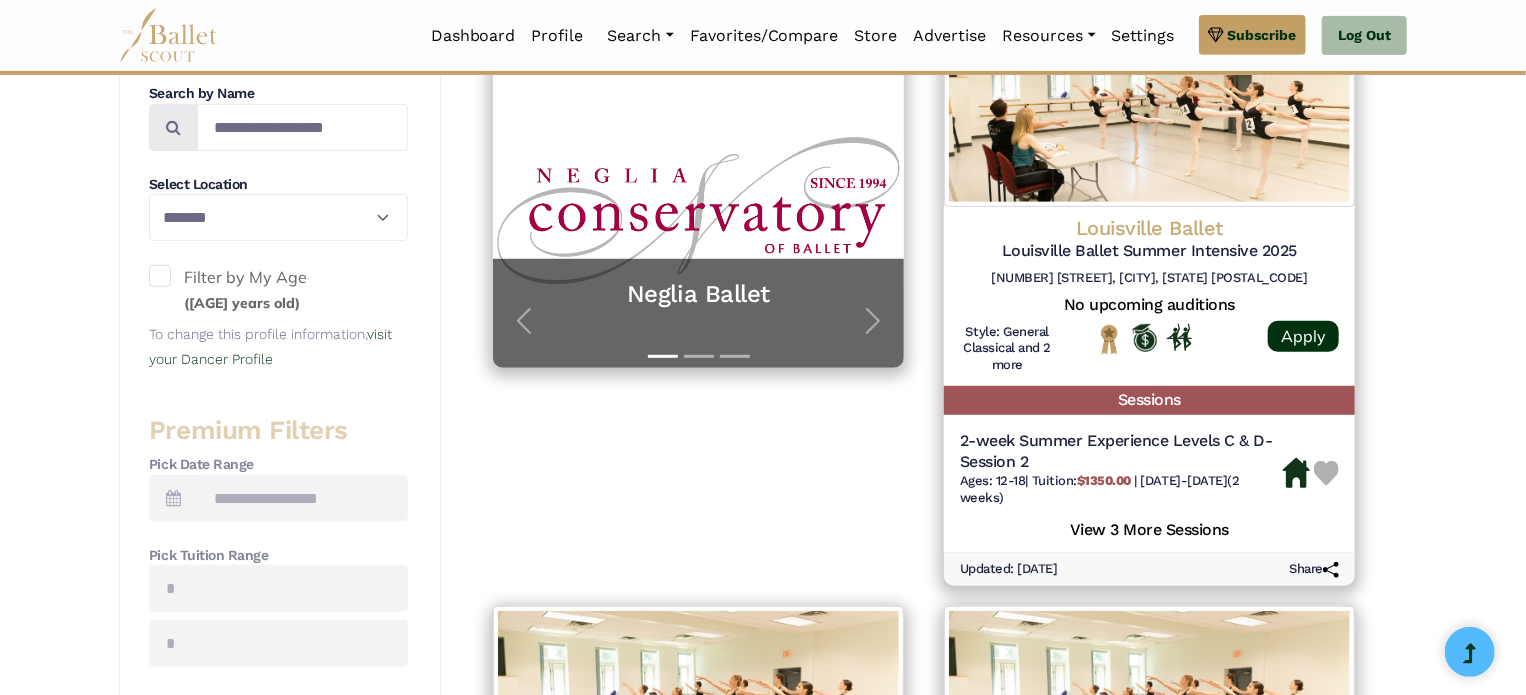 scroll, scrollTop: 280, scrollLeft: 0, axis: vertical 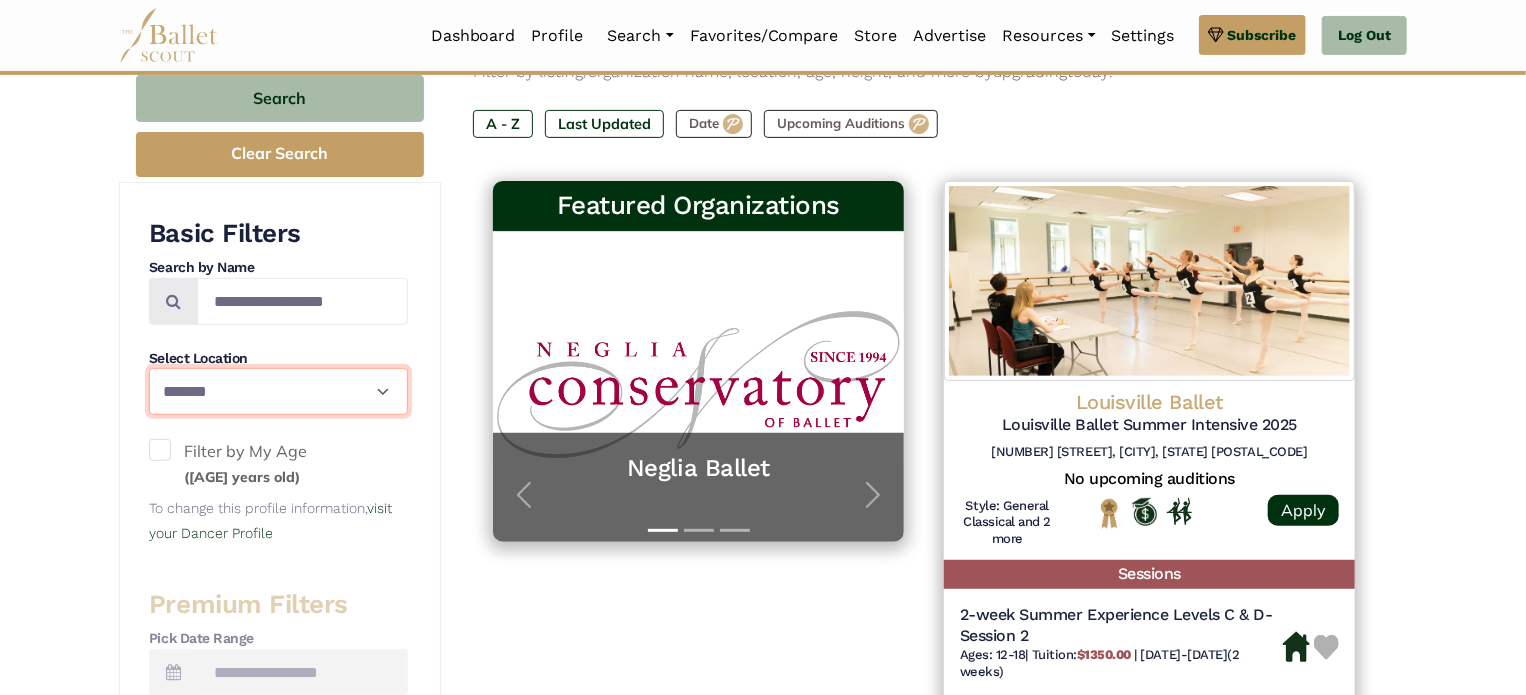 click on "**********" at bounding box center [278, 391] 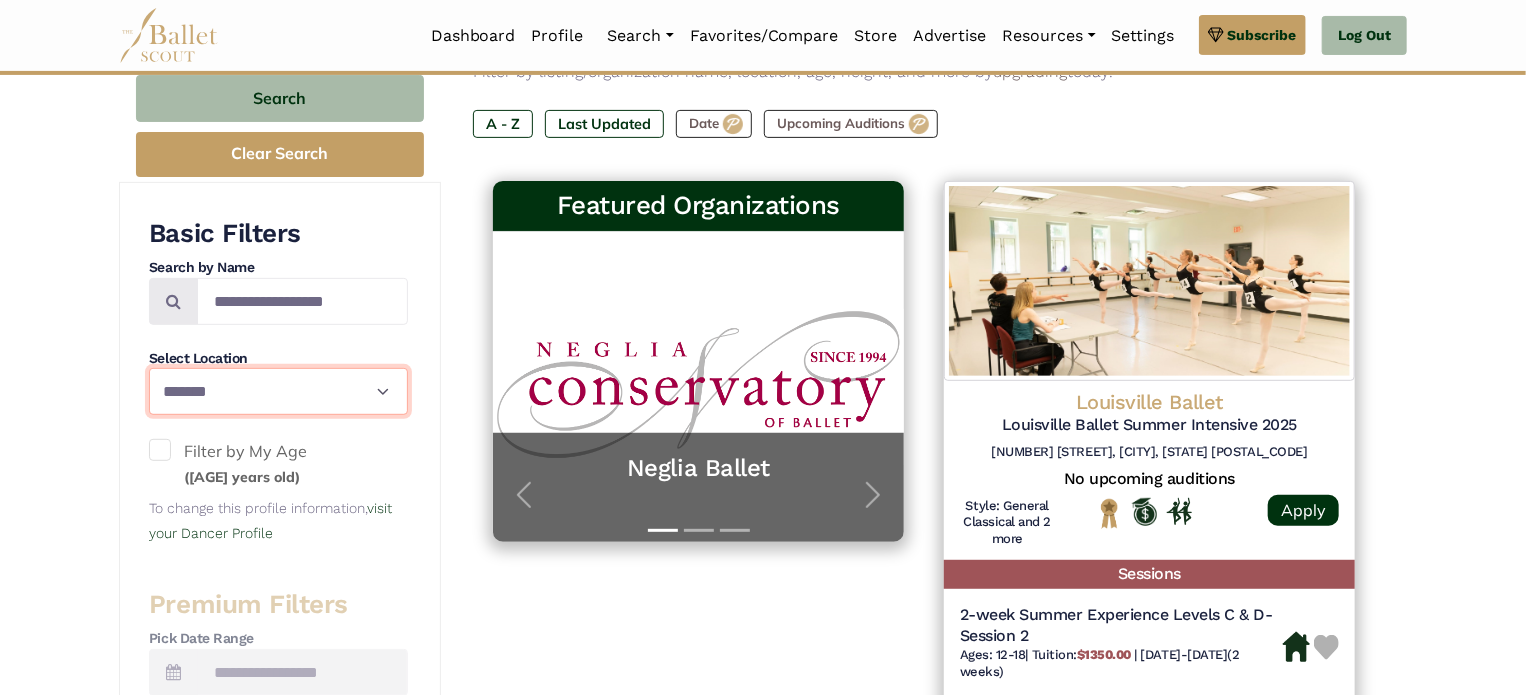 select 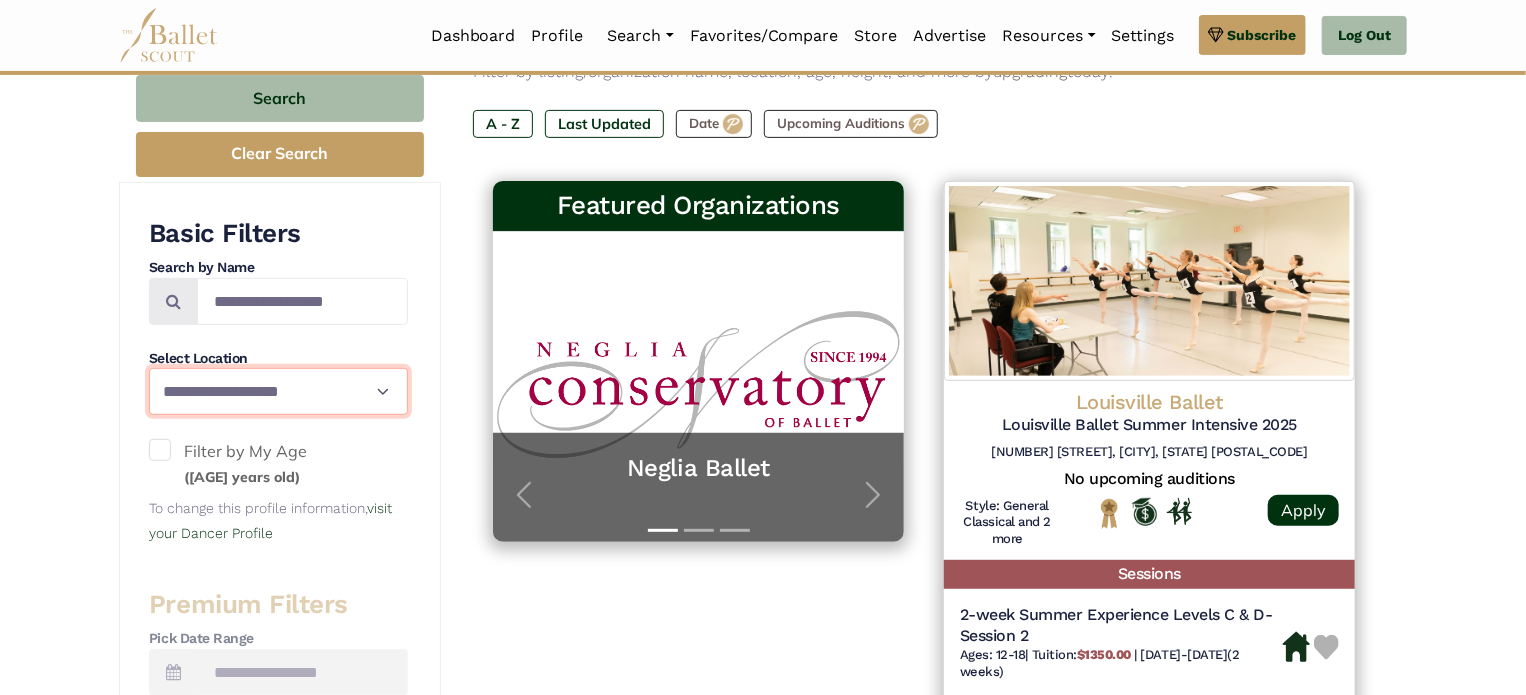click on "**********" at bounding box center [278, 391] 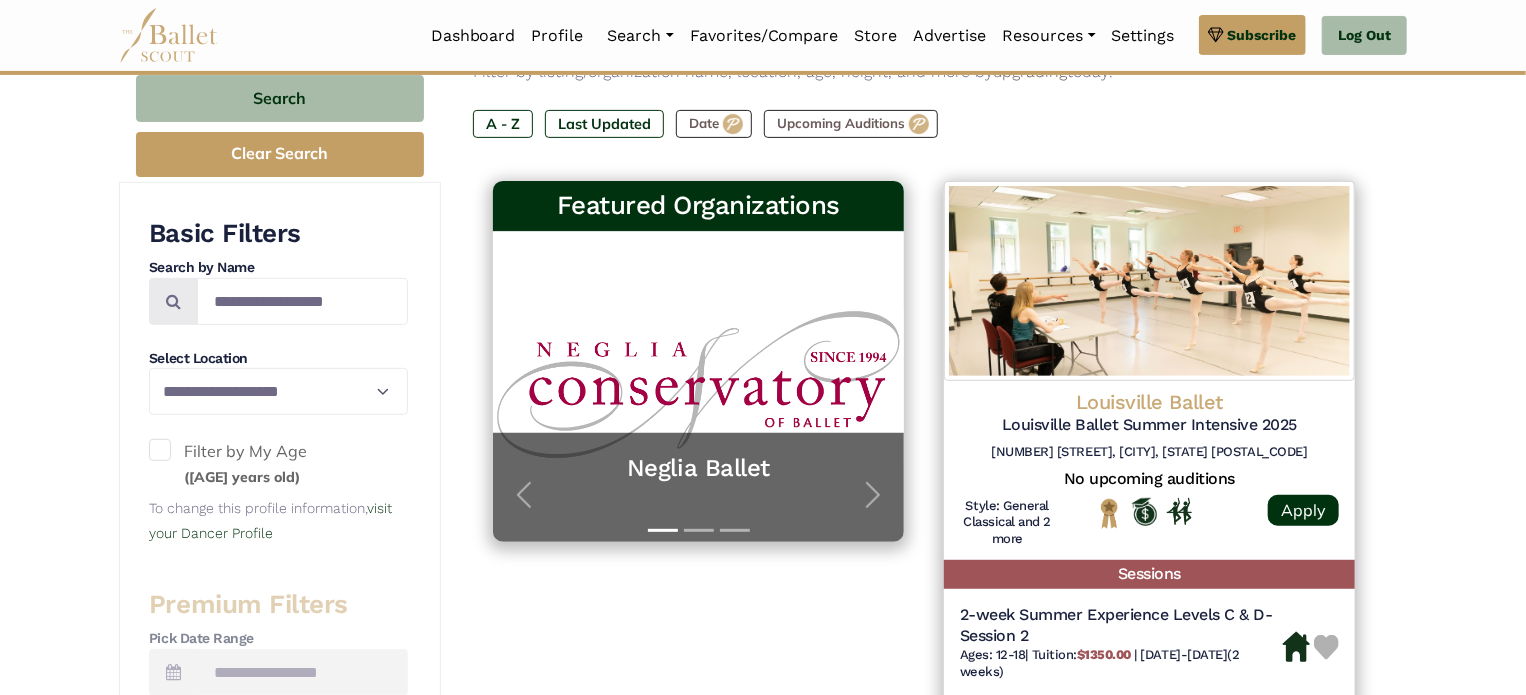 click on "**********" at bounding box center [763, 905] 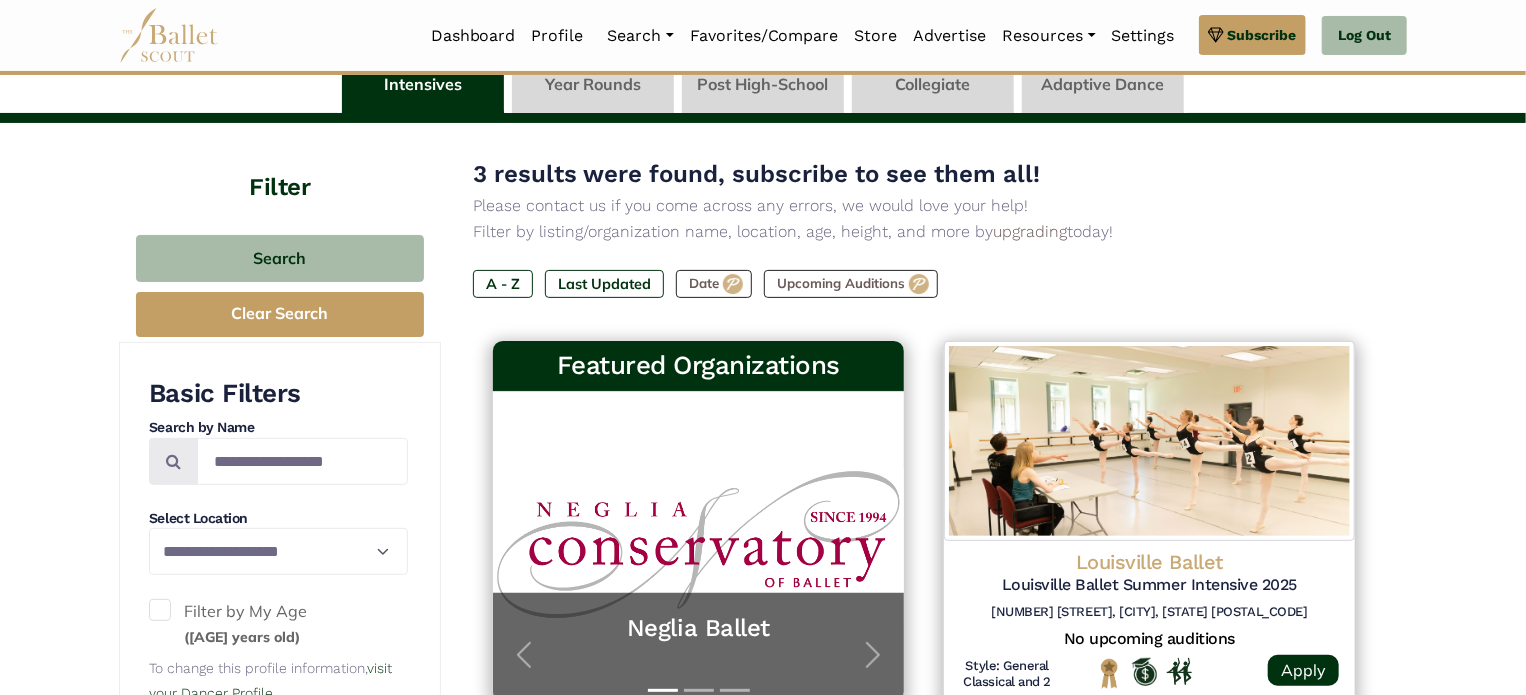 scroll, scrollTop: 160, scrollLeft: 0, axis: vertical 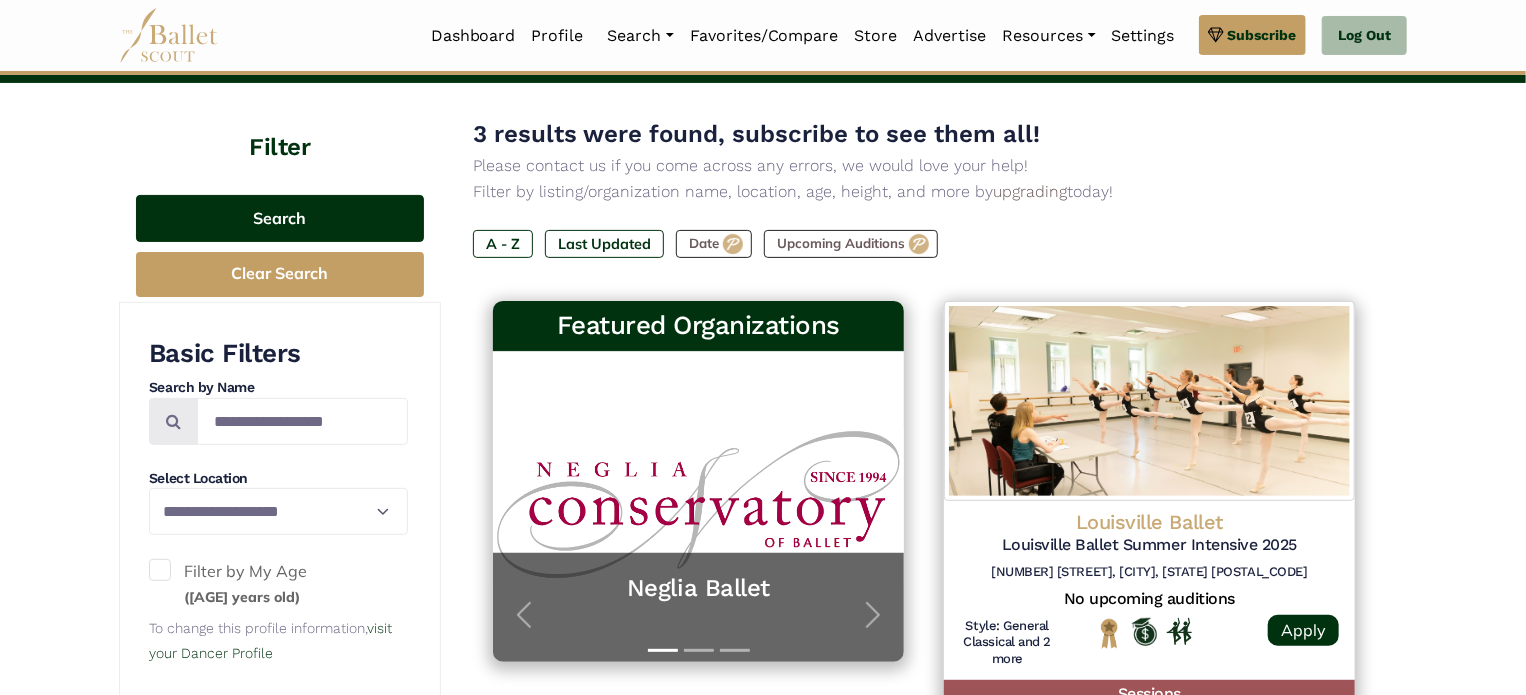 click on "Search" at bounding box center (280, 218) 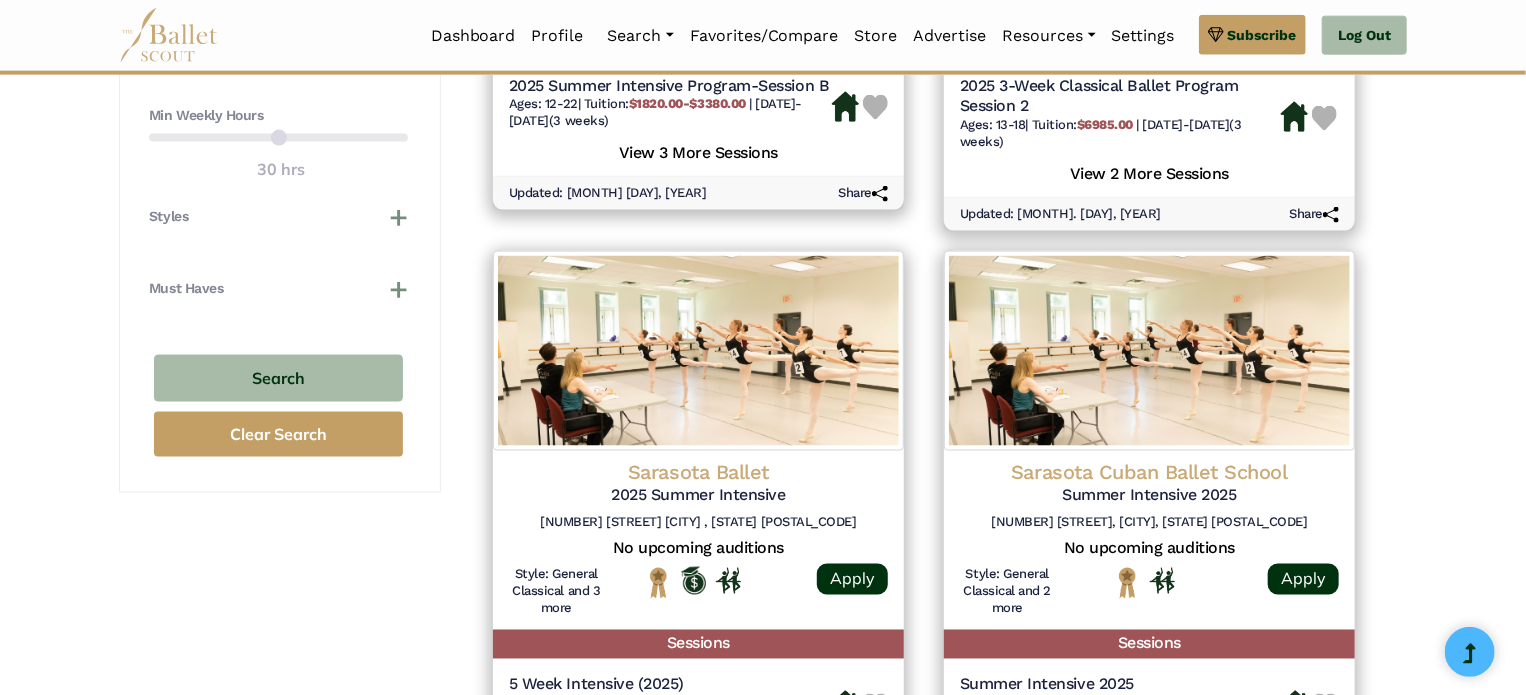 scroll, scrollTop: 1360, scrollLeft: 0, axis: vertical 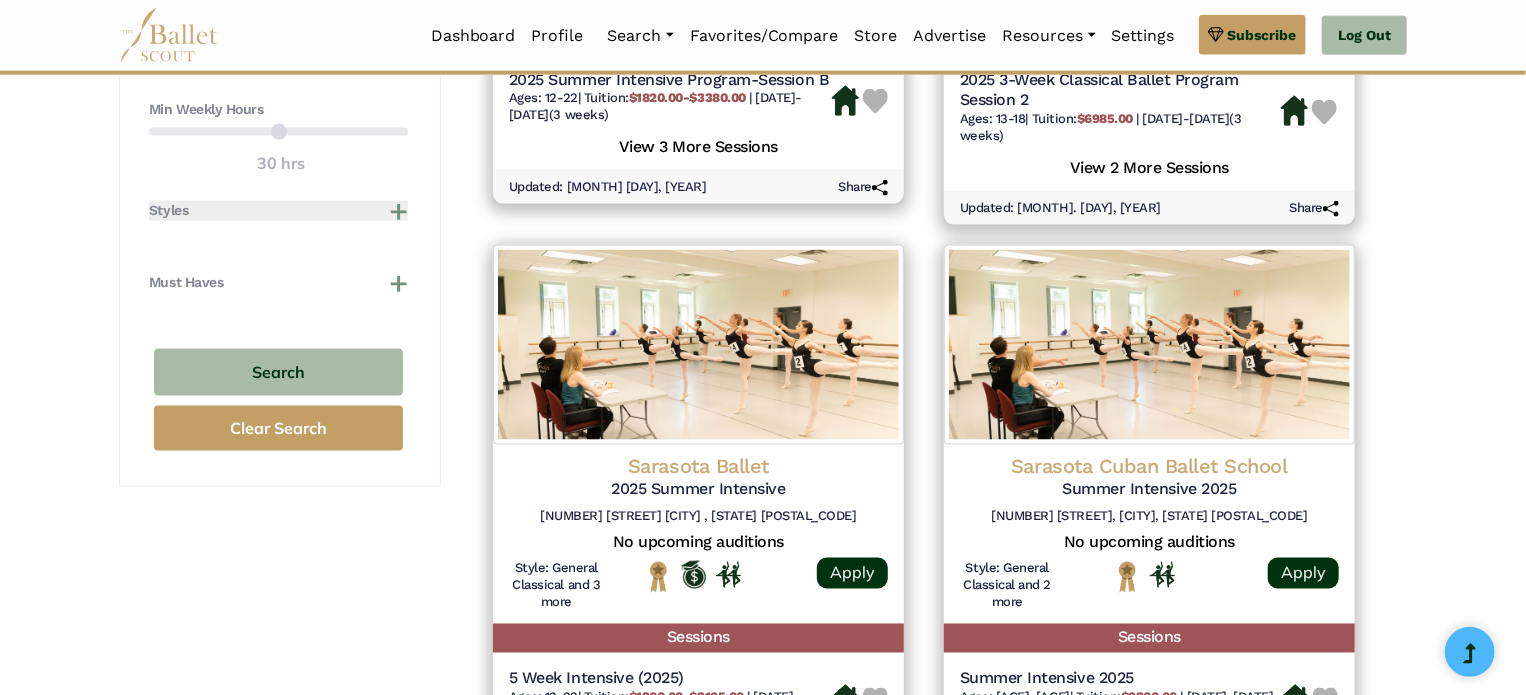 click on "Styles" at bounding box center [278, 211] 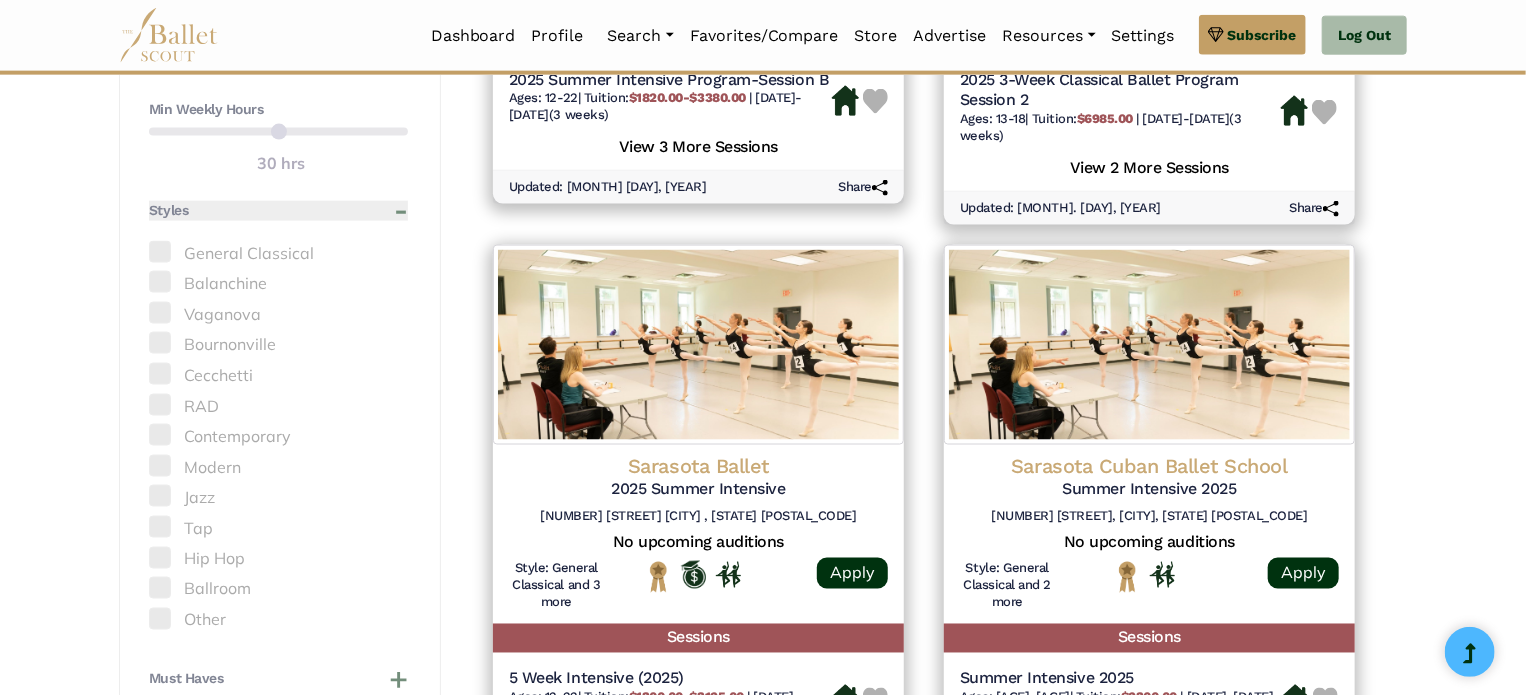 type 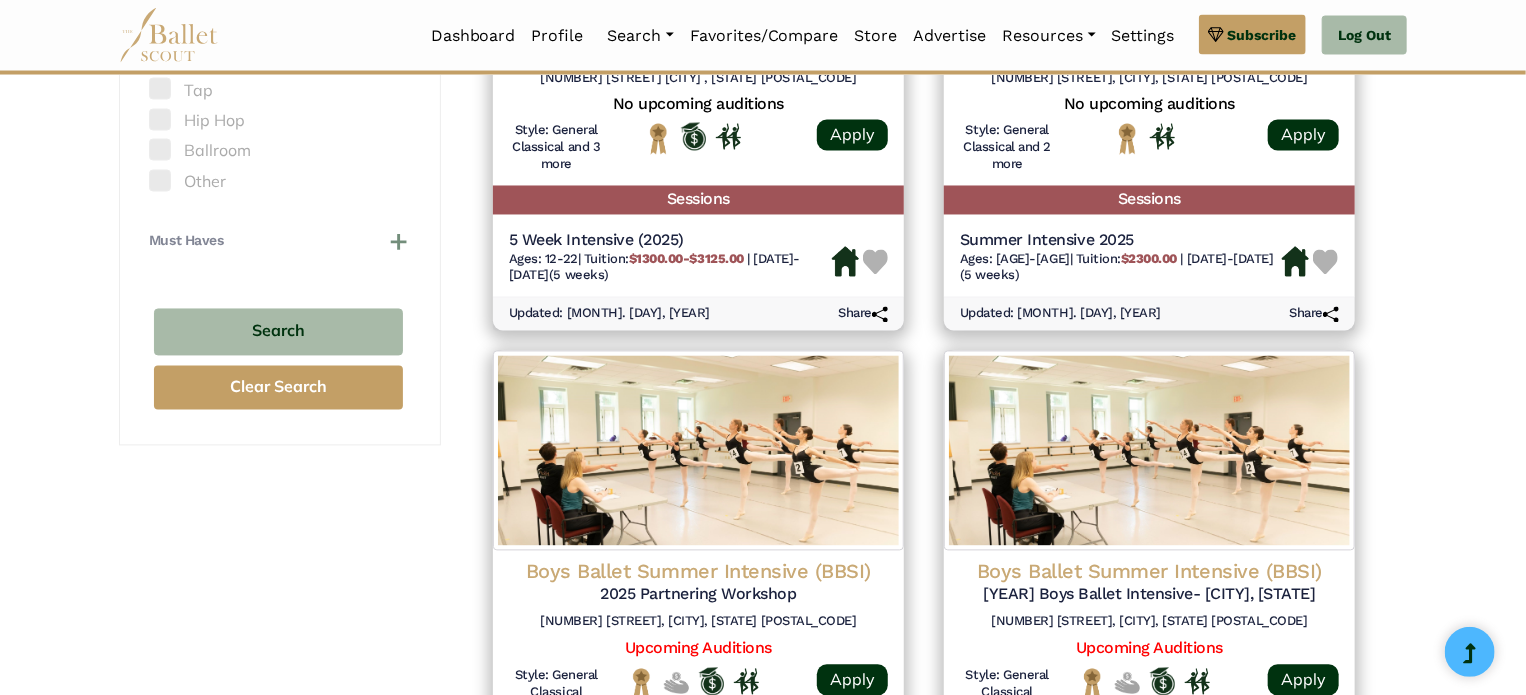 scroll, scrollTop: 1800, scrollLeft: 0, axis: vertical 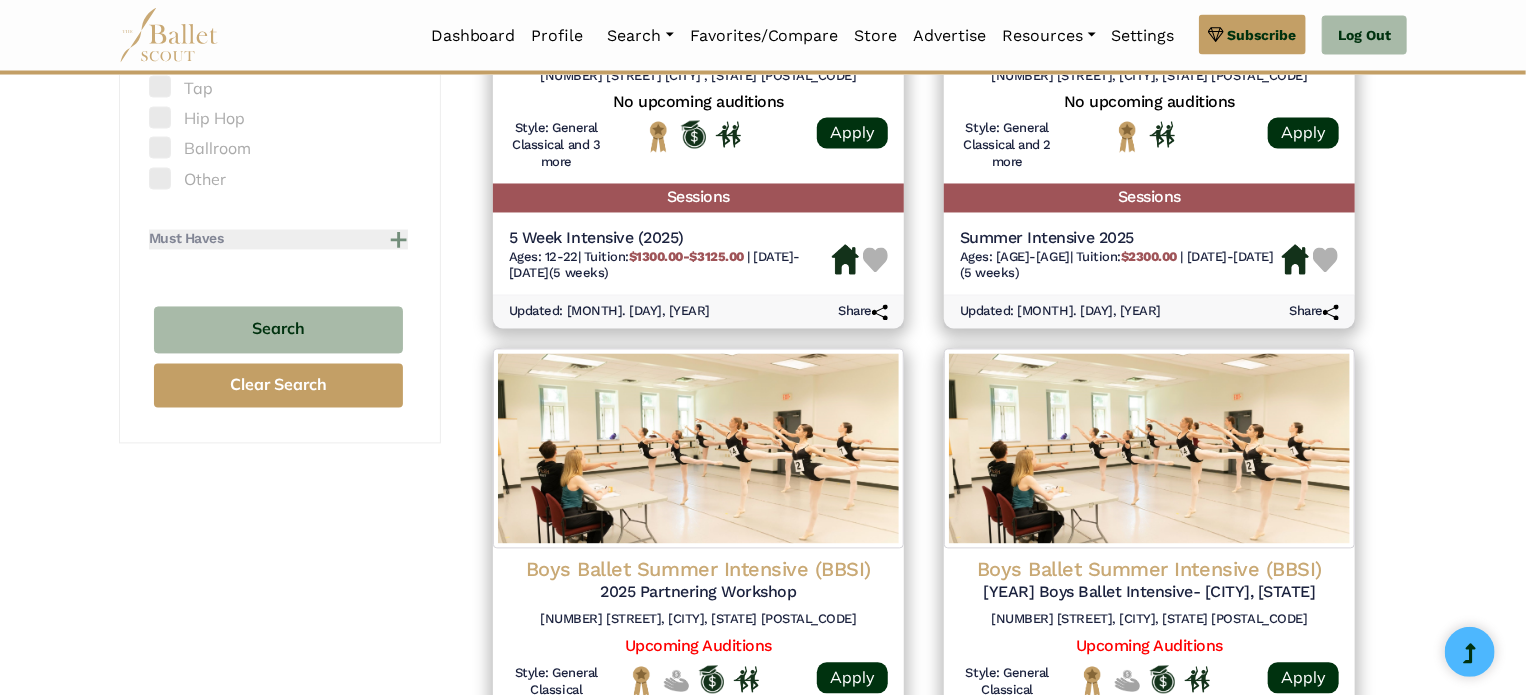 click on "Must Haves" at bounding box center [278, 240] 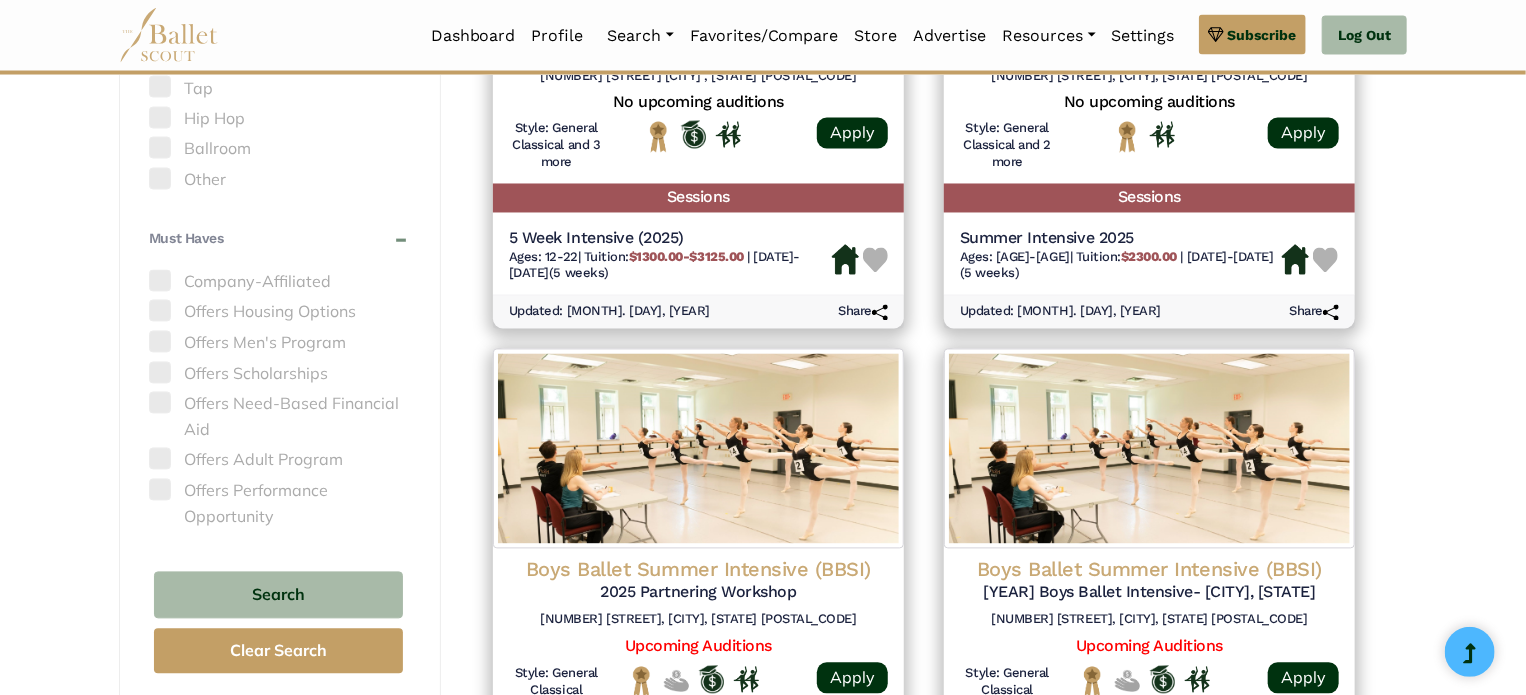 click at bounding box center (160, 281) 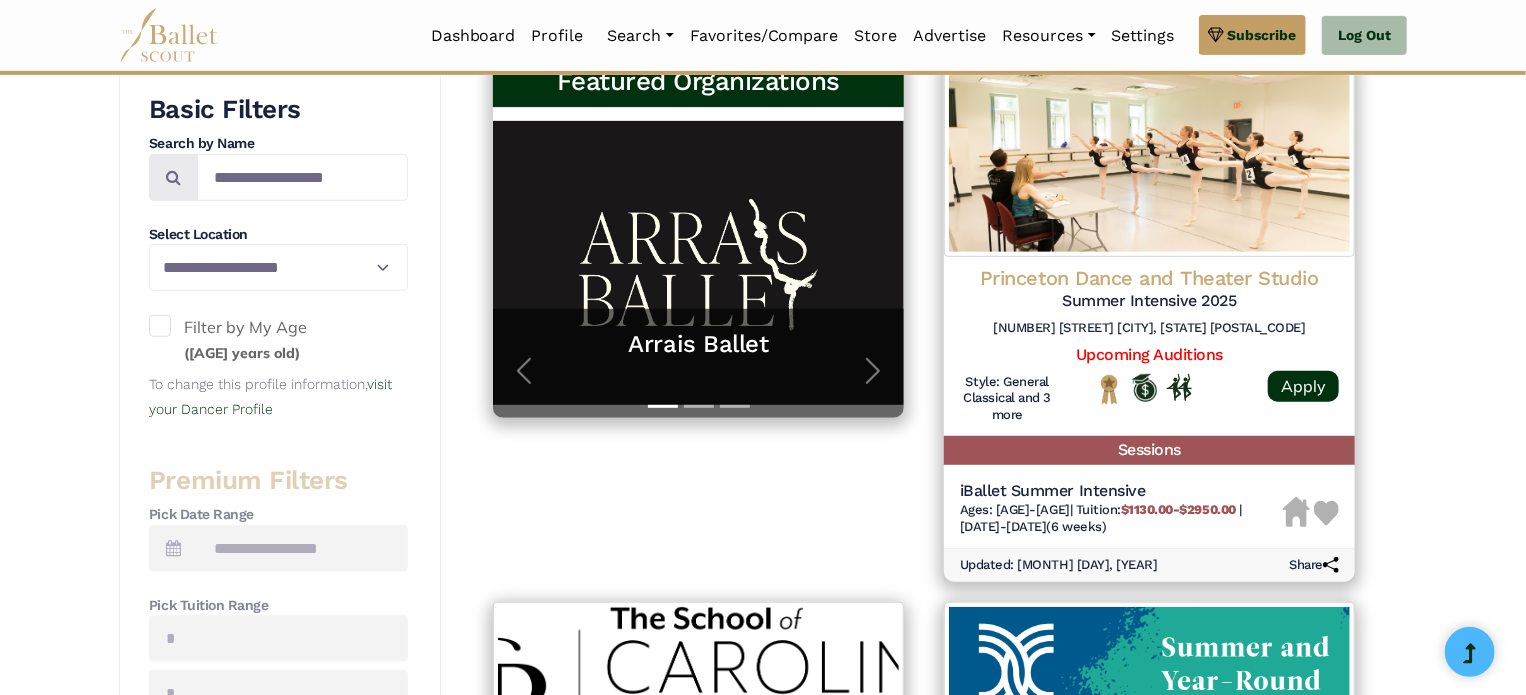 scroll, scrollTop: 400, scrollLeft: 0, axis: vertical 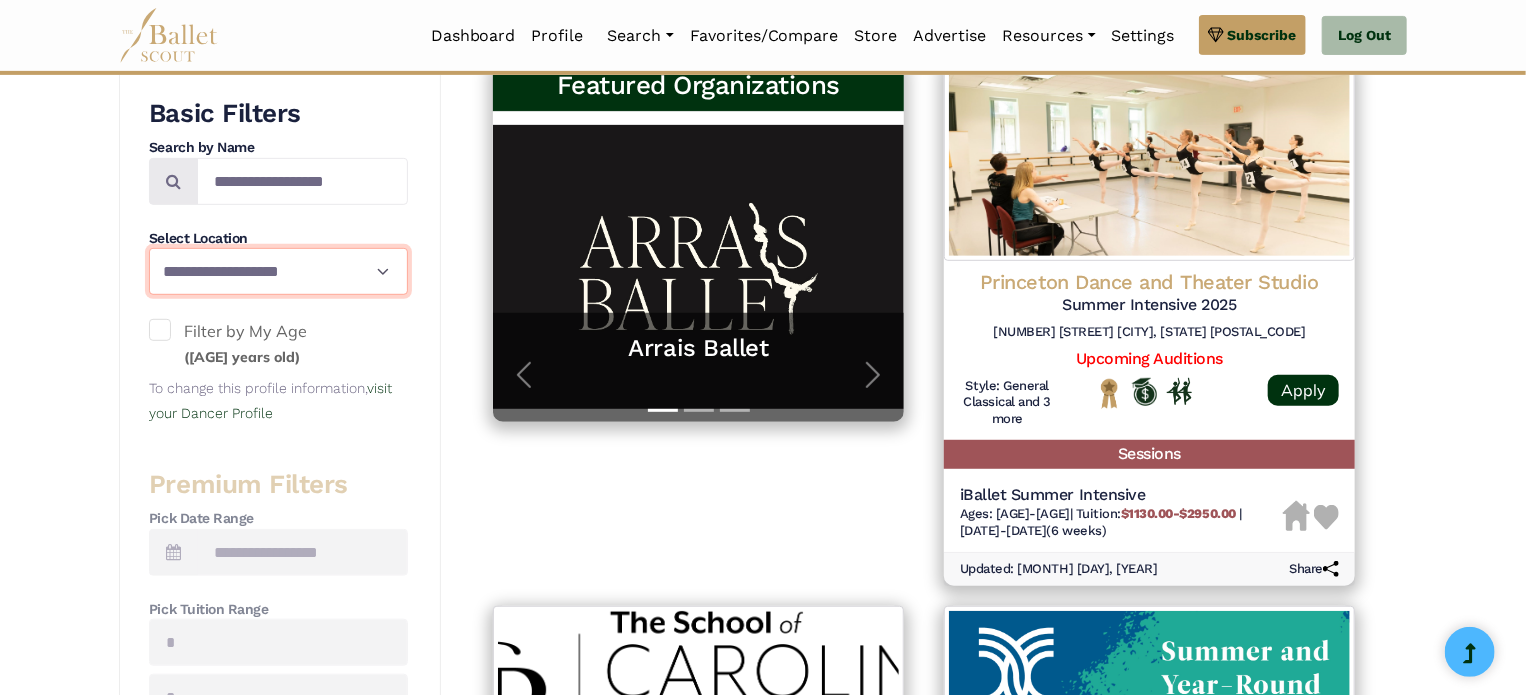 click on "**********" at bounding box center [278, 271] 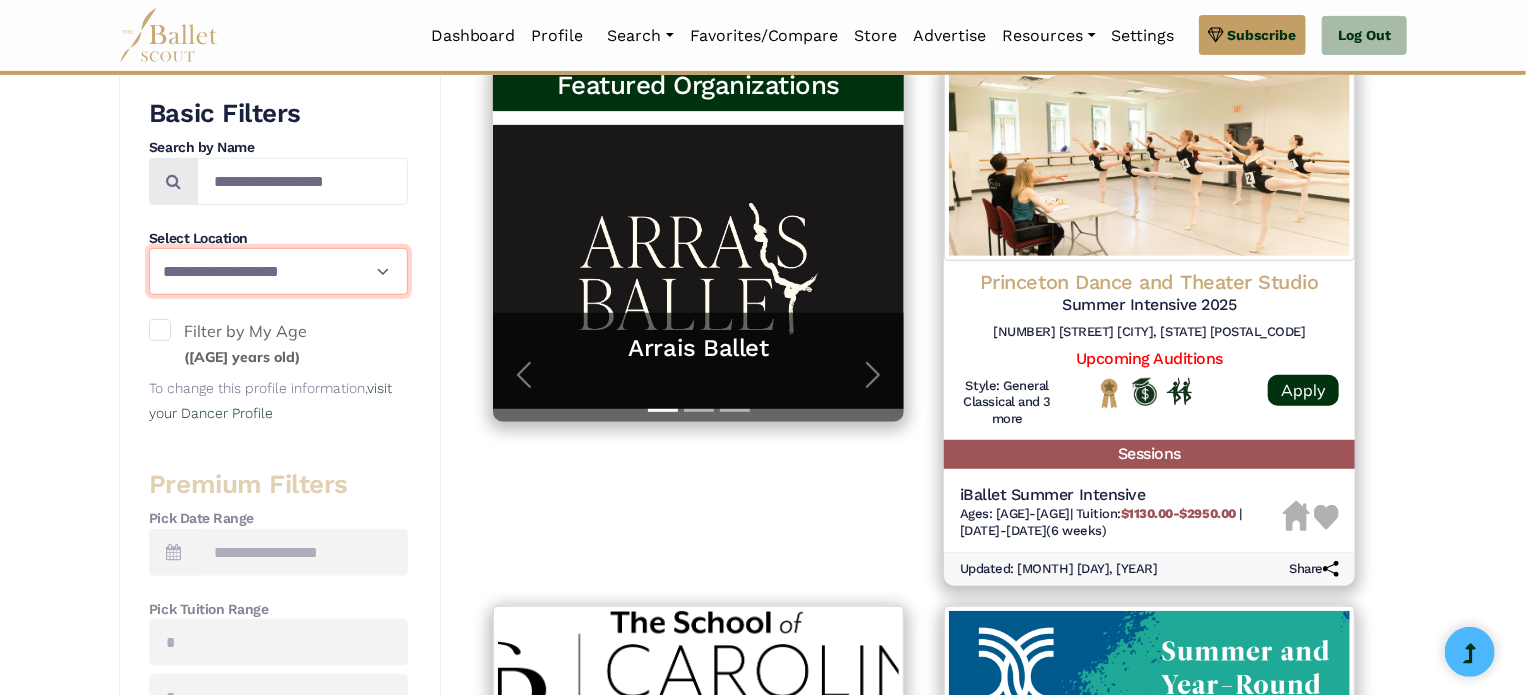 select on "**" 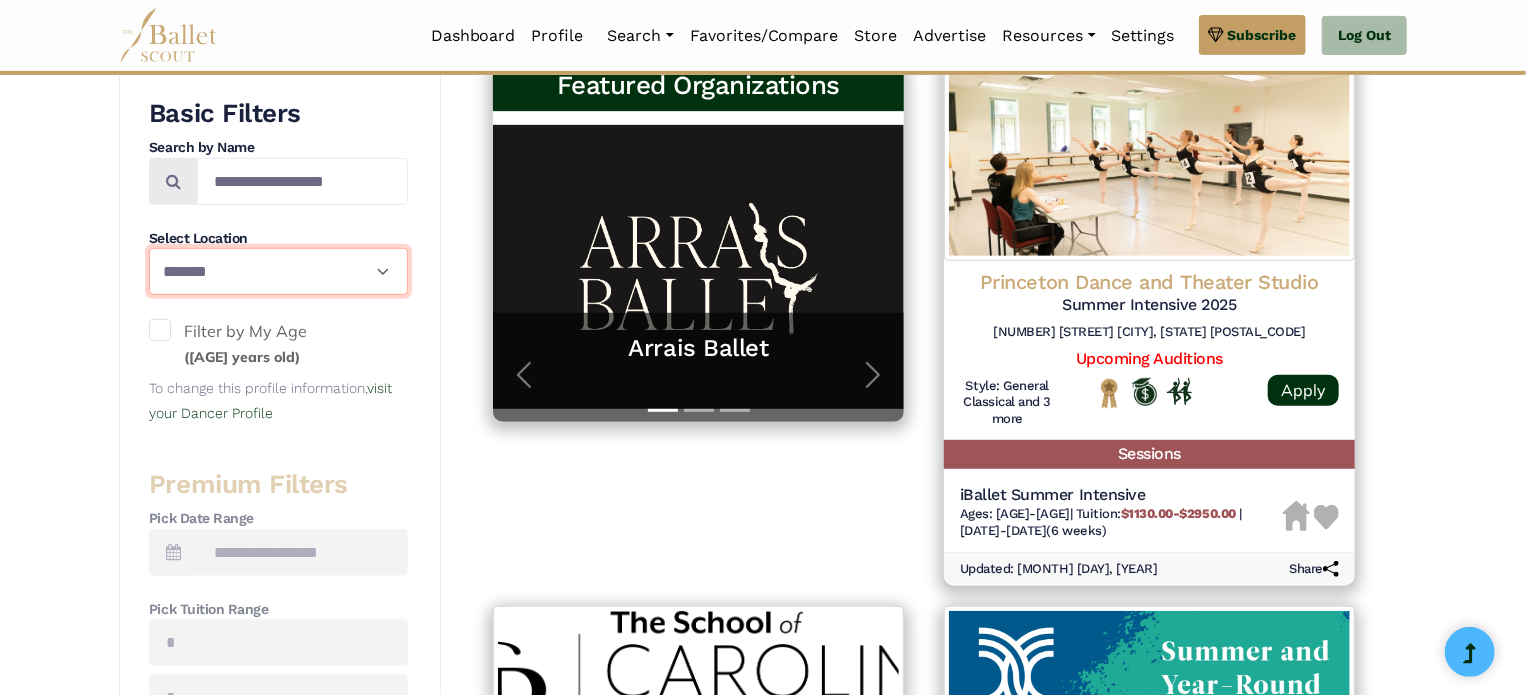 click on "**********" at bounding box center [278, 271] 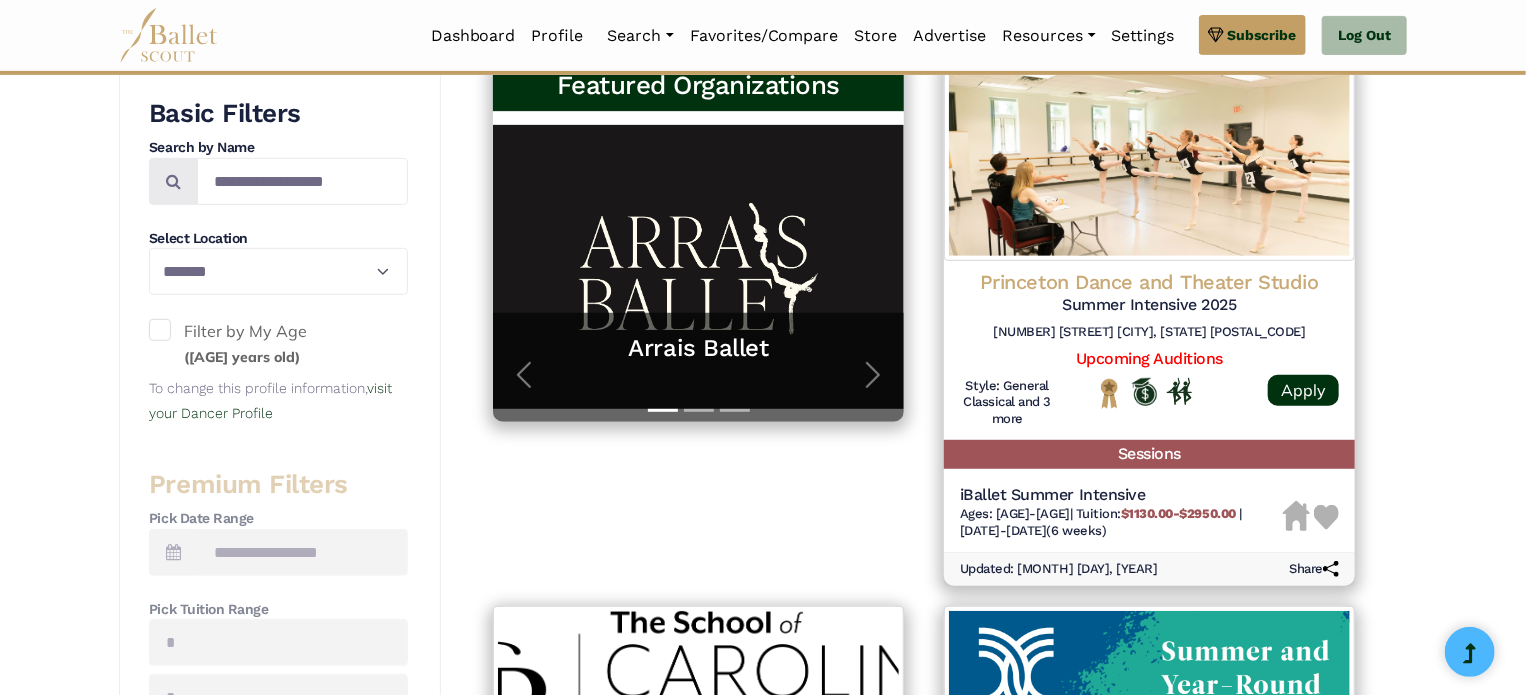 click on "**********" at bounding box center (763, 1422) 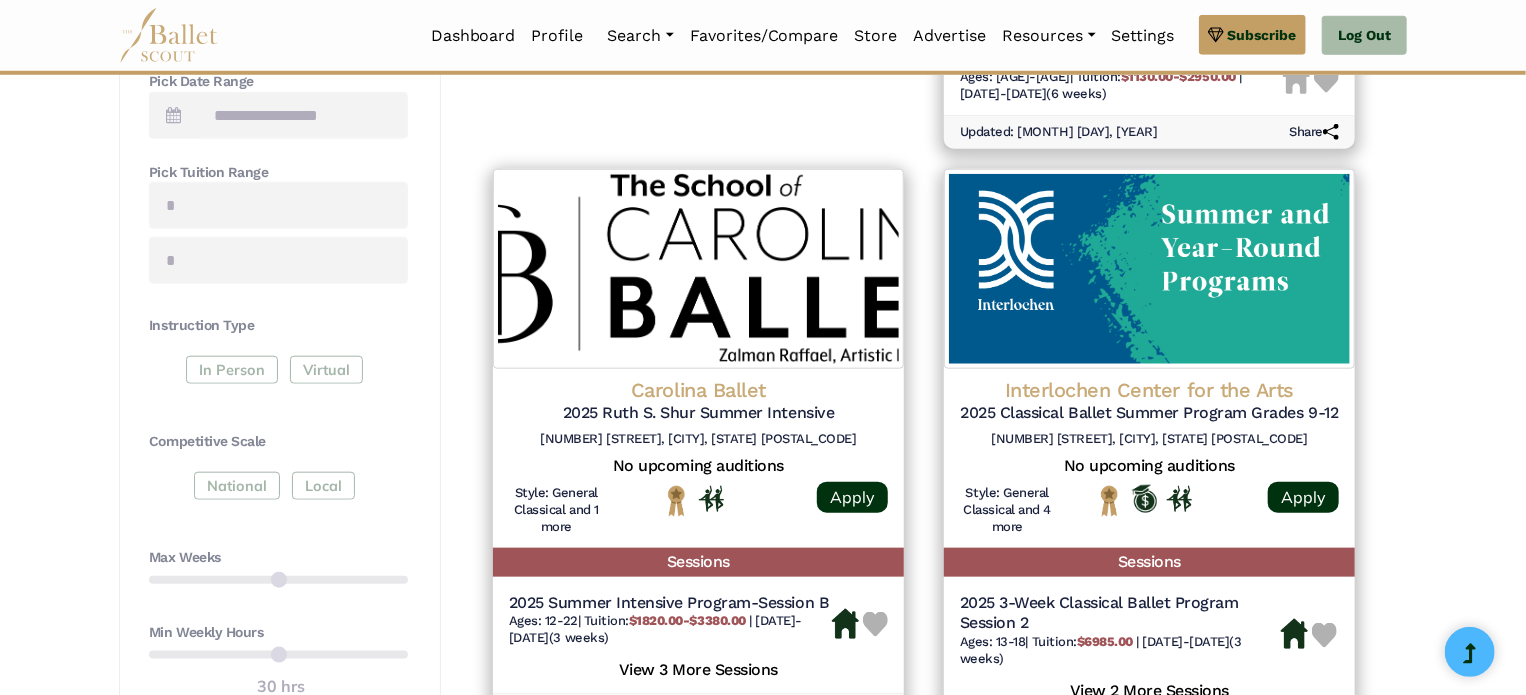 scroll, scrollTop: 840, scrollLeft: 0, axis: vertical 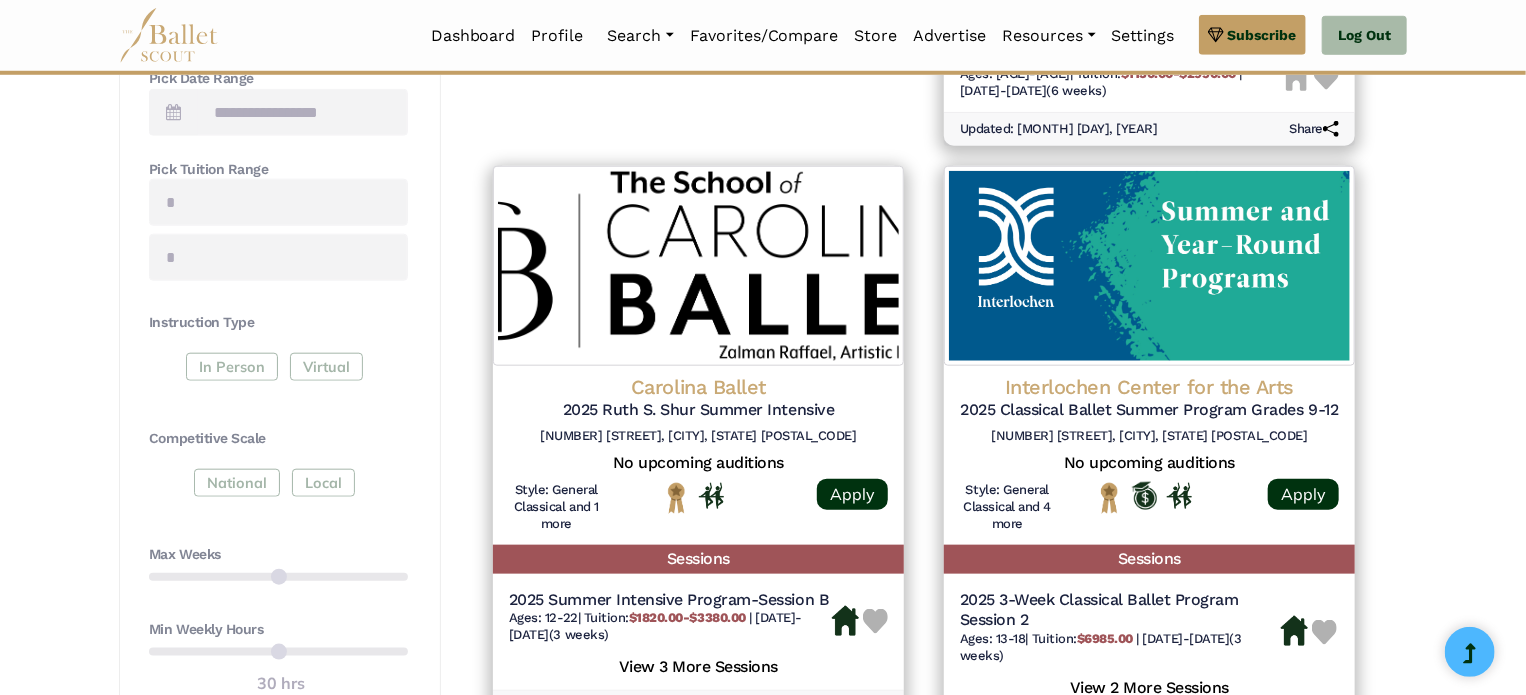 click on "In Person
Virtual" at bounding box center [278, 371] 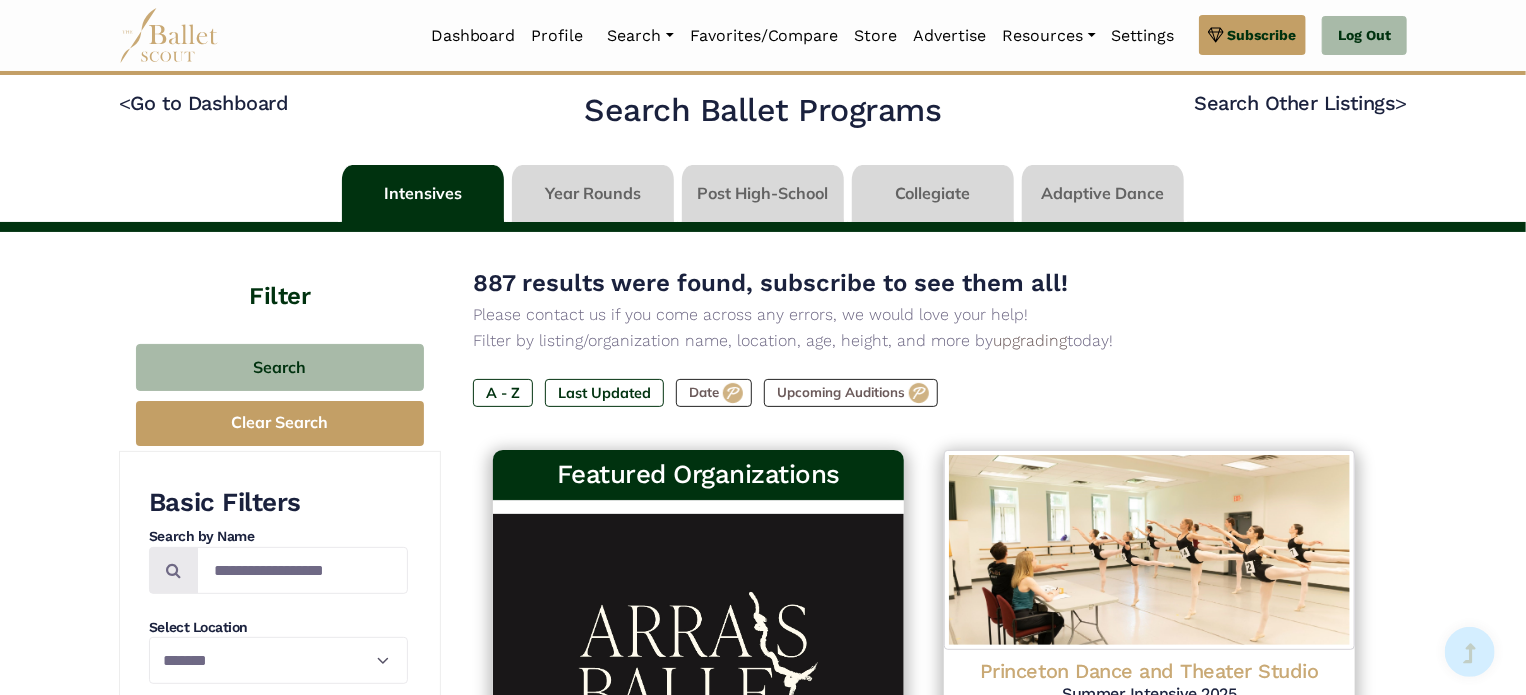 scroll, scrollTop: 0, scrollLeft: 0, axis: both 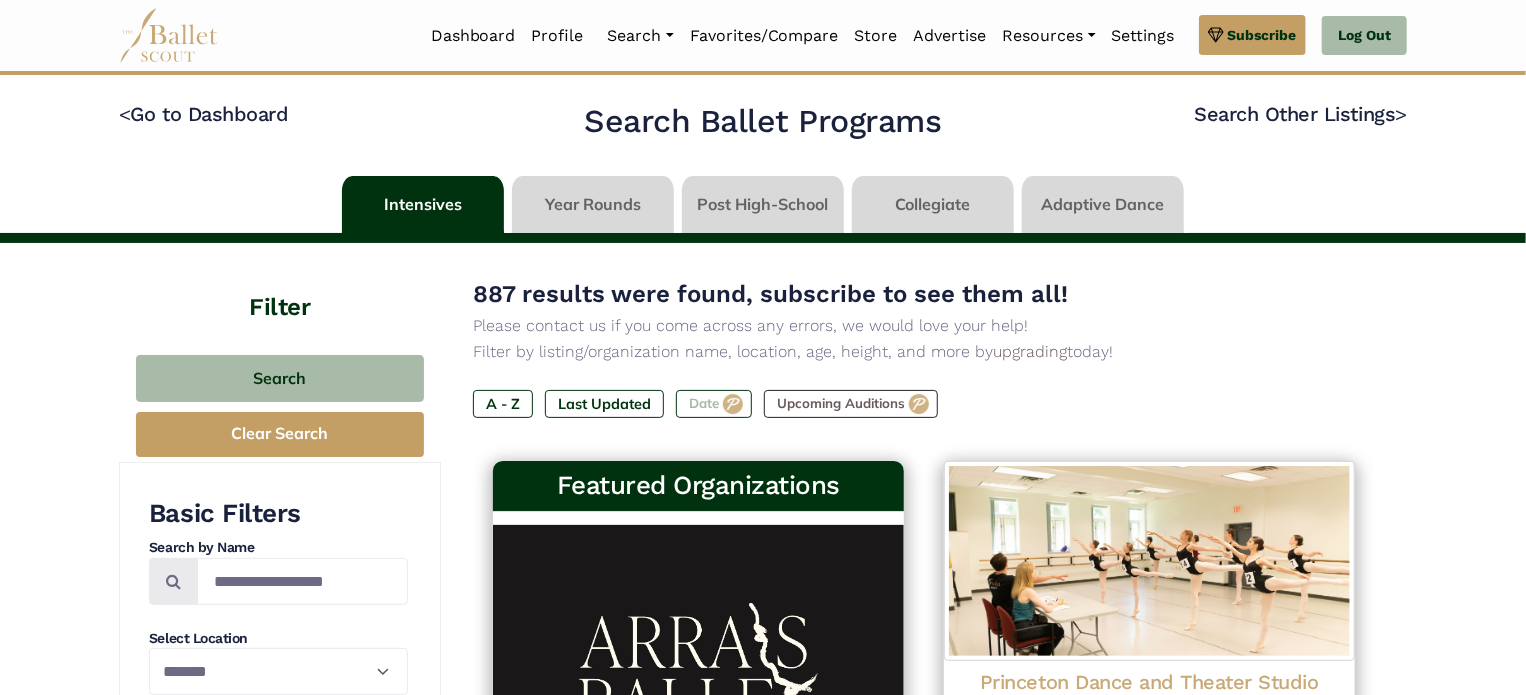 click on "Date" at bounding box center (714, 404) 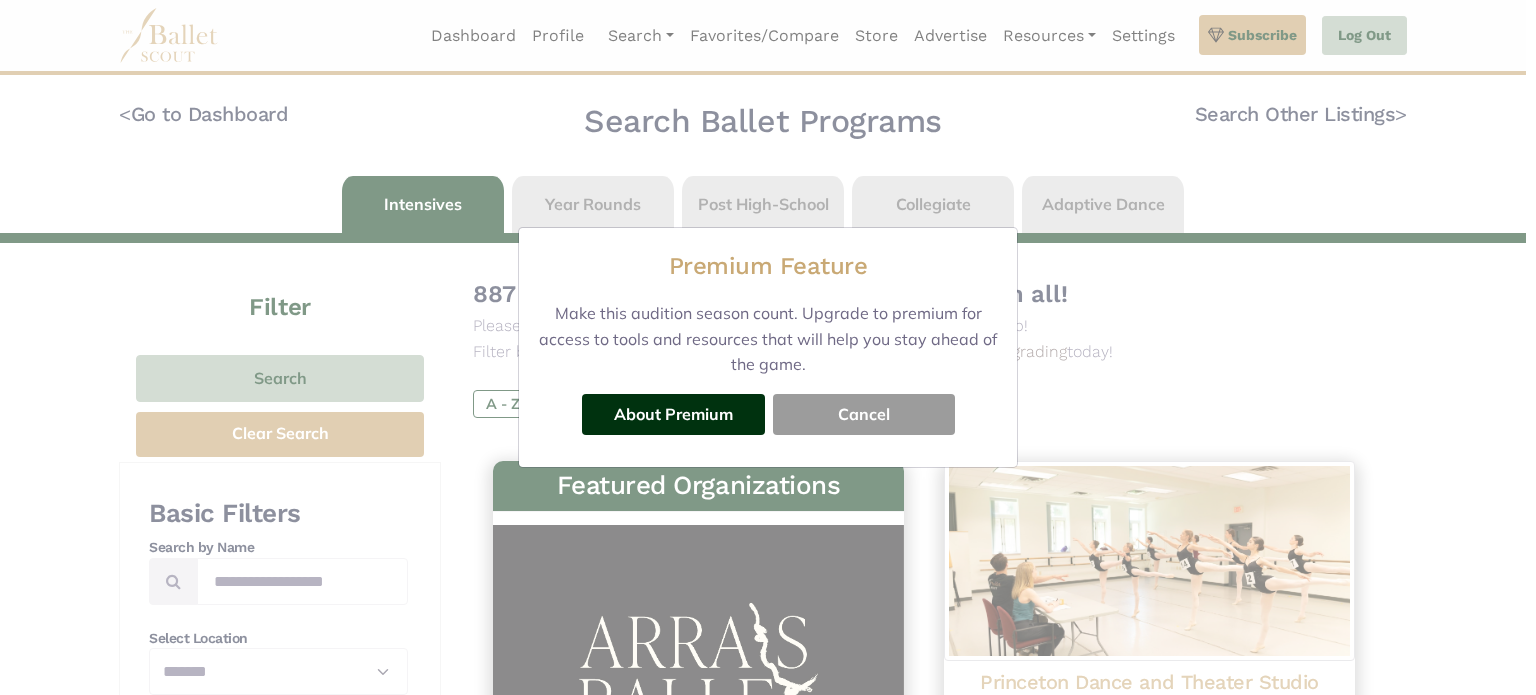 click on "Cancel" at bounding box center (864, 414) 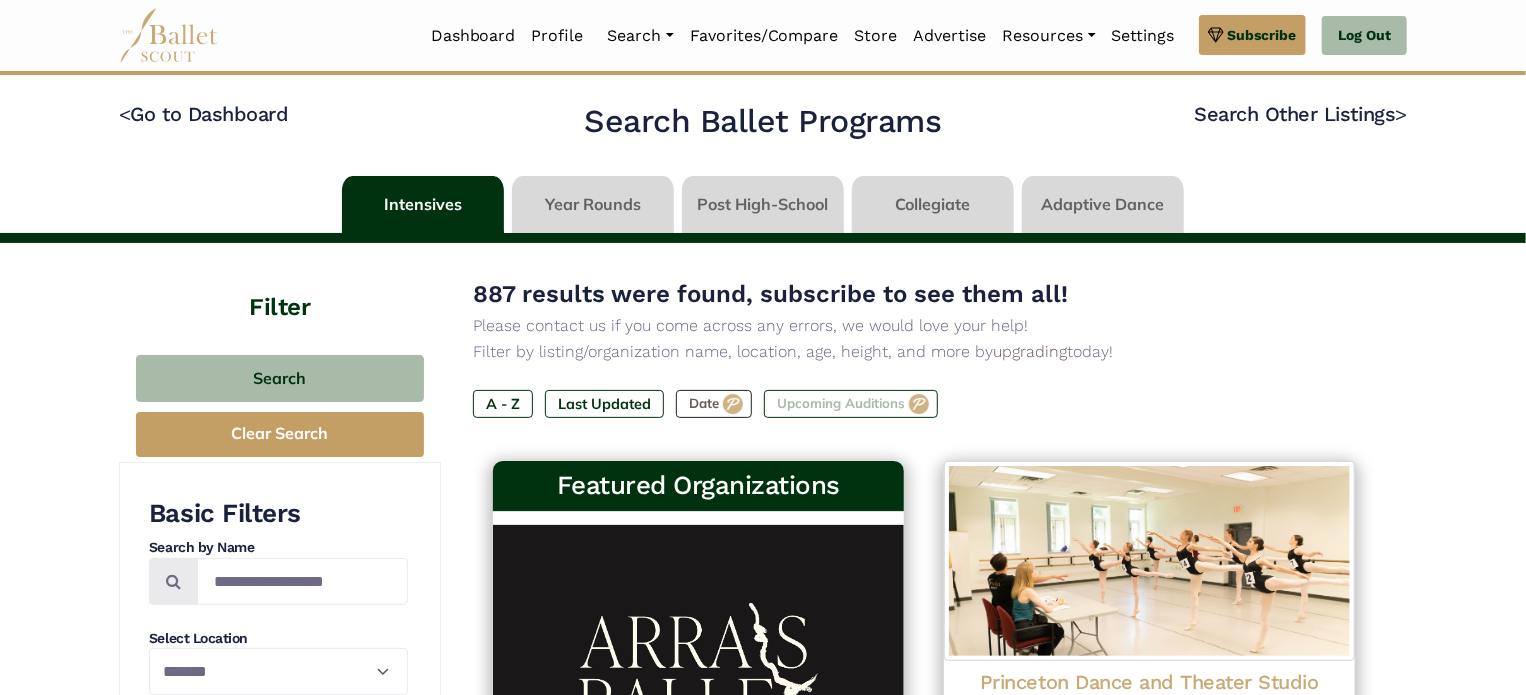 click on "Upcoming Auditions" at bounding box center [851, 404] 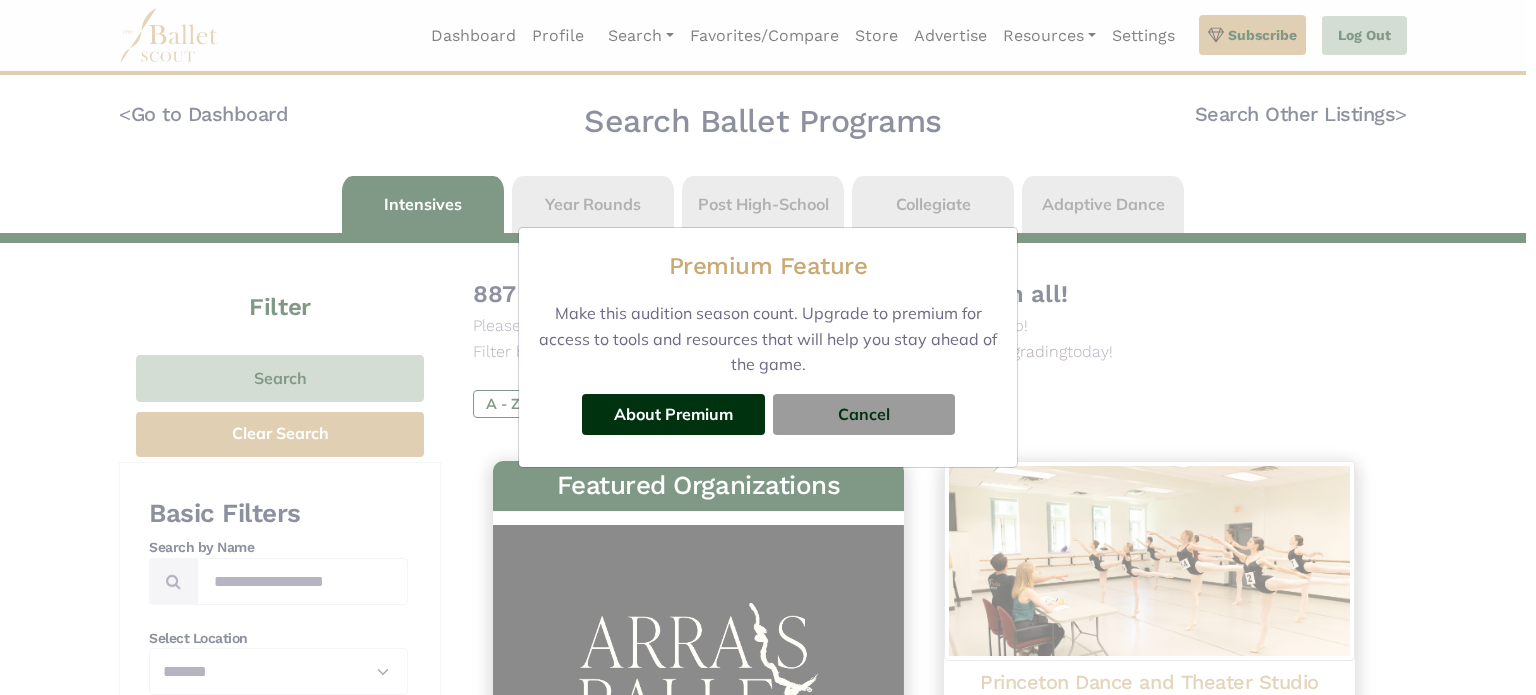 click on "Cancel" at bounding box center (864, 414) 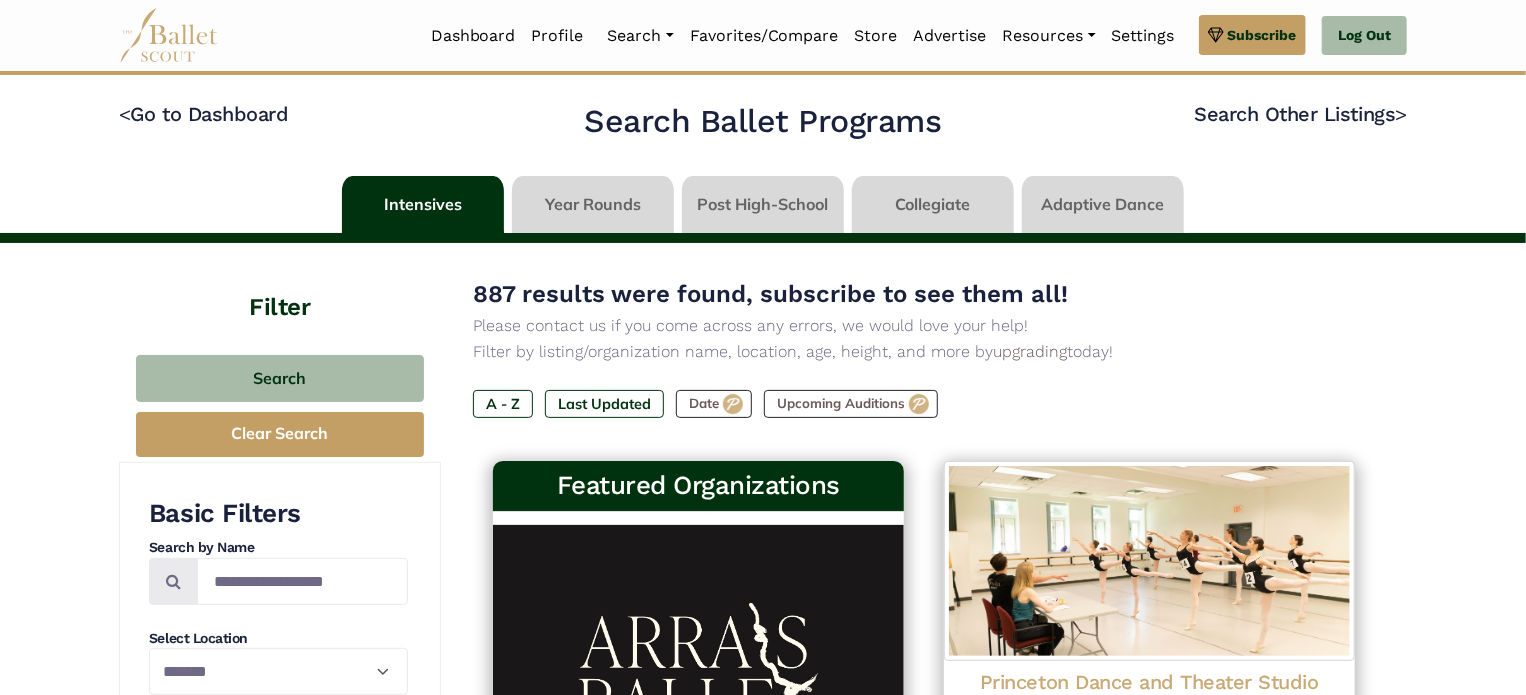 click on "**********" at bounding box center [763, 1822] 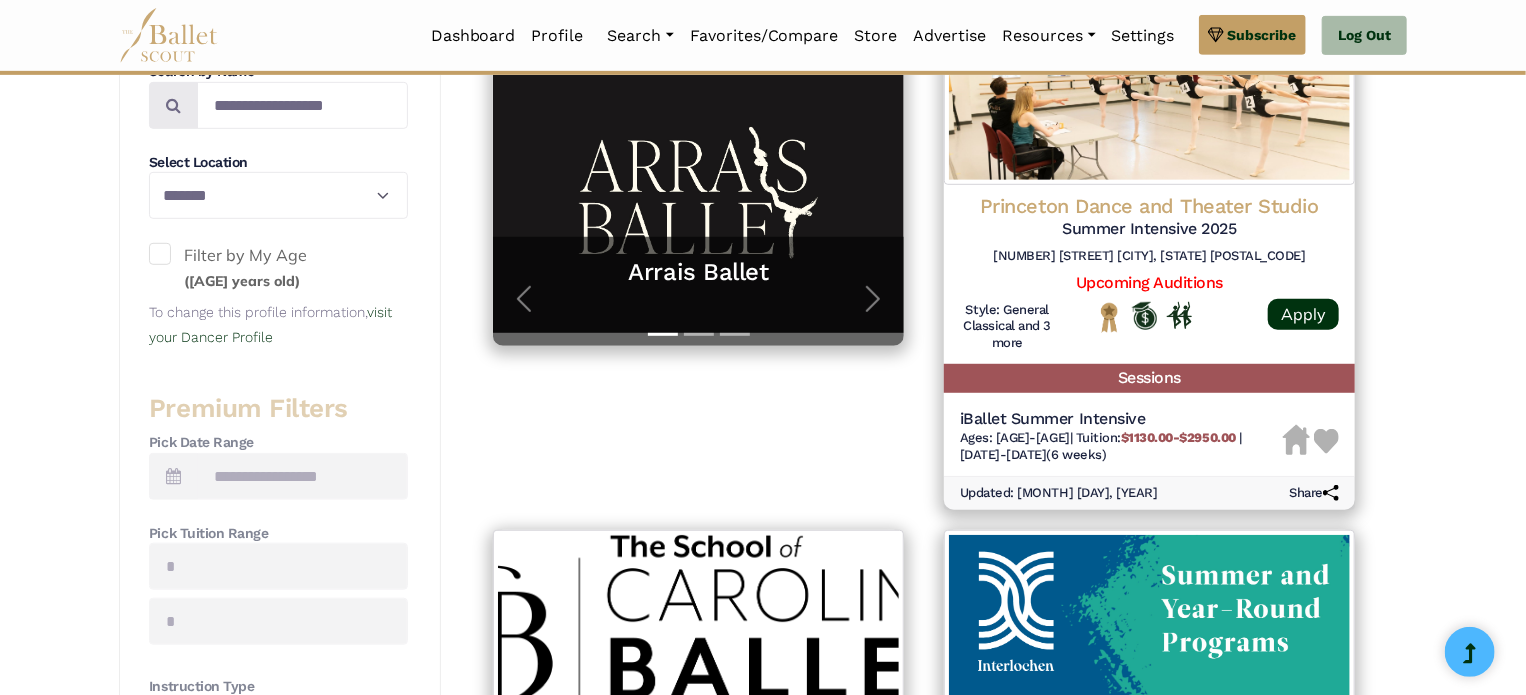 scroll, scrollTop: 480, scrollLeft: 0, axis: vertical 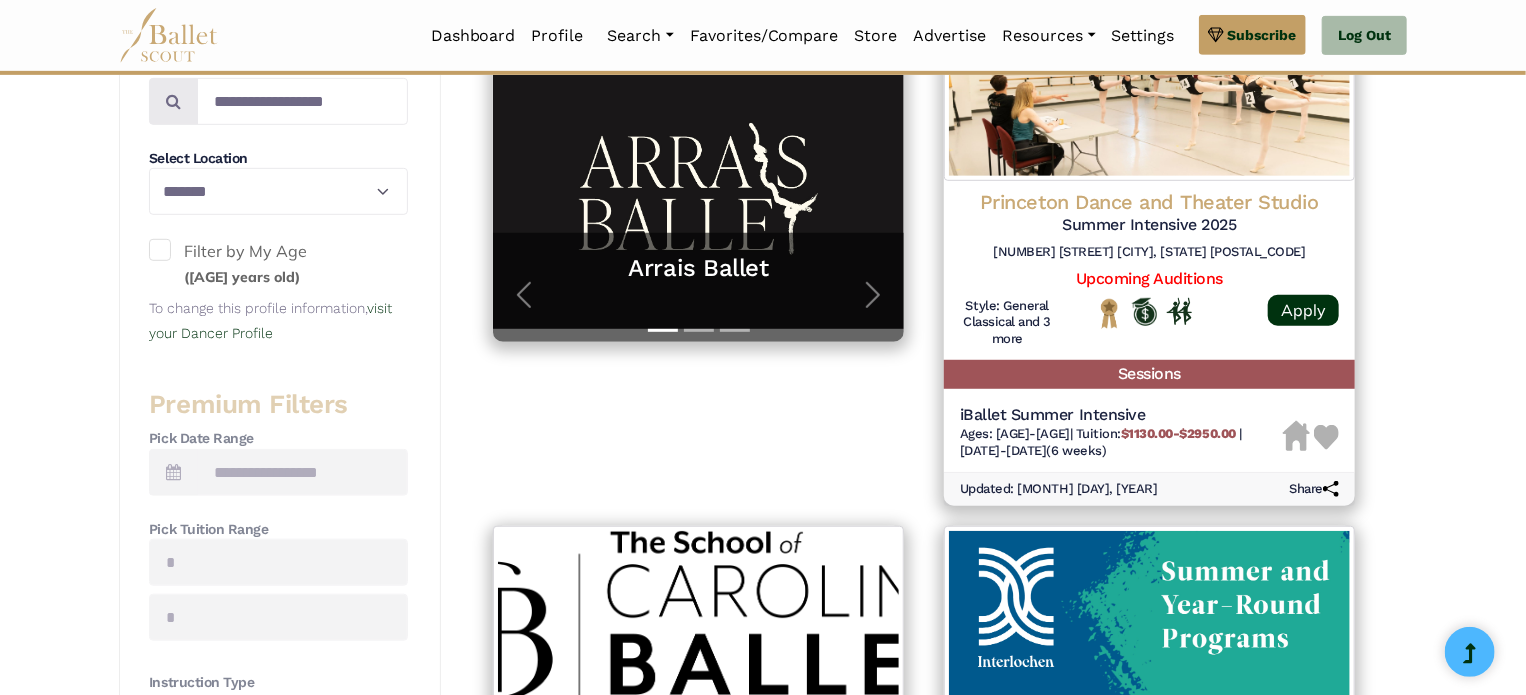 click at bounding box center [173, 472] 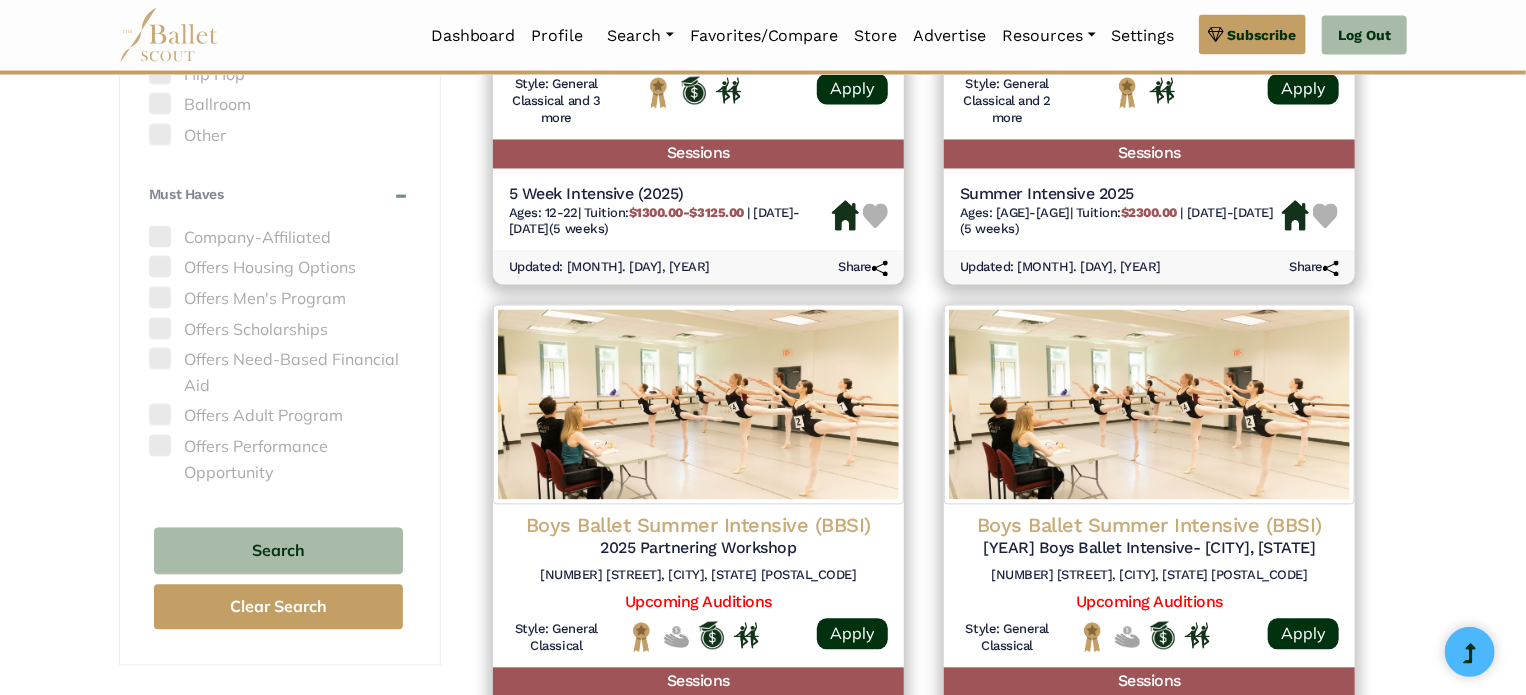 scroll, scrollTop: 1840, scrollLeft: 0, axis: vertical 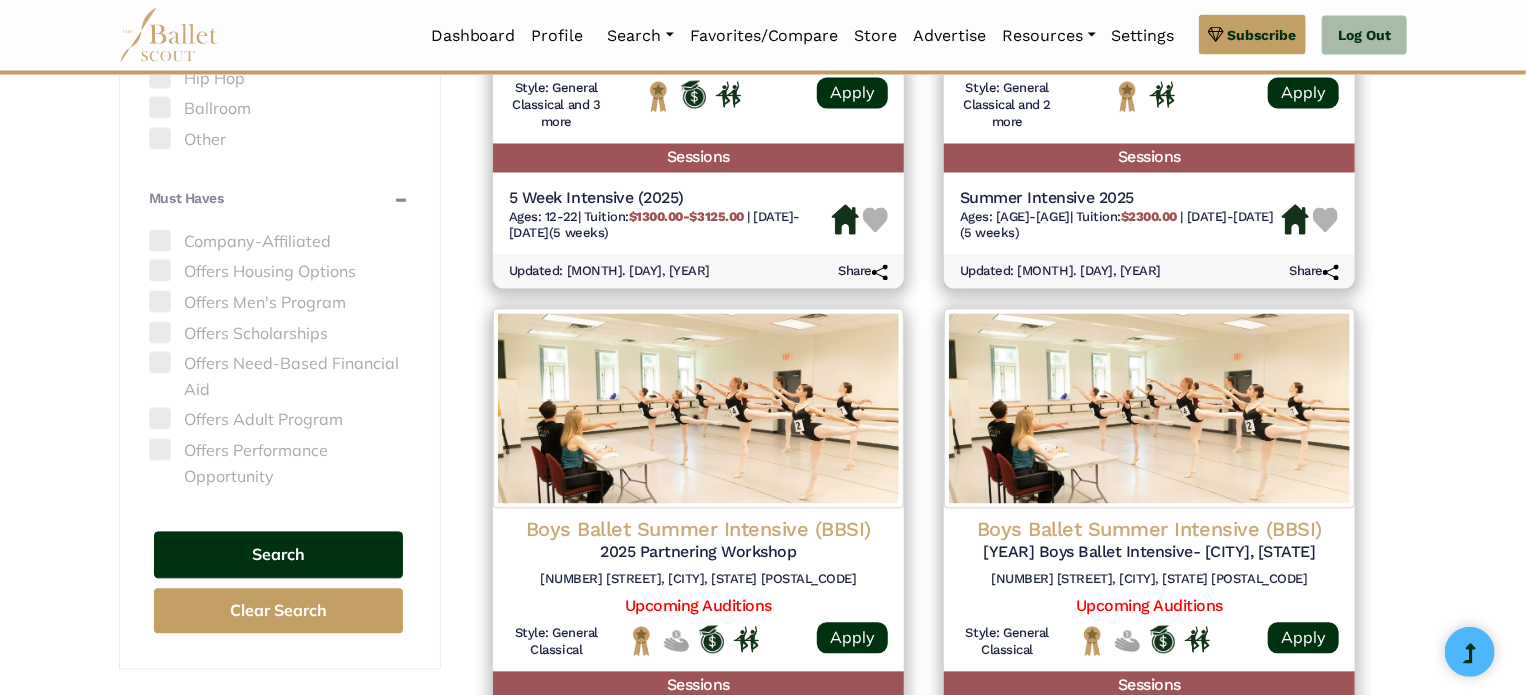 click on "Search" at bounding box center (278, 555) 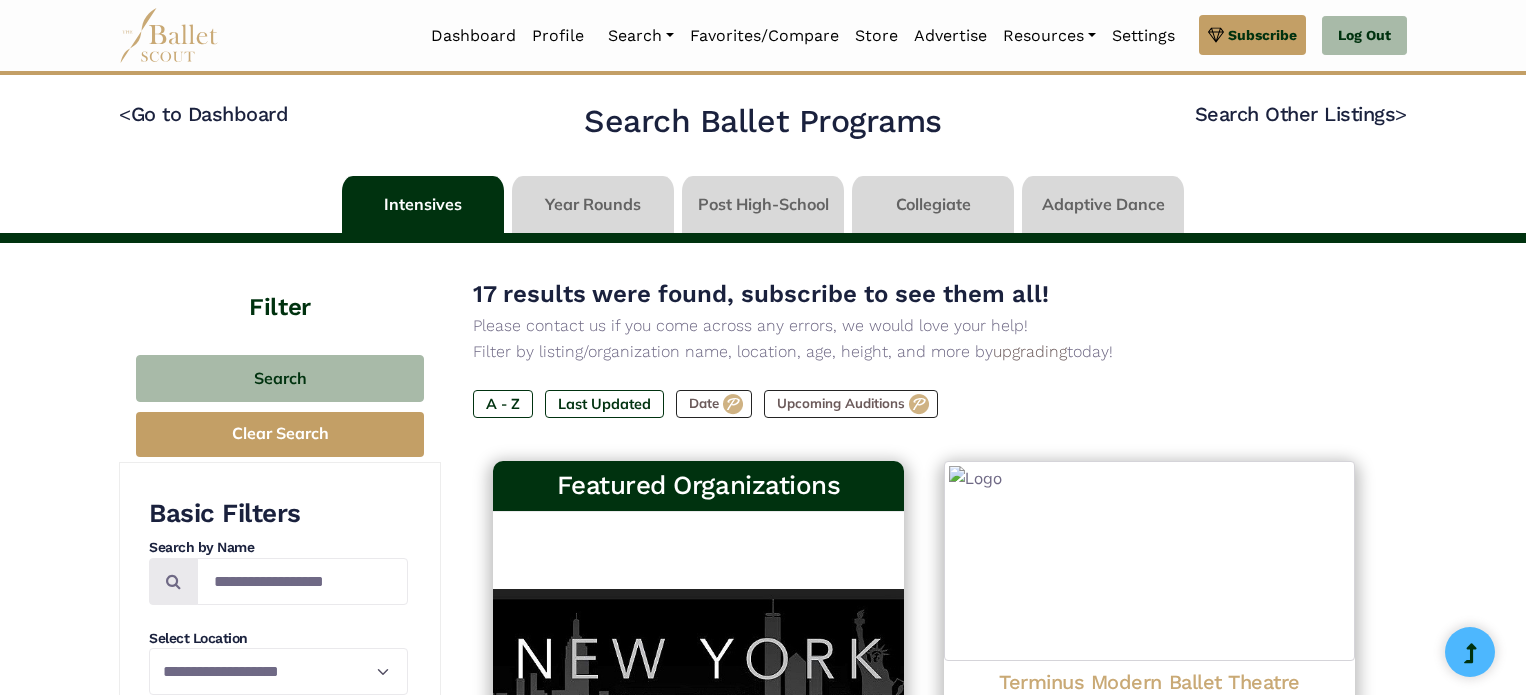 scroll, scrollTop: 0, scrollLeft: 0, axis: both 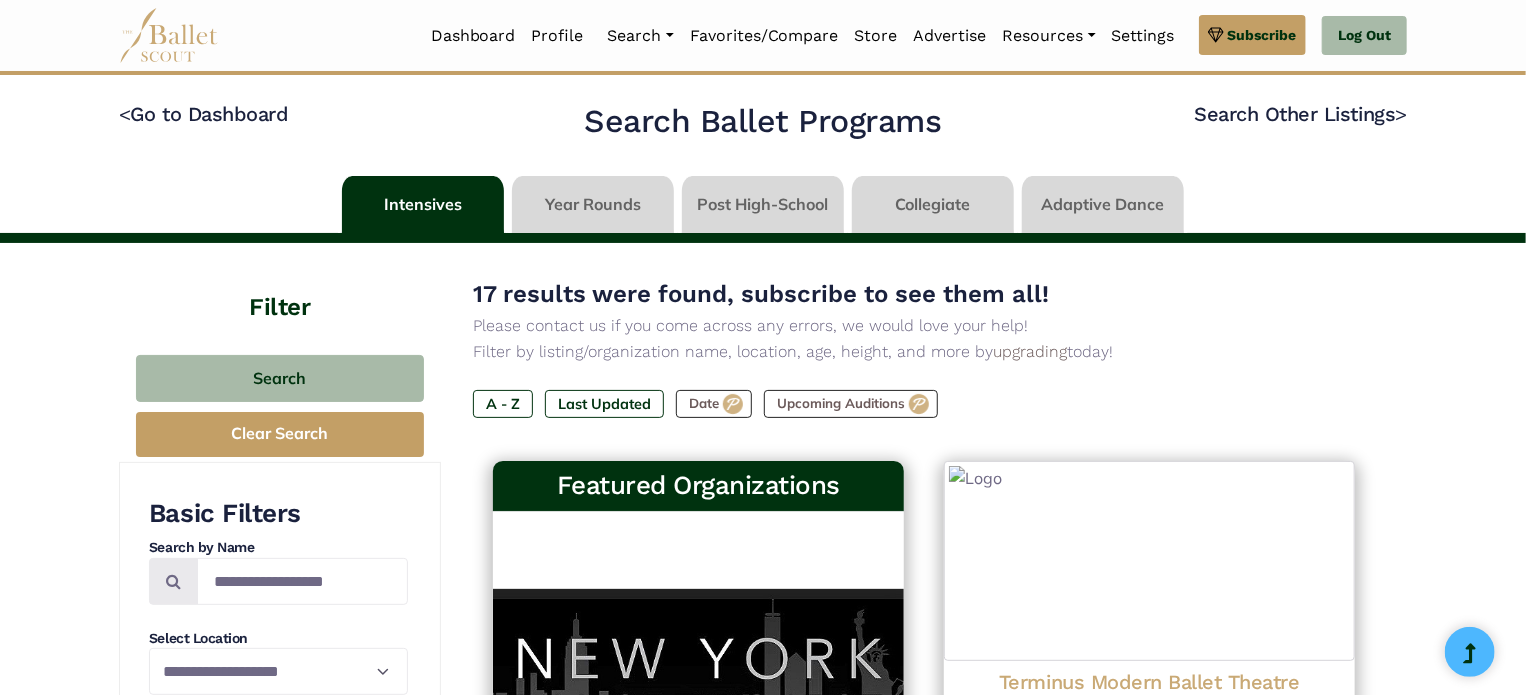 select on "**" 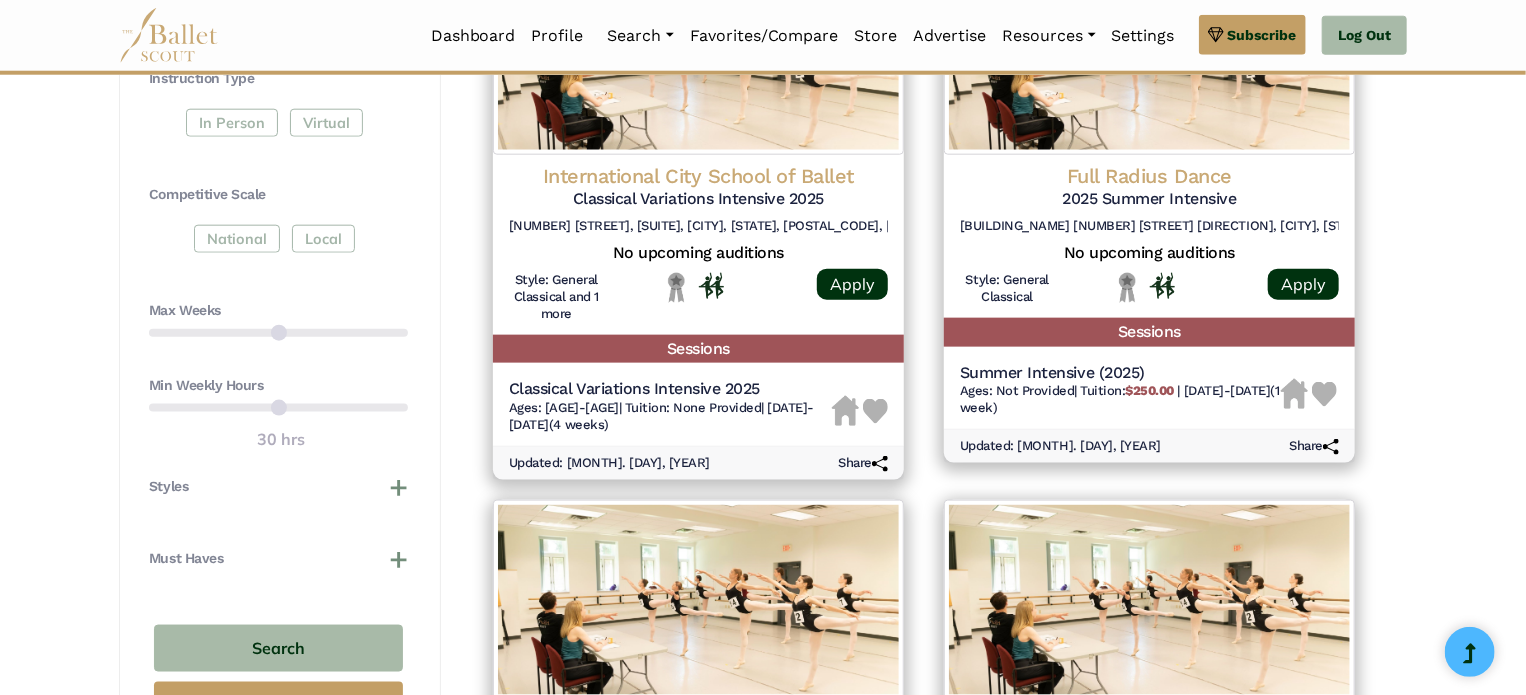 scroll, scrollTop: 1080, scrollLeft: 0, axis: vertical 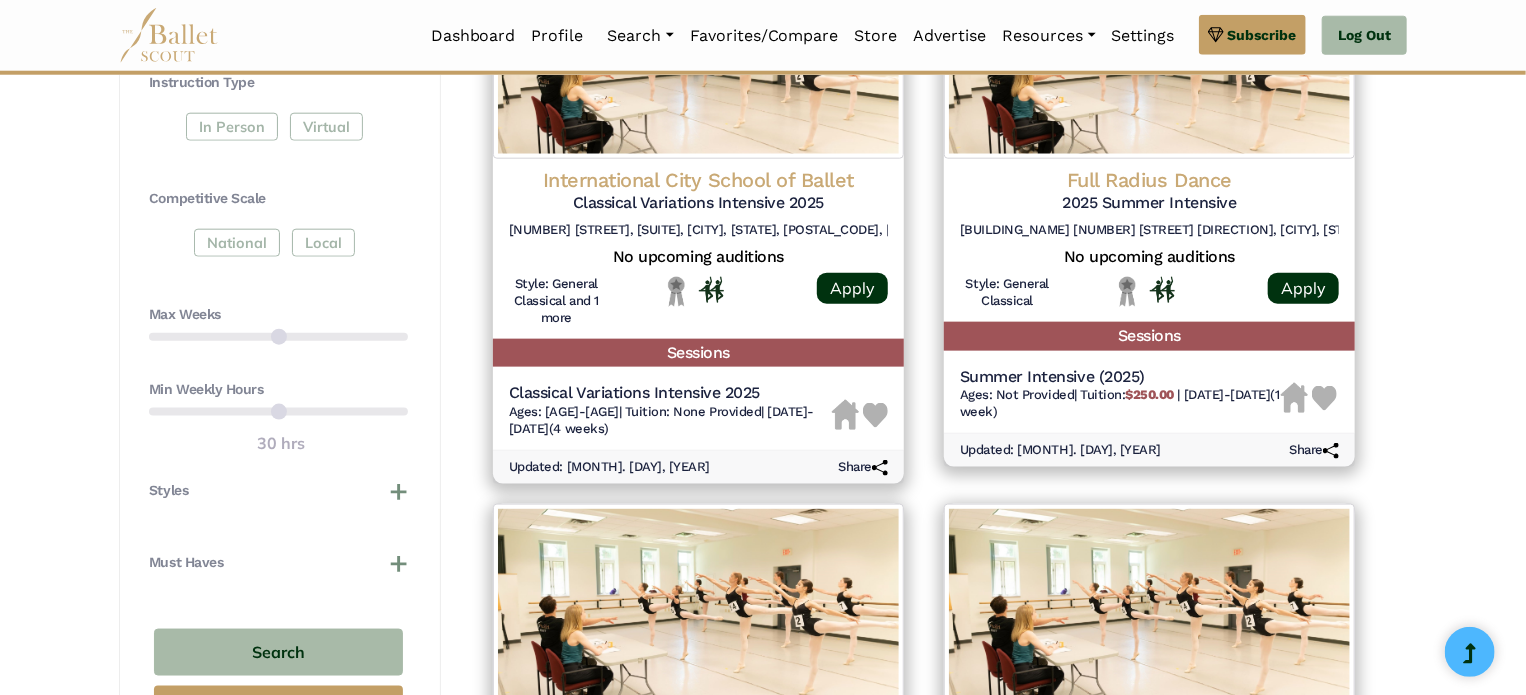 click on "Must Haves
Company-Affiliated
Offers Housing Options
Offers Men's Program
Offers Scholarships
Offers Need-Based Financial Aid
Offers Adult Program
Offers Performance Opportunity" at bounding box center (278, 573) 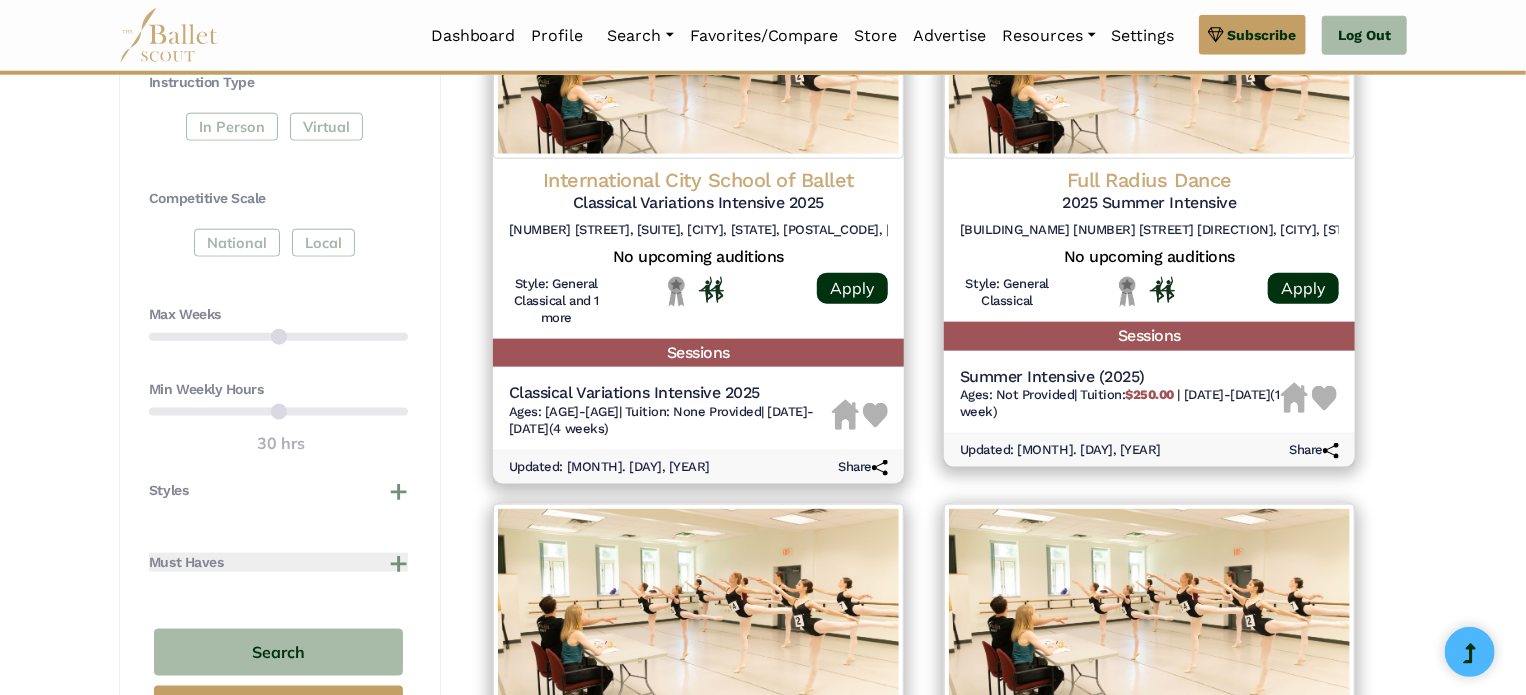 click on "Must Haves" at bounding box center (186, 563) 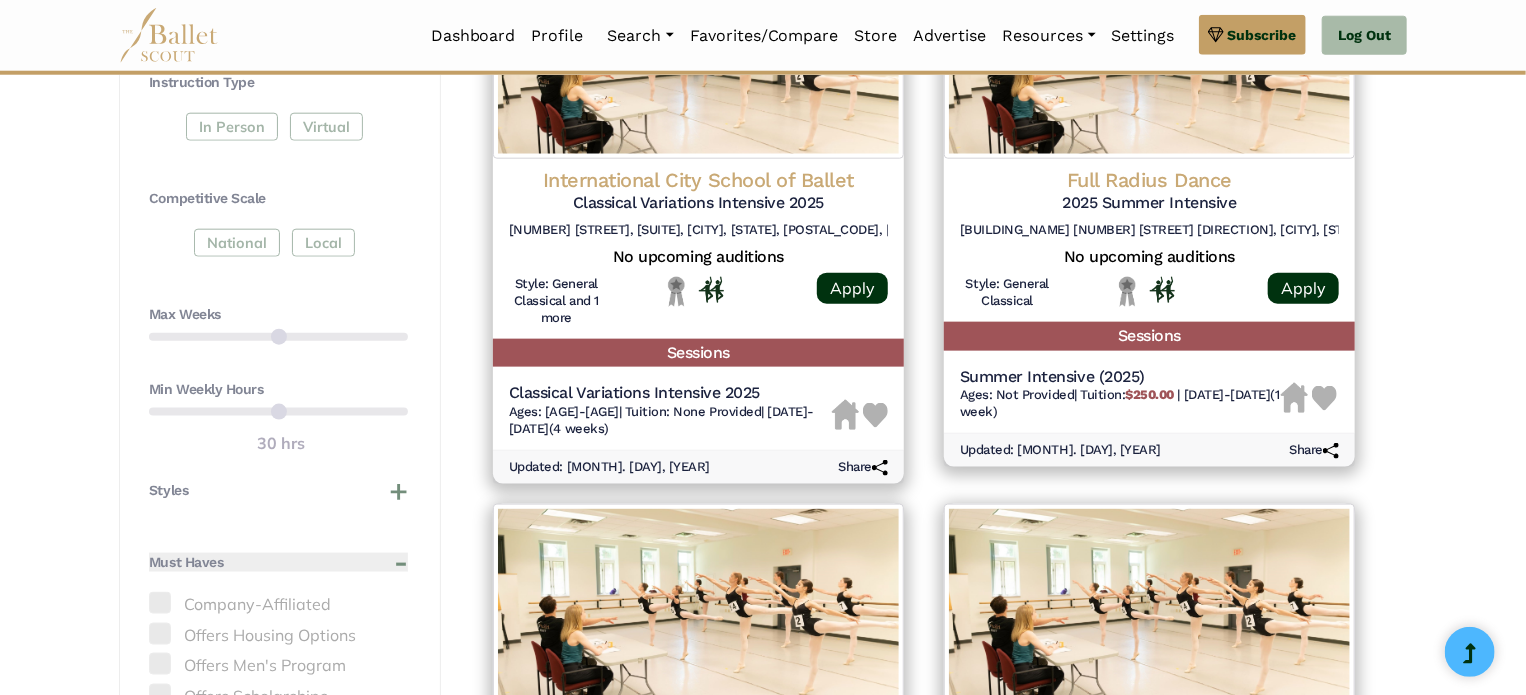 type 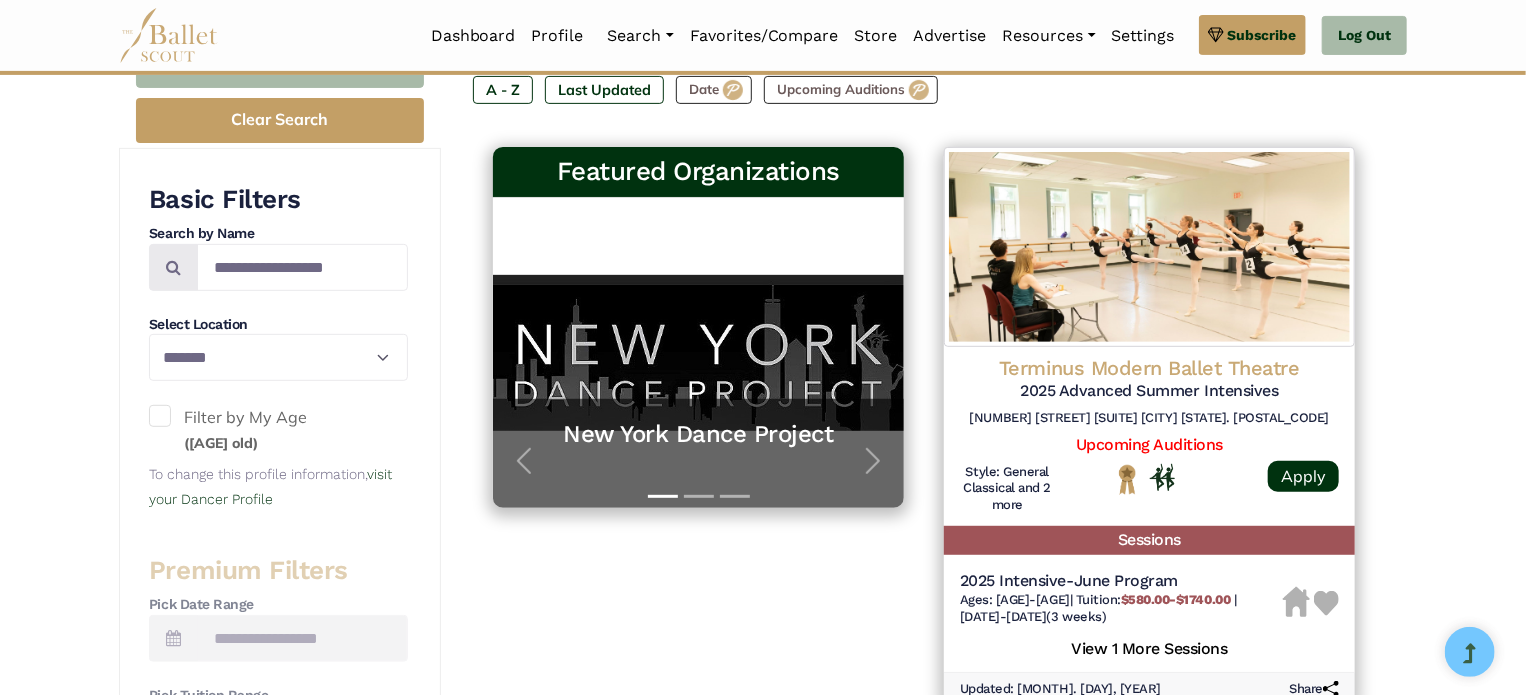 scroll, scrollTop: 240, scrollLeft: 0, axis: vertical 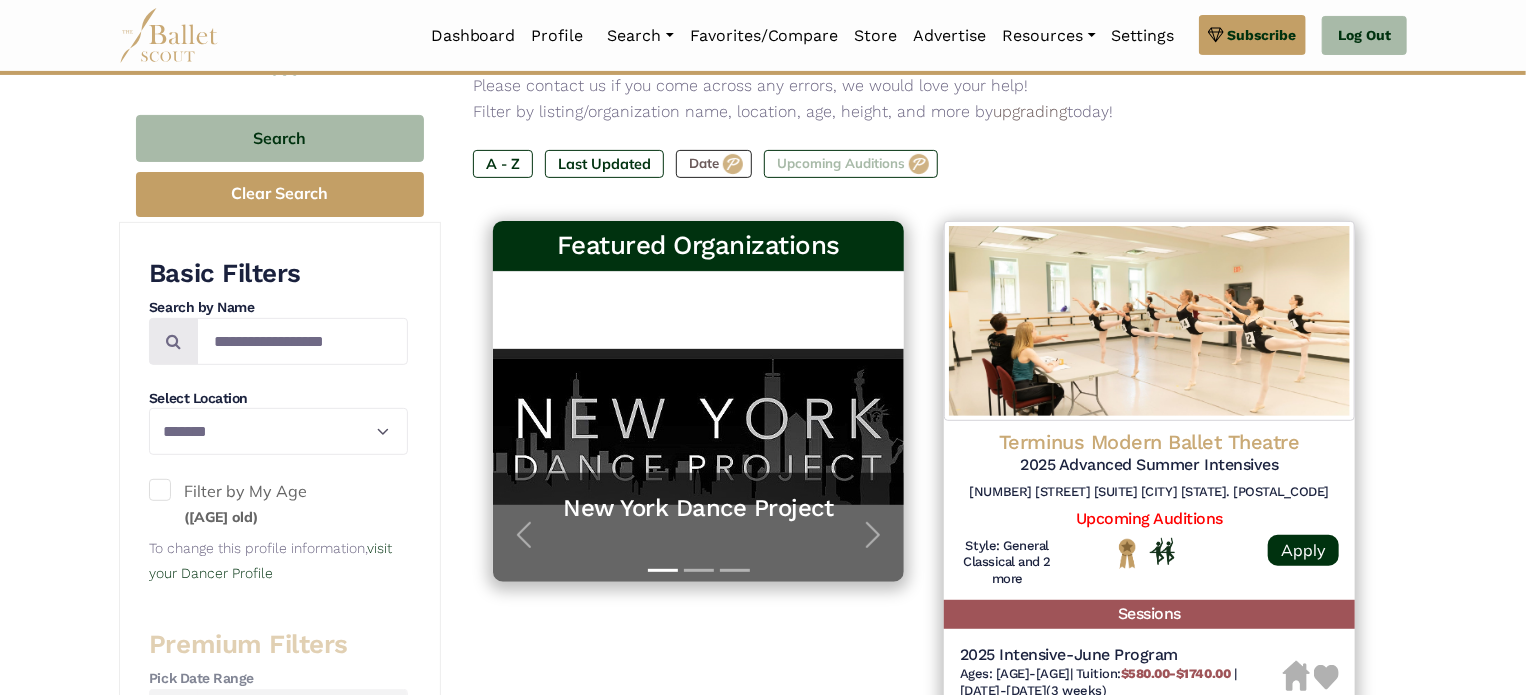 click on "Upcoming Auditions" at bounding box center (851, 164) 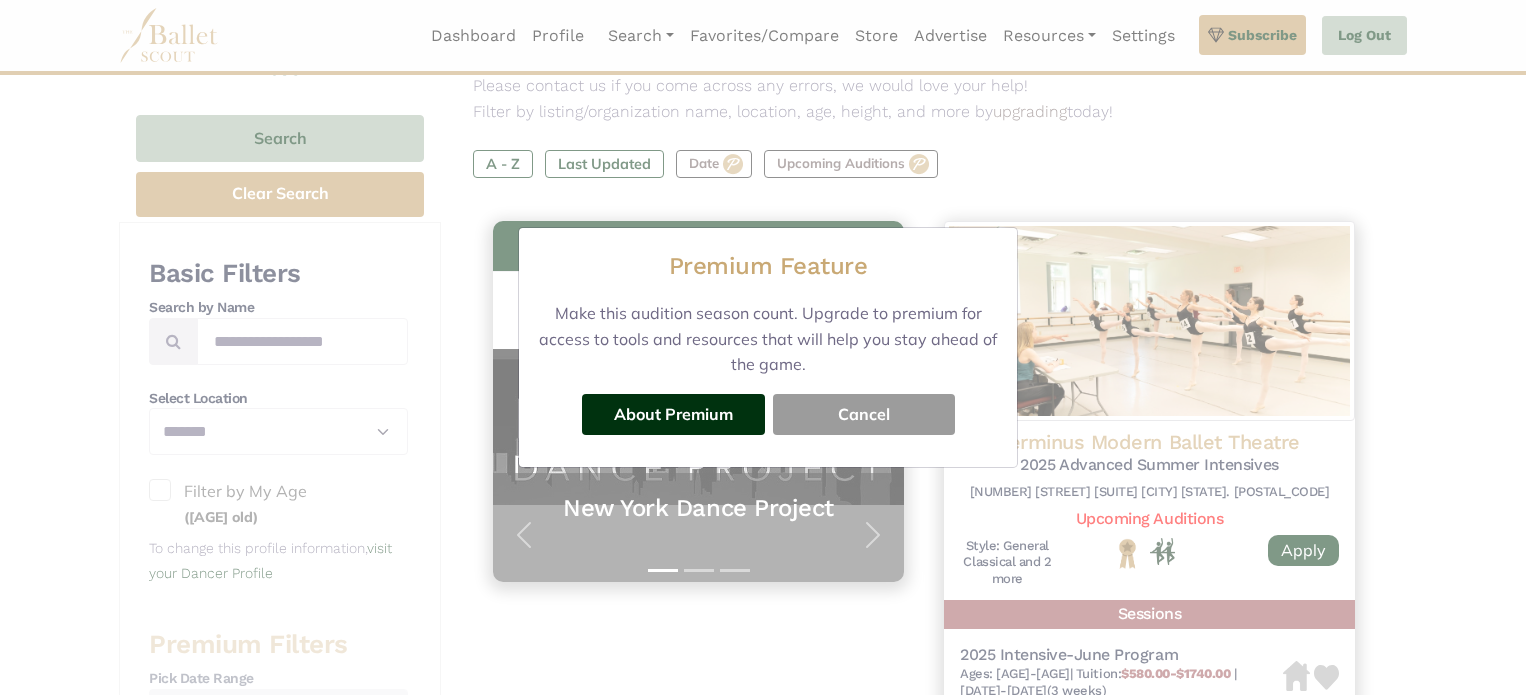 click on "Cancel" at bounding box center (864, 414) 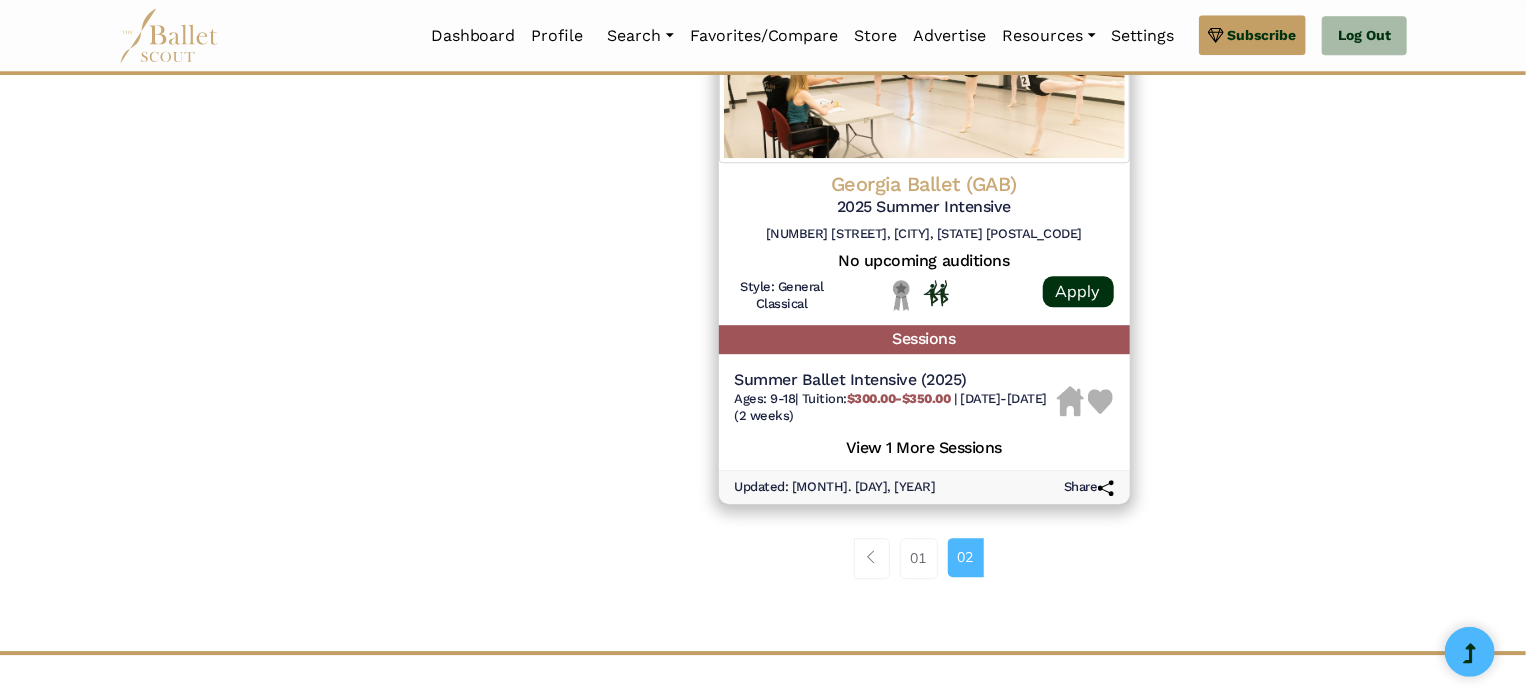 scroll, scrollTop: 2760, scrollLeft: 0, axis: vertical 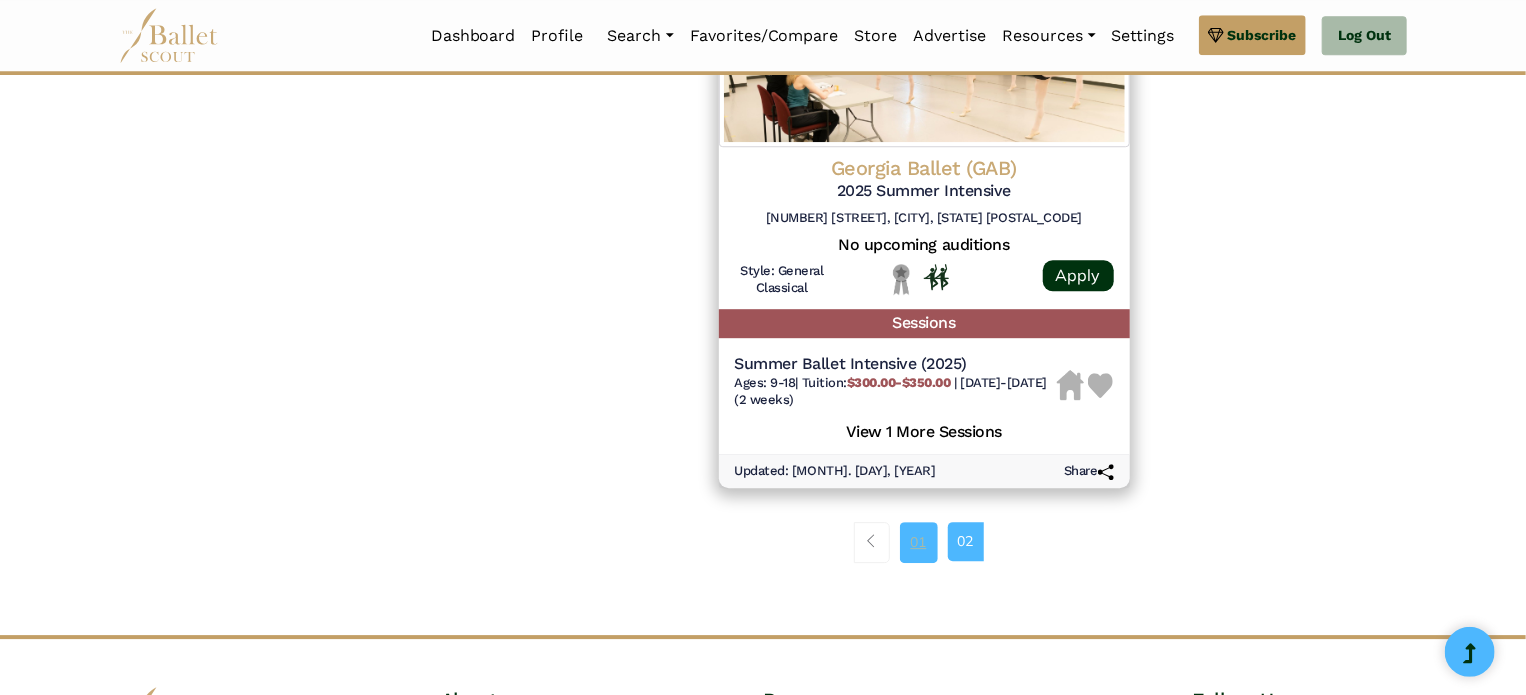 click on "01" at bounding box center [919, 542] 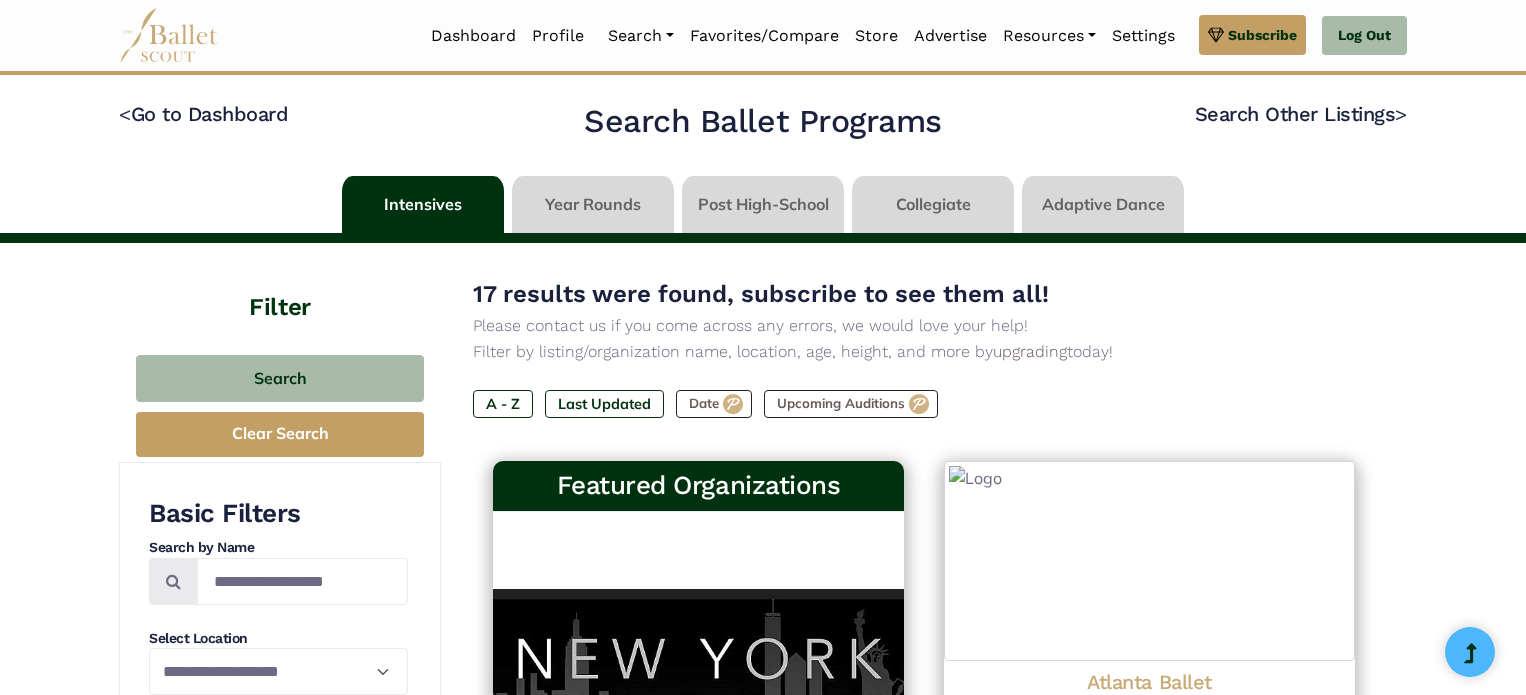 scroll, scrollTop: 0, scrollLeft: 0, axis: both 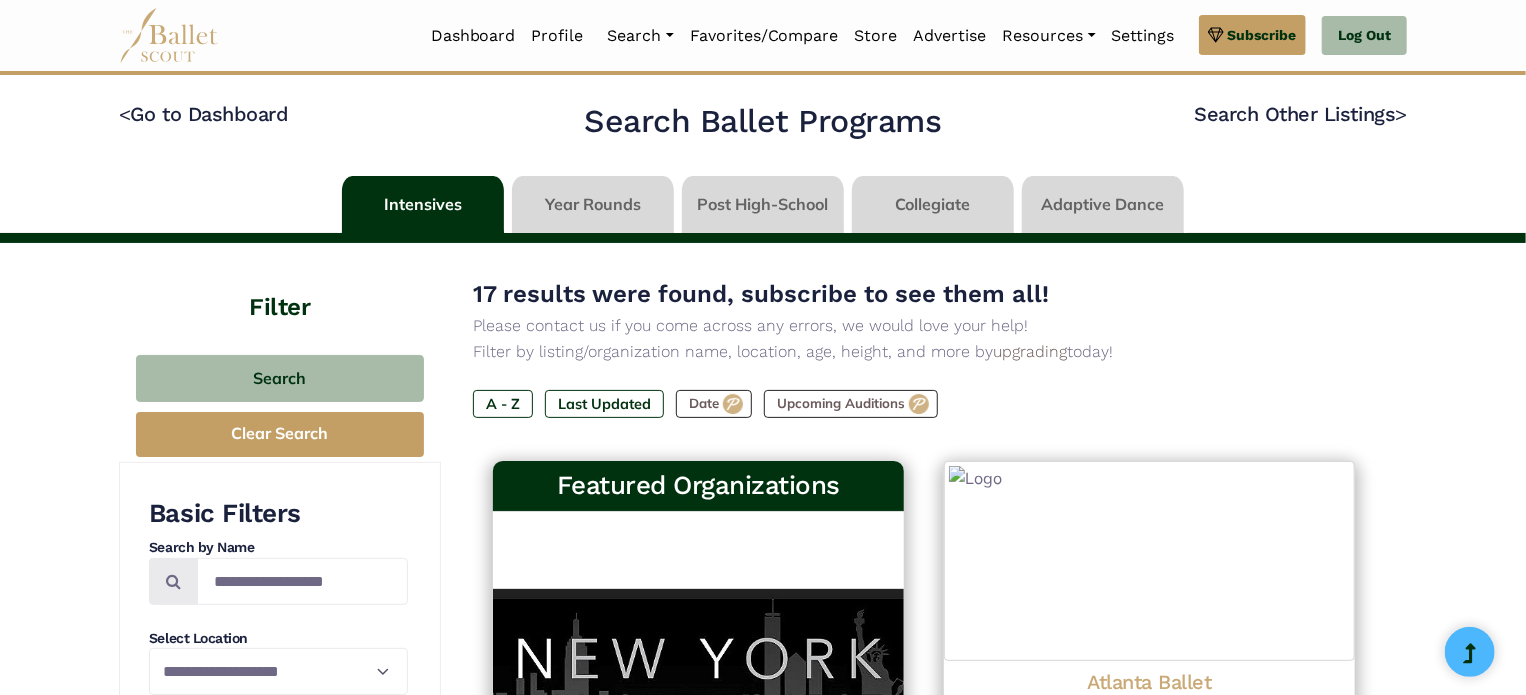 select on "**" 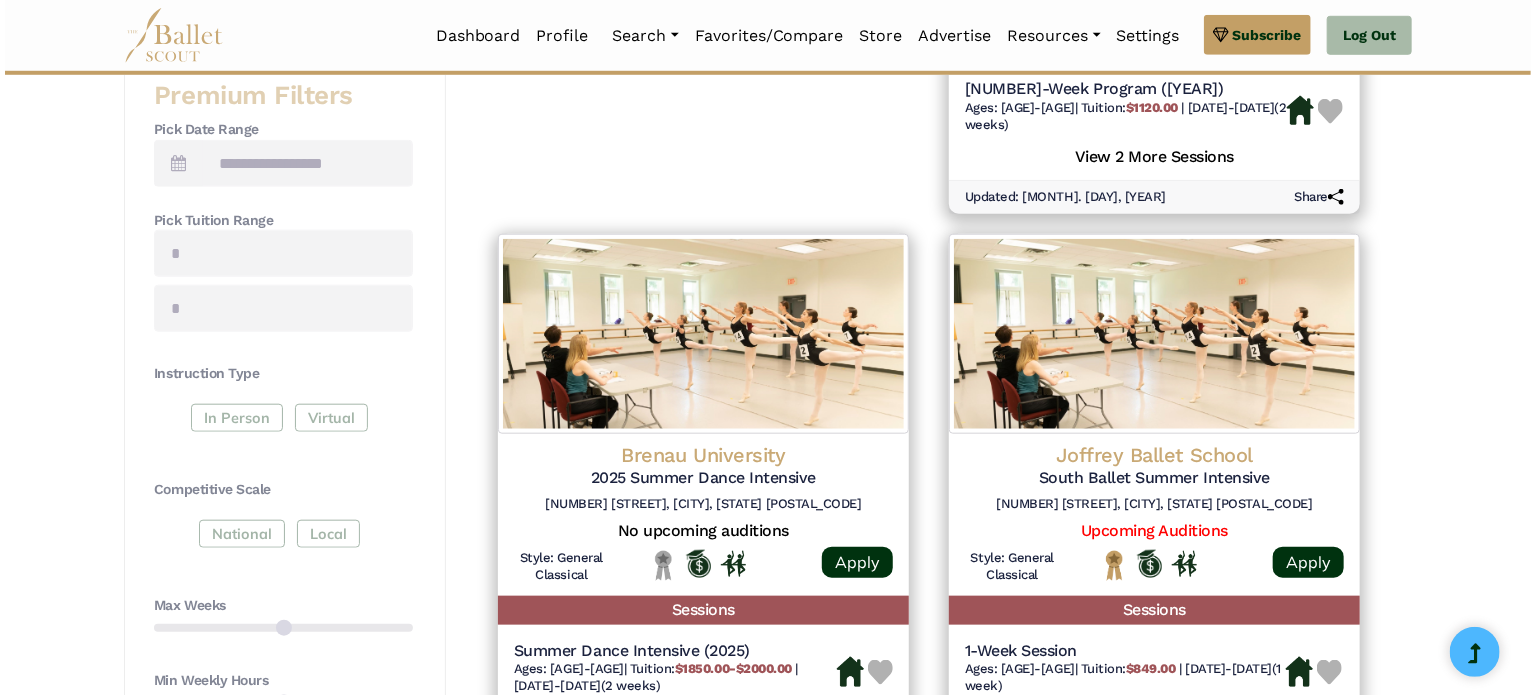 scroll, scrollTop: 777, scrollLeft: 0, axis: vertical 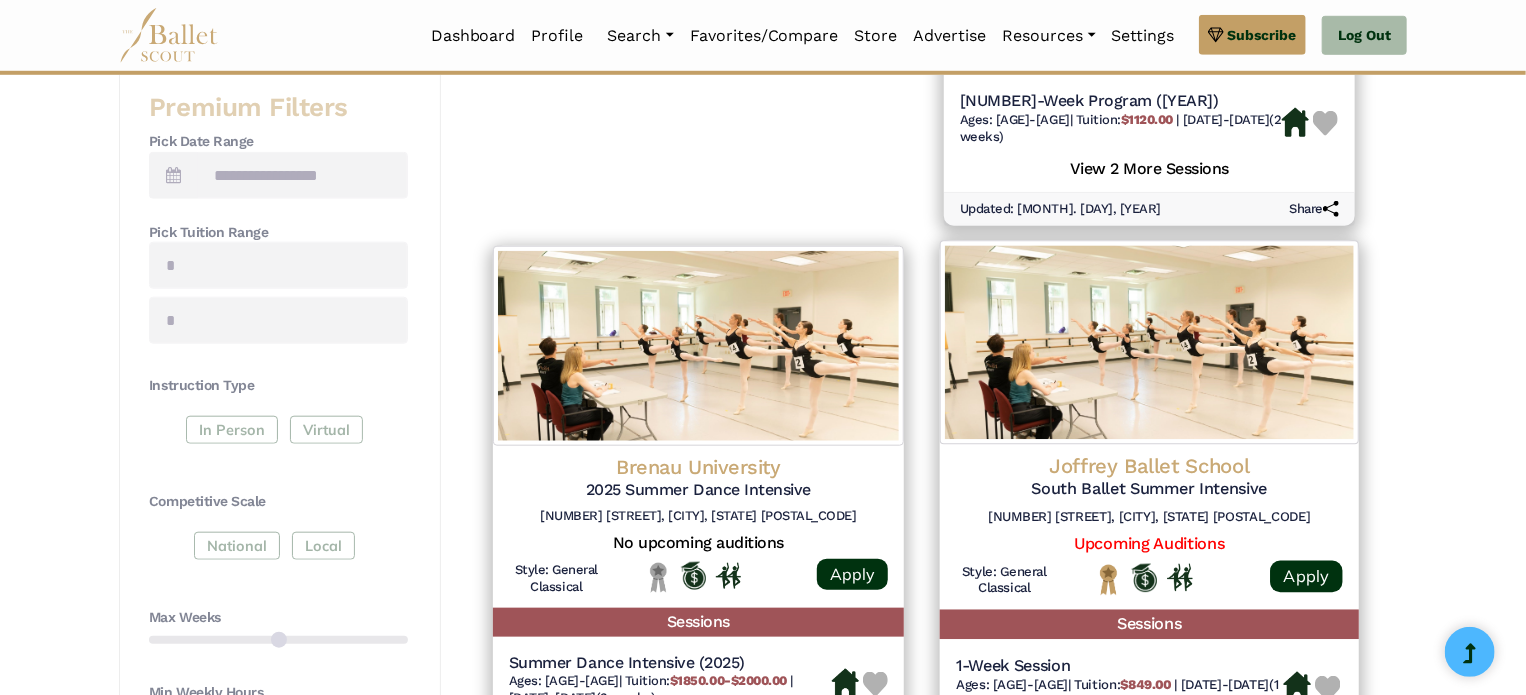 click on "South Ballet Summer Intensive" at bounding box center (1149, -72) 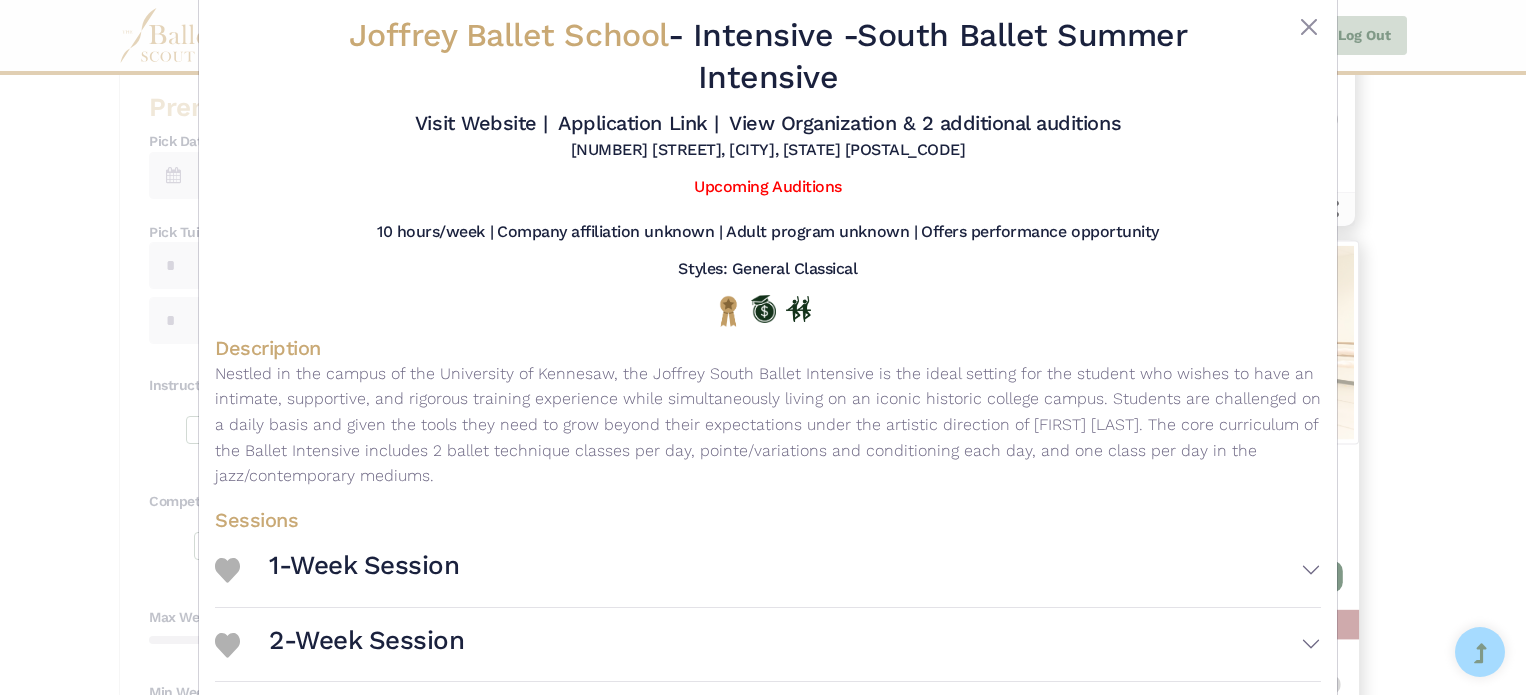 scroll, scrollTop: 0, scrollLeft: 0, axis: both 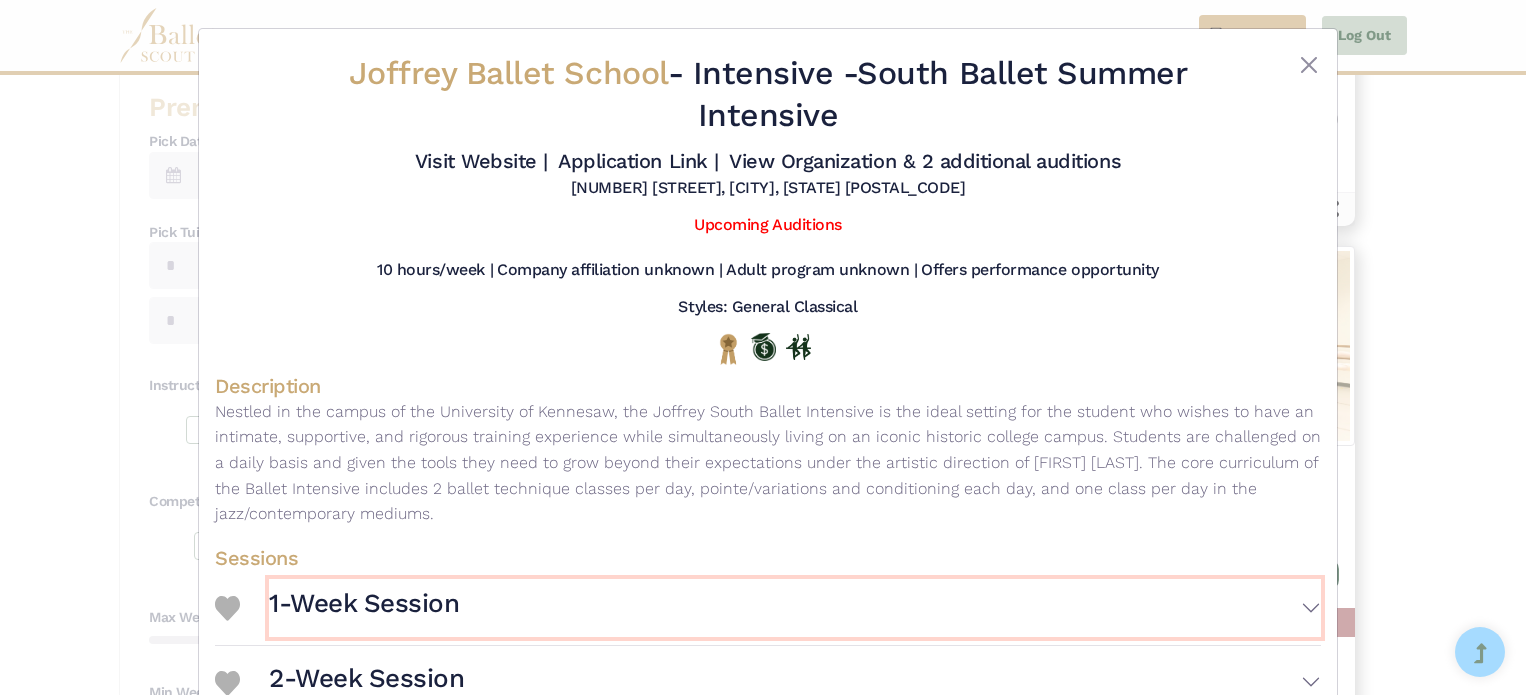 click on "1-Week Session" at bounding box center (364, 604) 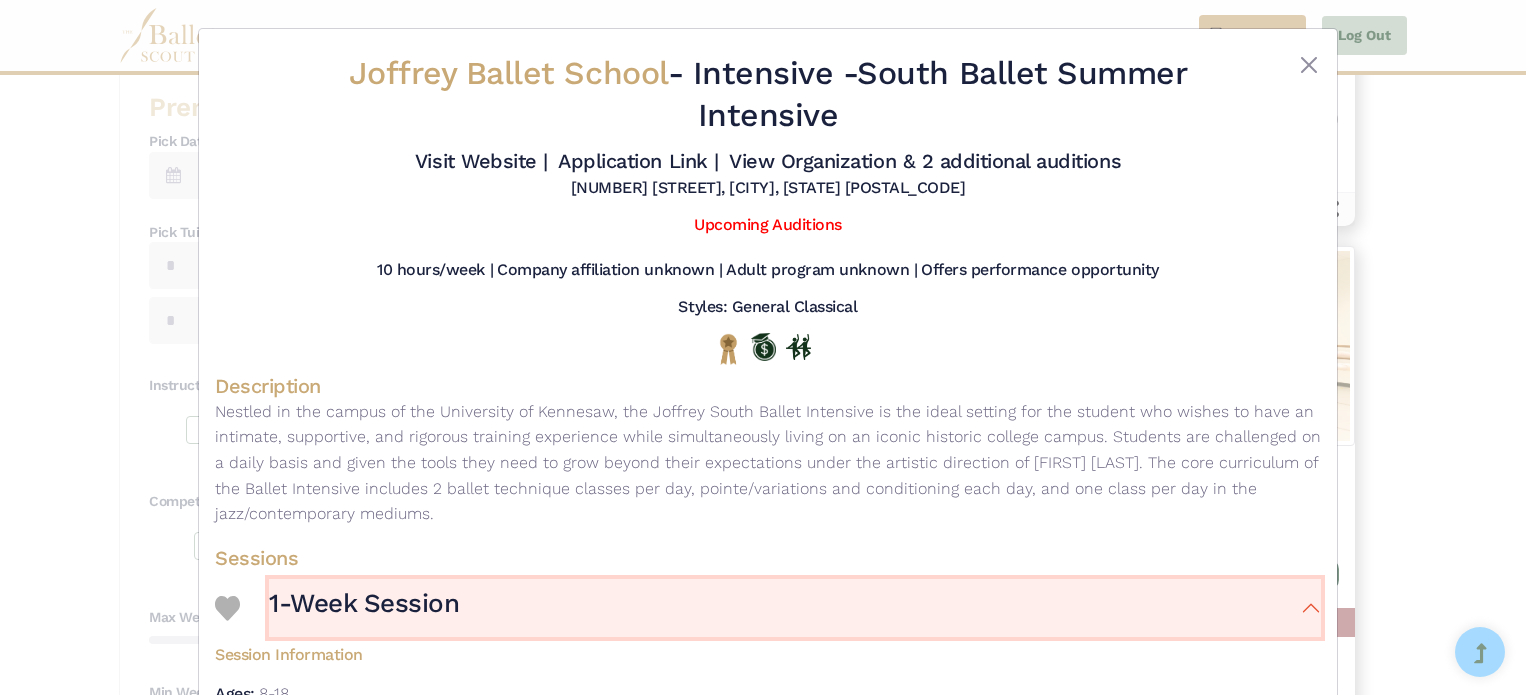 type 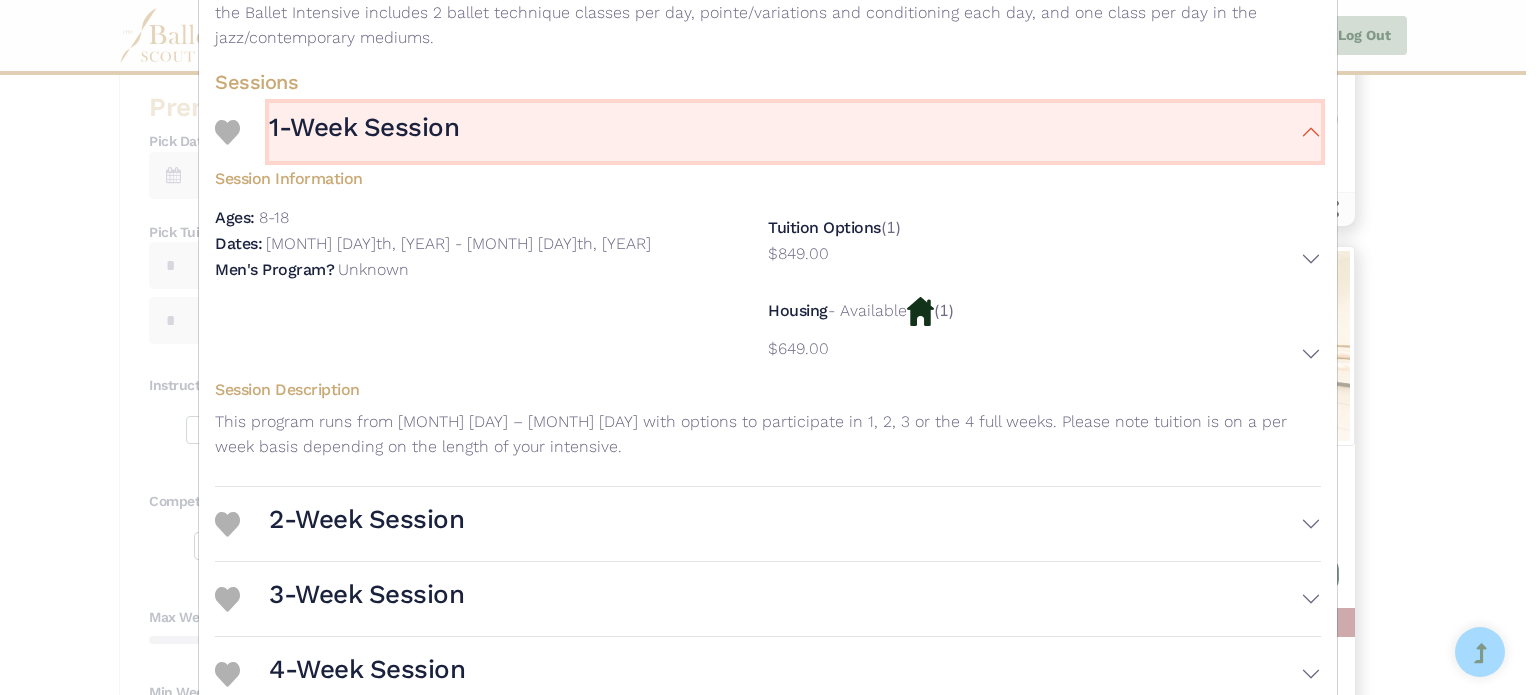 scroll, scrollTop: 480, scrollLeft: 0, axis: vertical 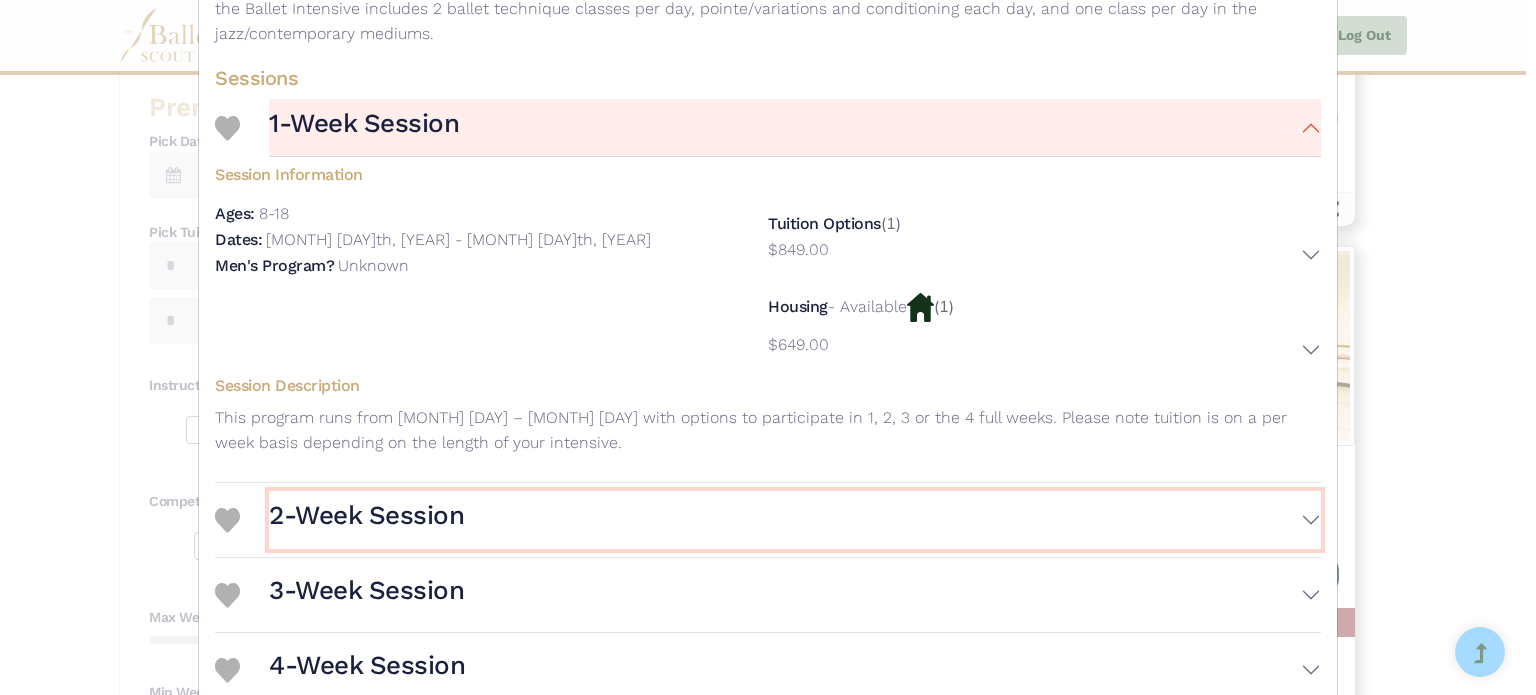 click on "2-Week Session" at bounding box center (366, 516) 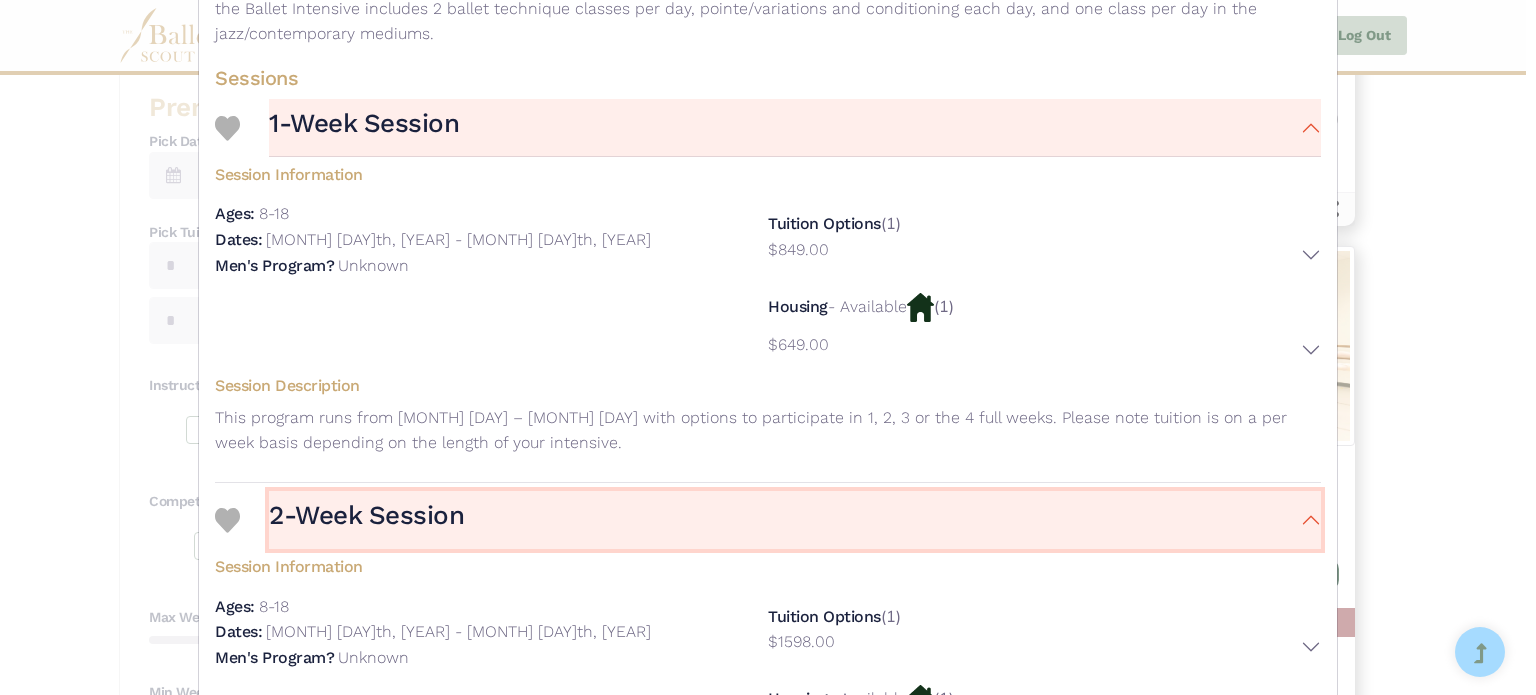 type 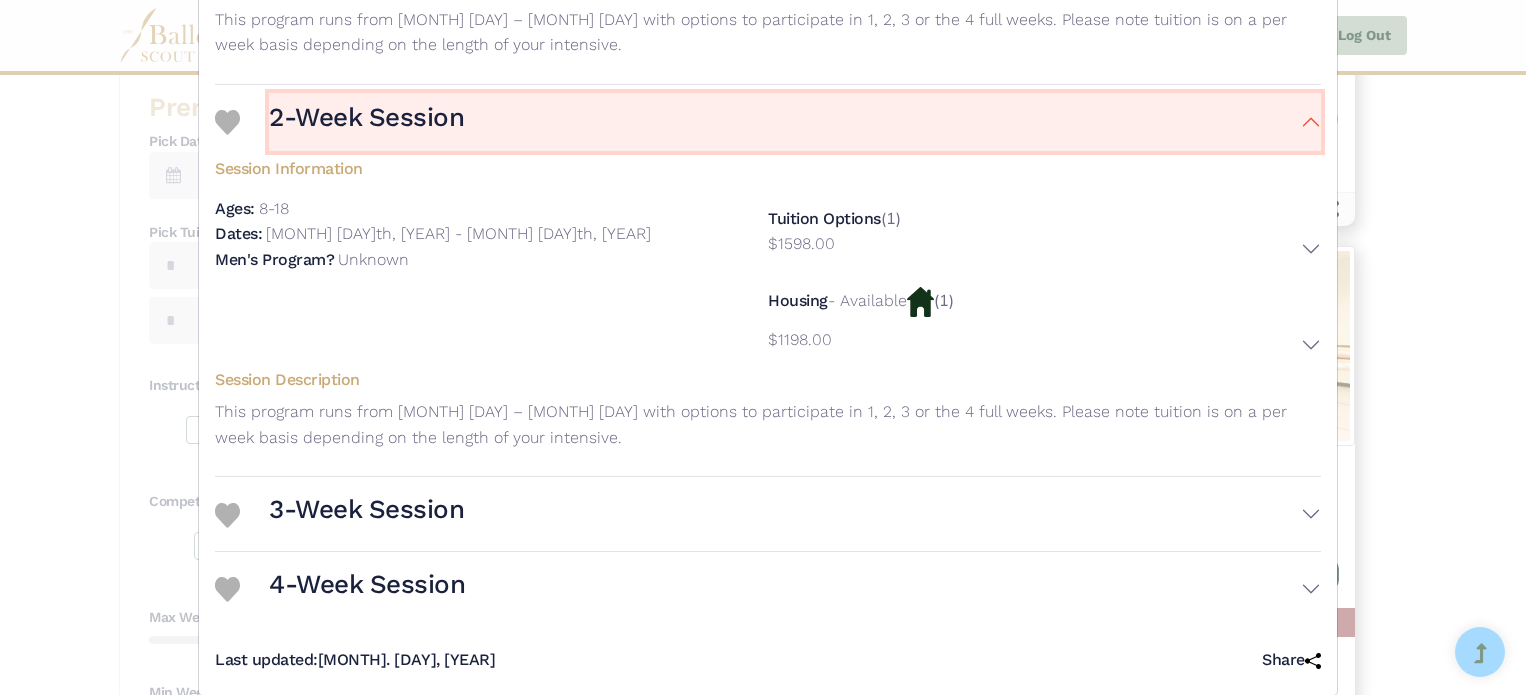 scroll, scrollTop: 880, scrollLeft: 0, axis: vertical 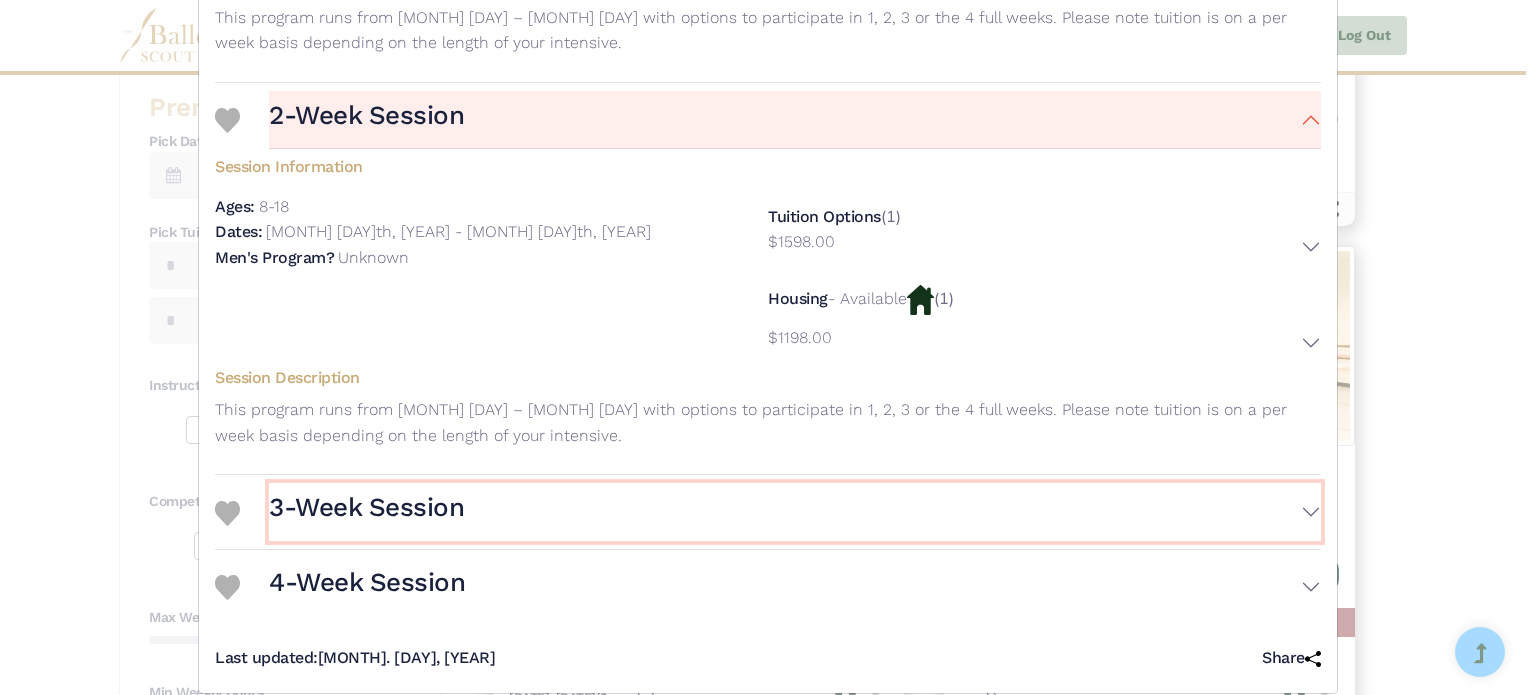 click on "3-Week Session" at bounding box center (366, 508) 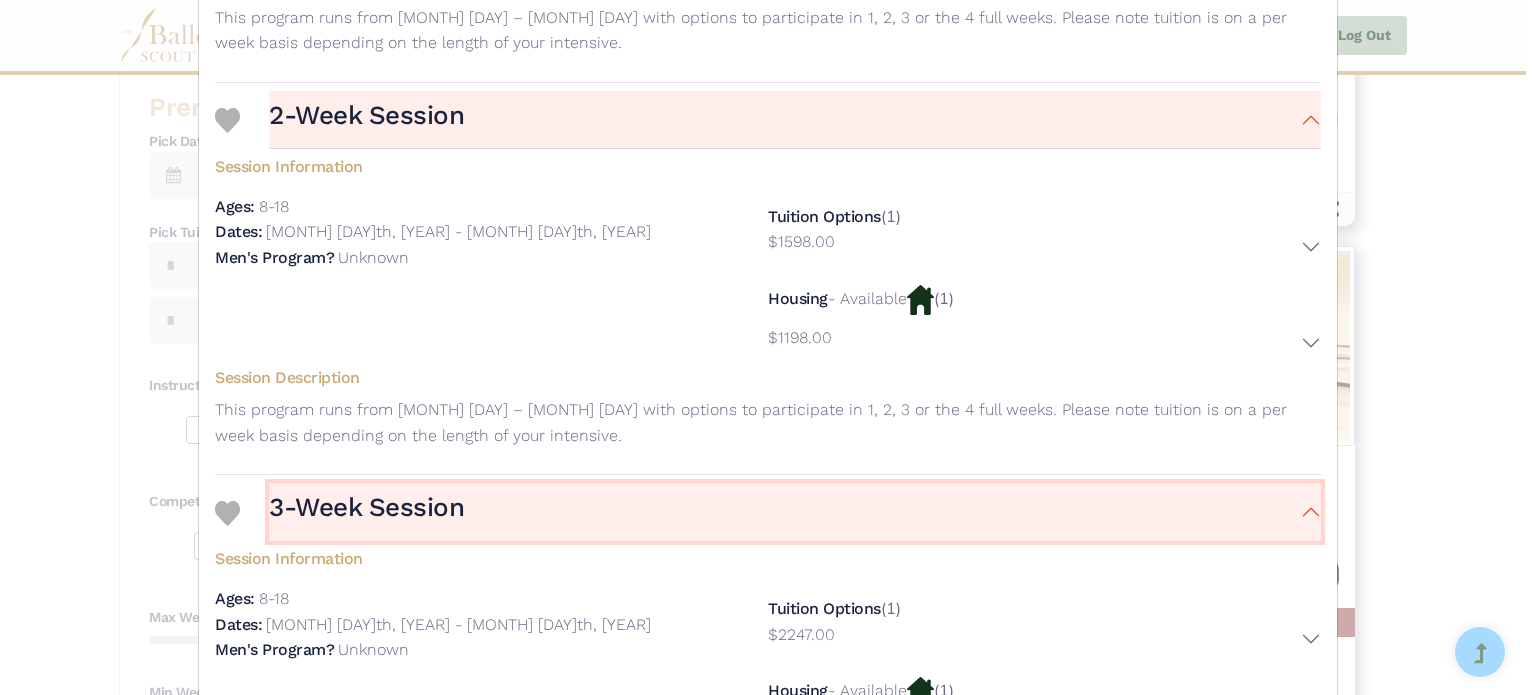 type 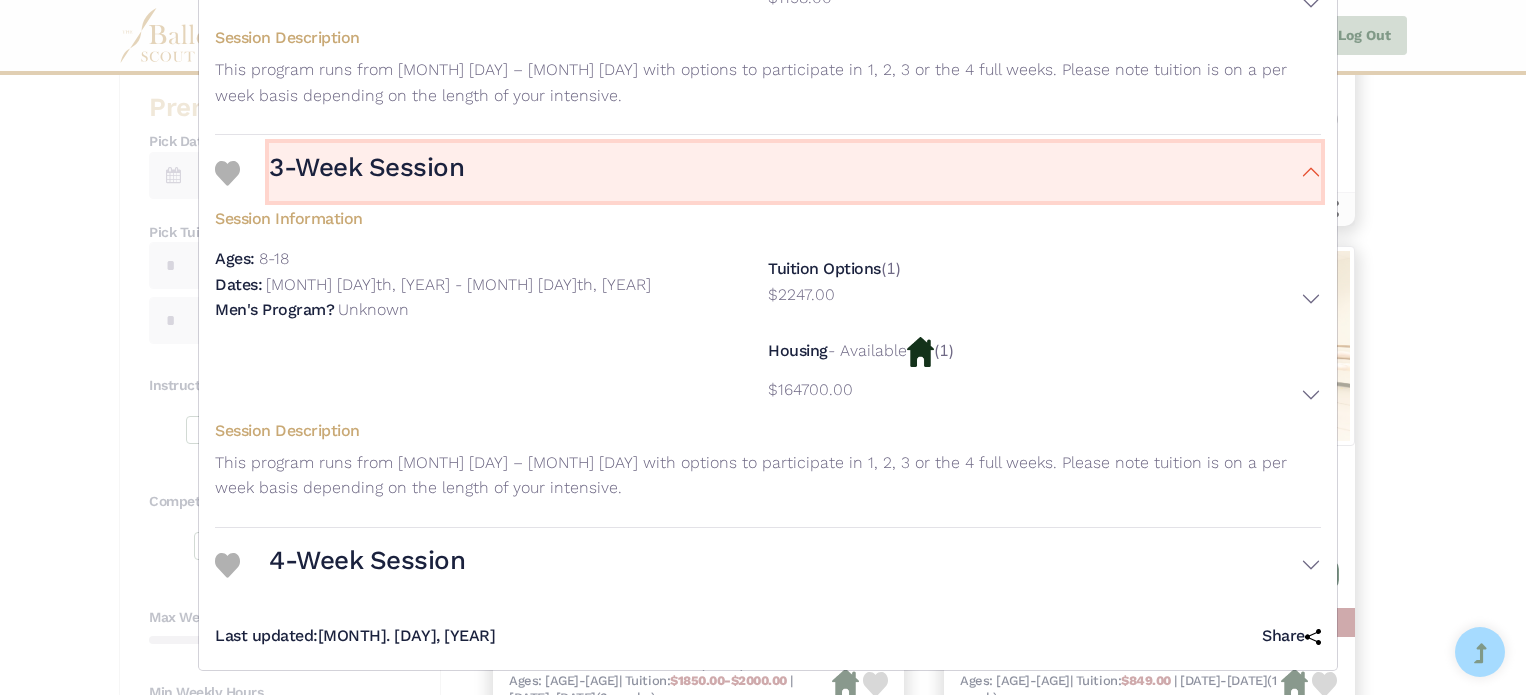 scroll, scrollTop: 1223, scrollLeft: 0, axis: vertical 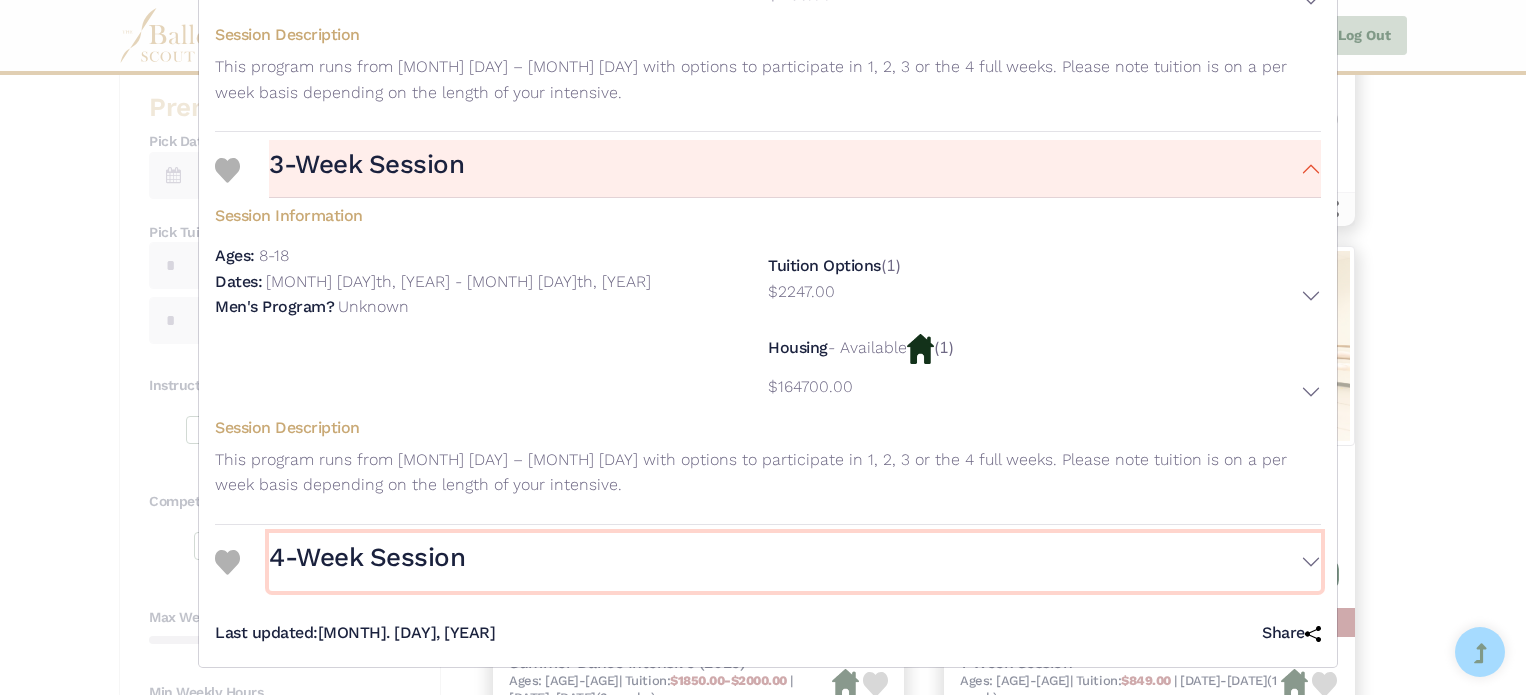 click on "4-Week Session" at bounding box center (367, 558) 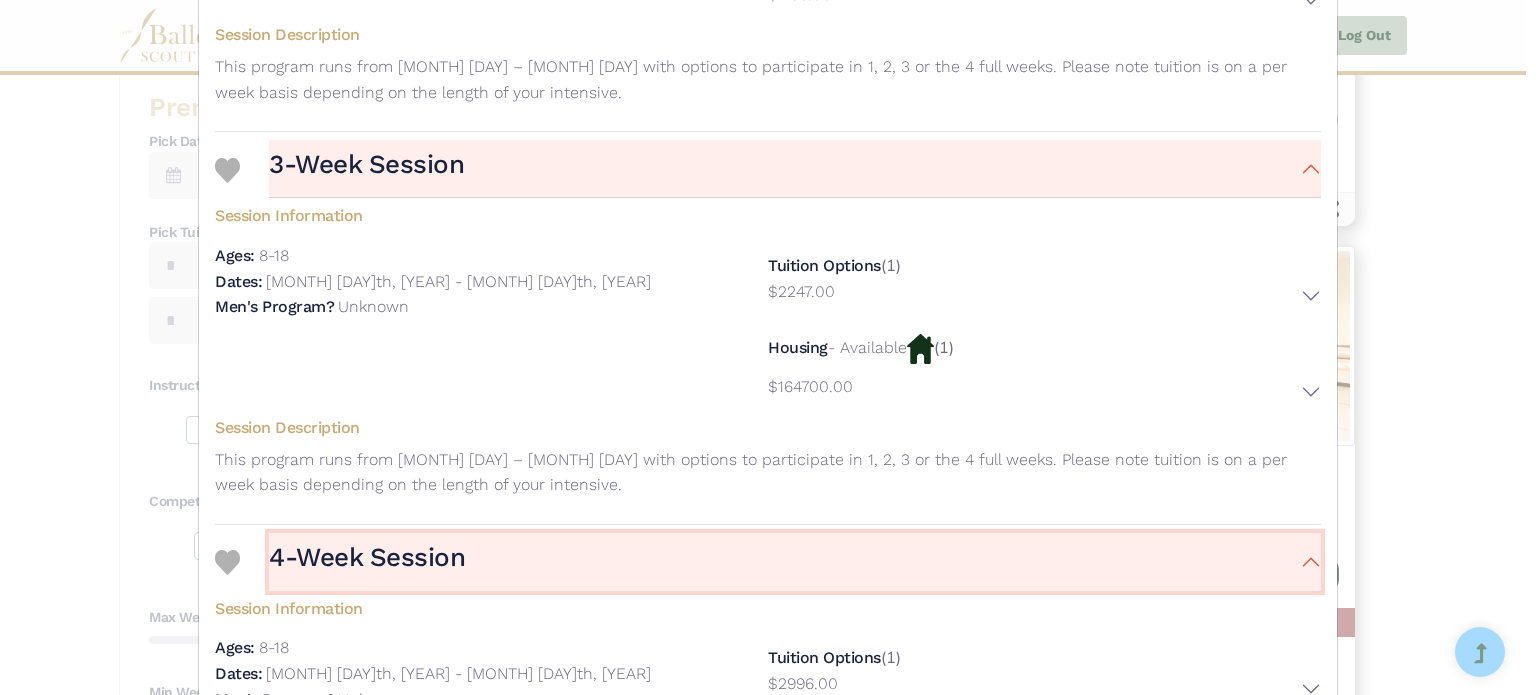 type 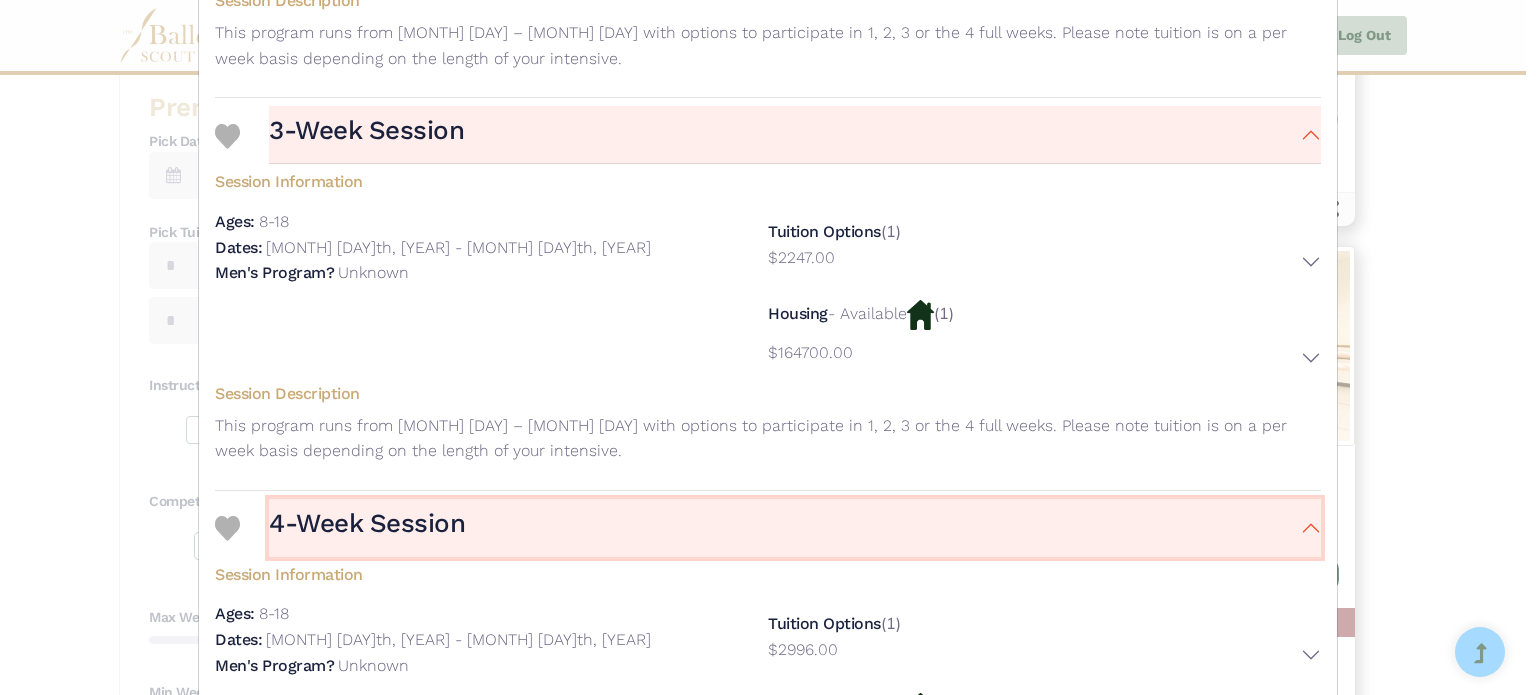 scroll, scrollTop: 1263, scrollLeft: 0, axis: vertical 